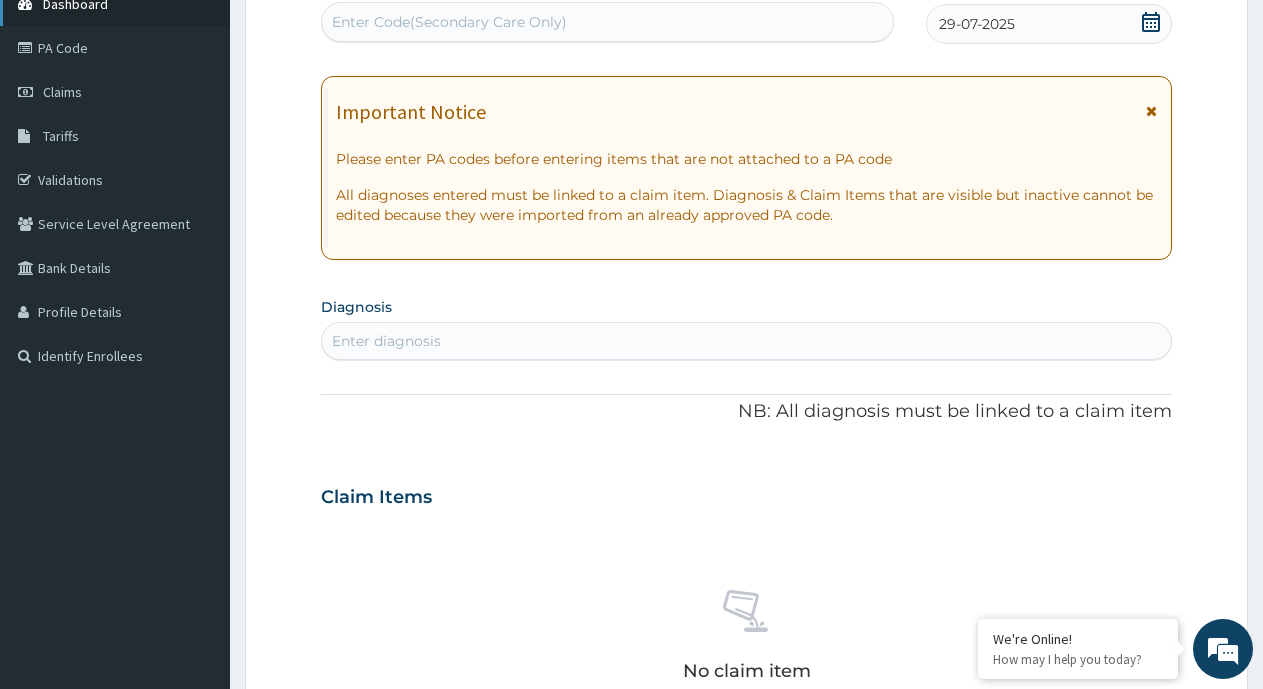 scroll, scrollTop: 214, scrollLeft: 0, axis: vertical 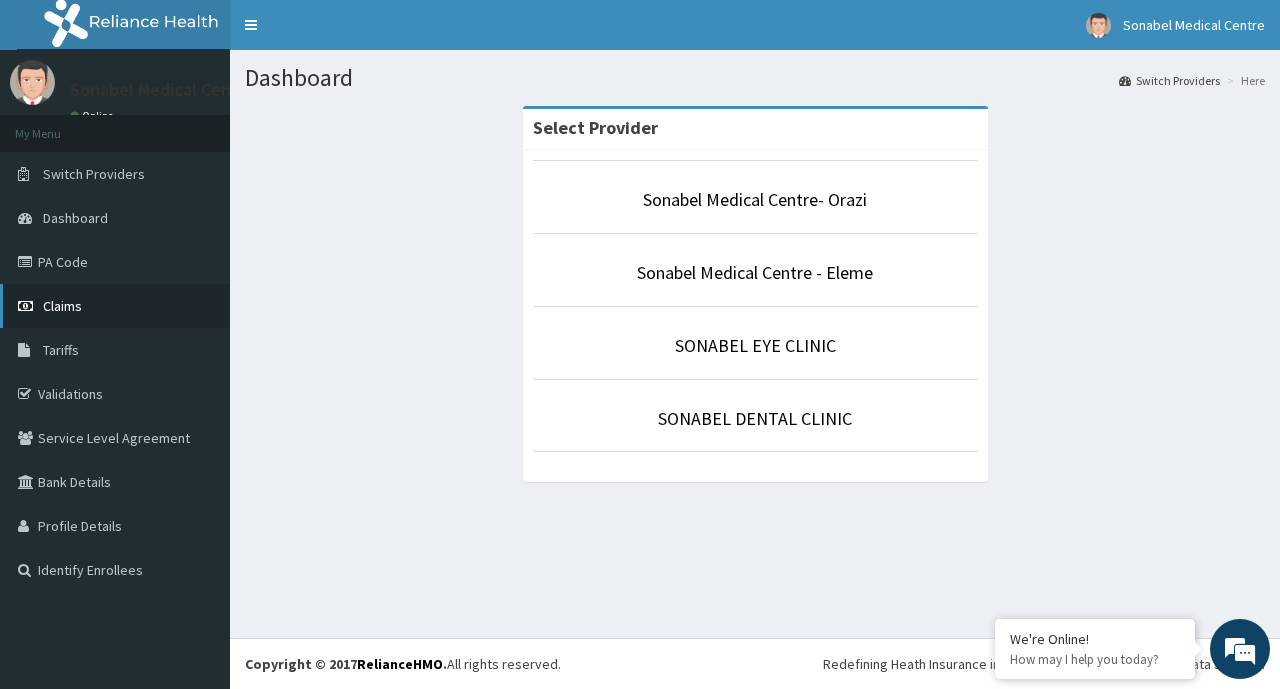 click on "Claims" at bounding box center (115, 306) 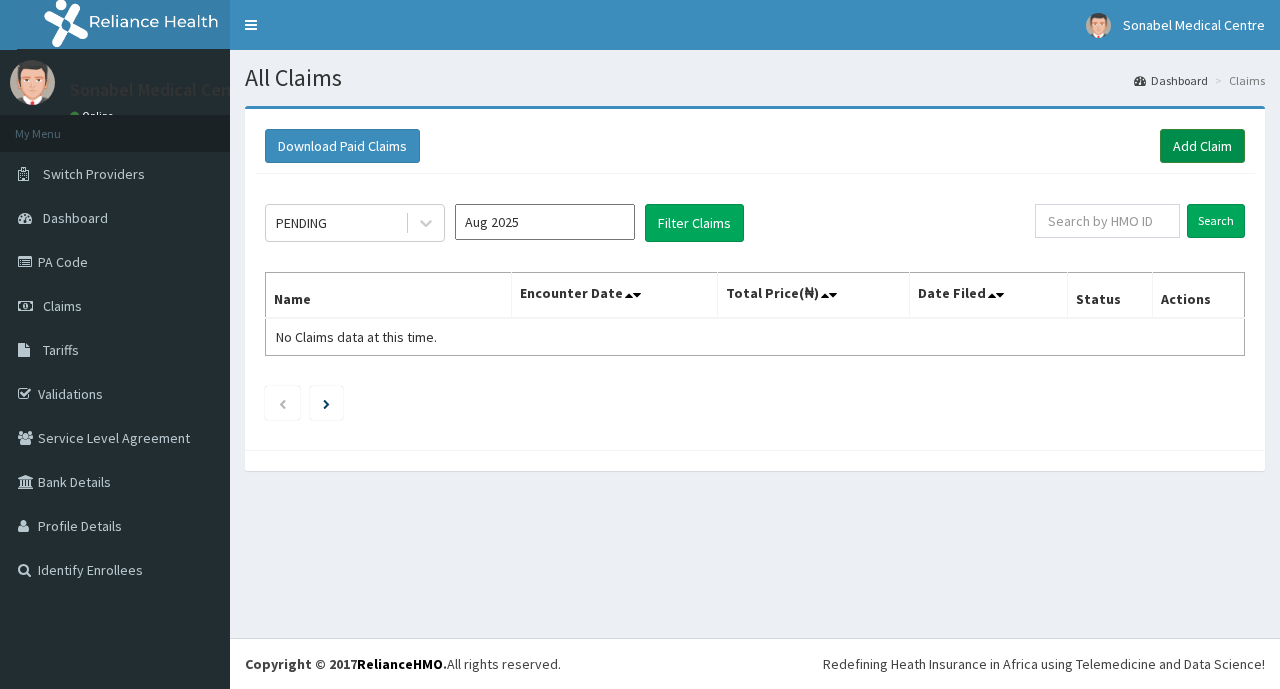 scroll, scrollTop: 0, scrollLeft: 0, axis: both 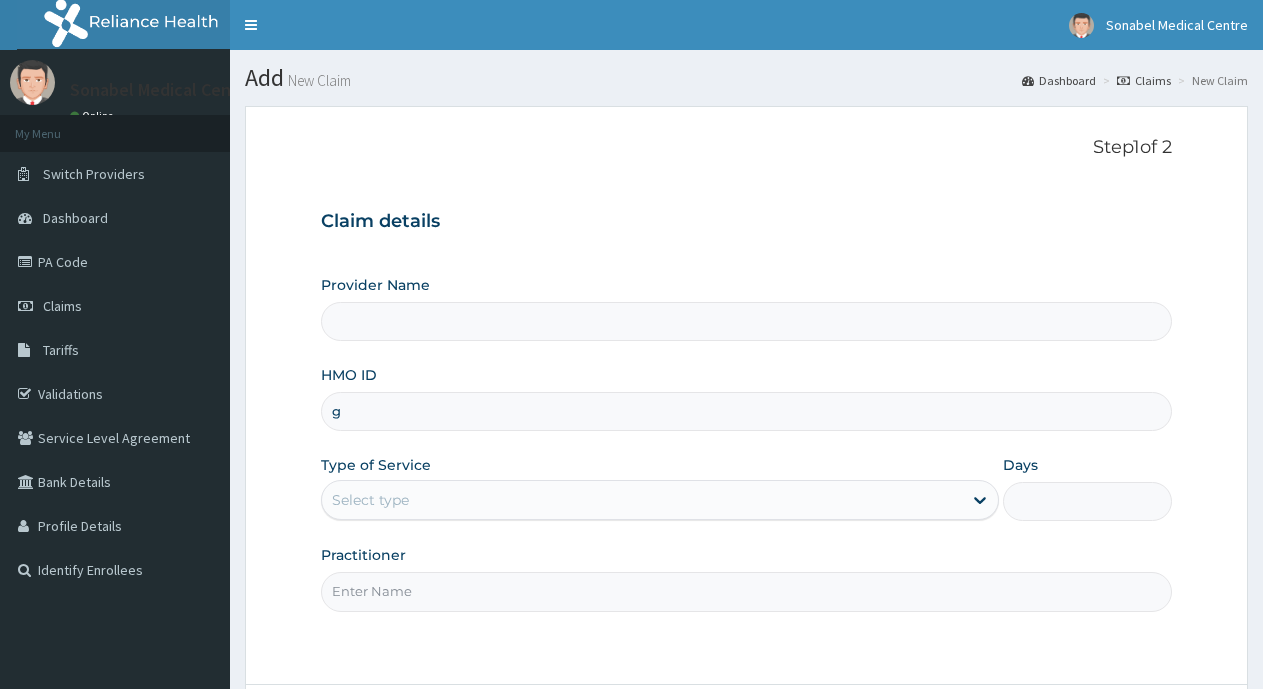 type on "gs" 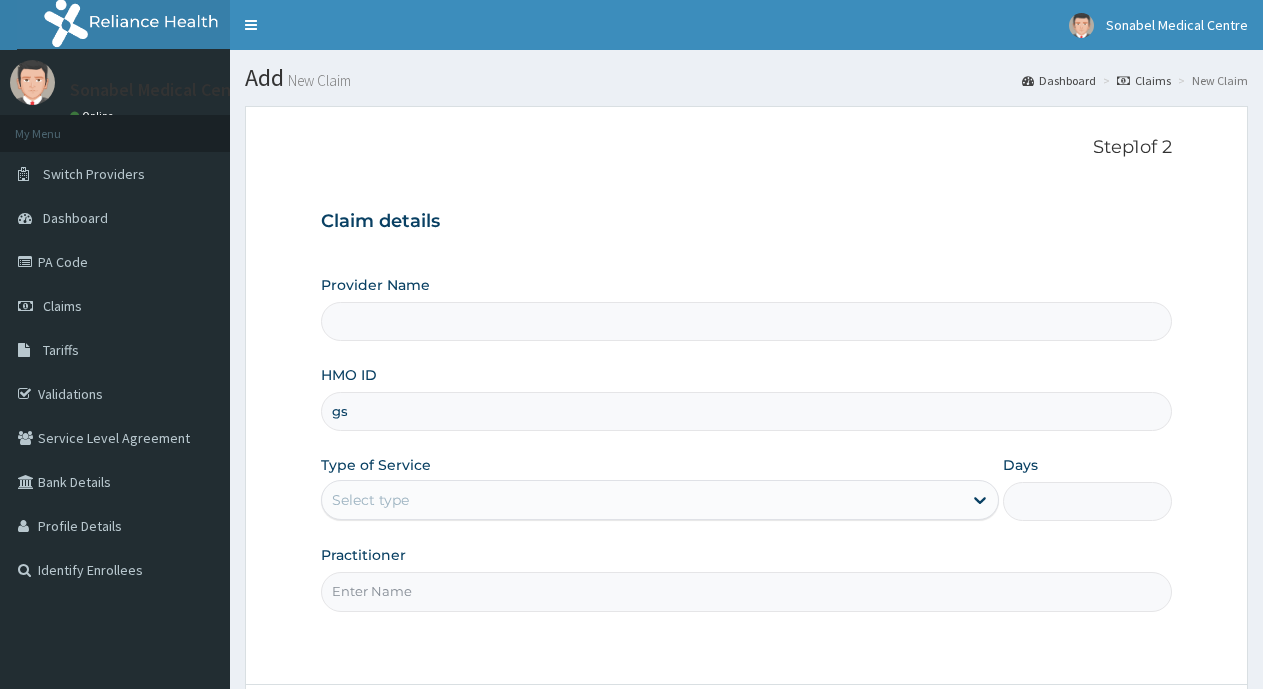 type on "Sonabel Medical Centre- Orazi" 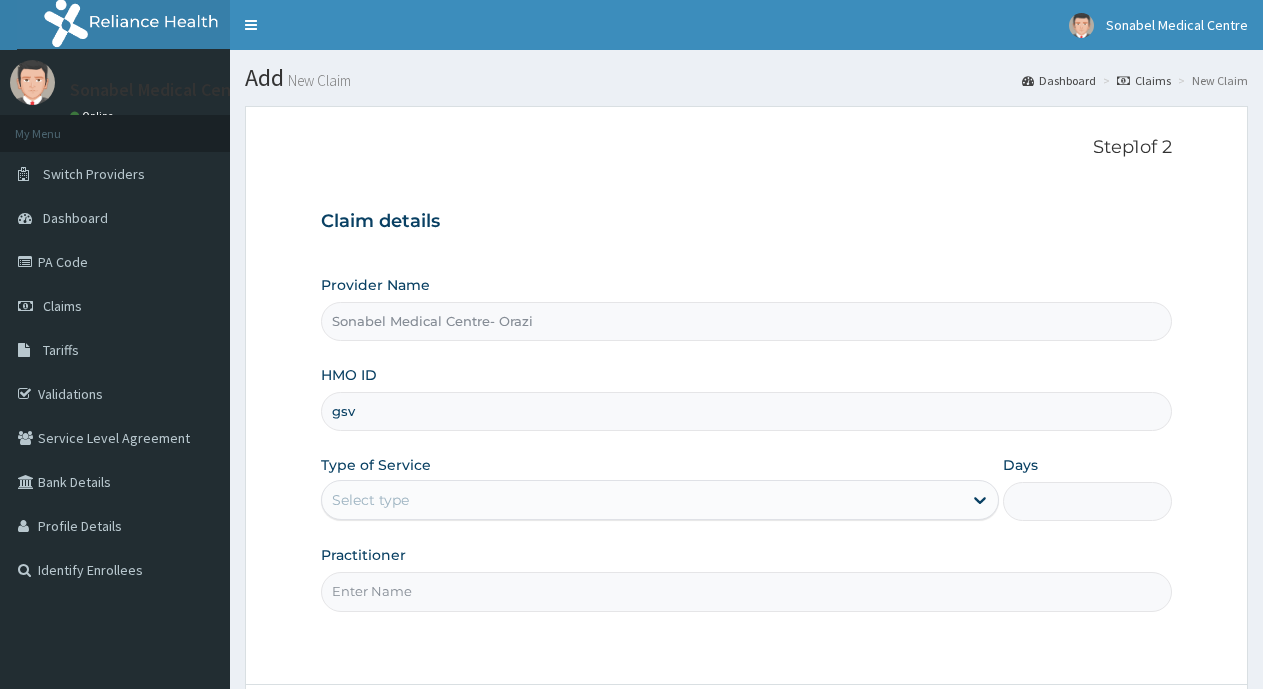 scroll, scrollTop: 0, scrollLeft: 0, axis: both 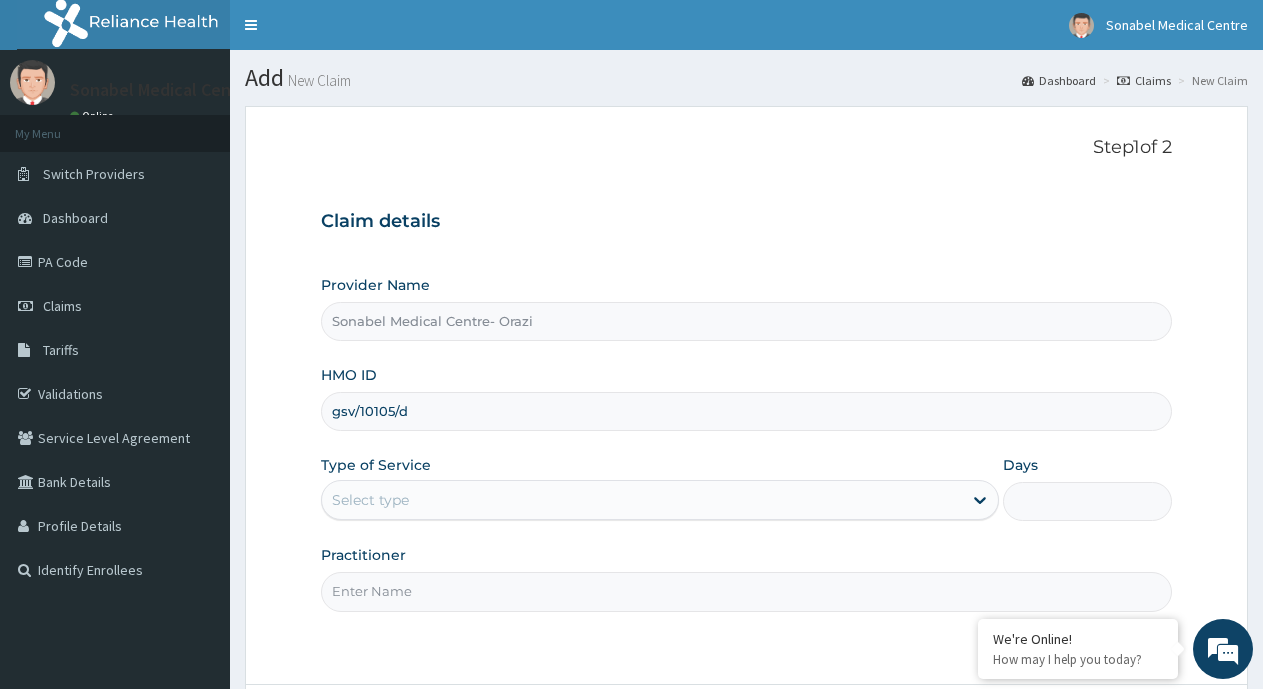type on "gsv/10105/d" 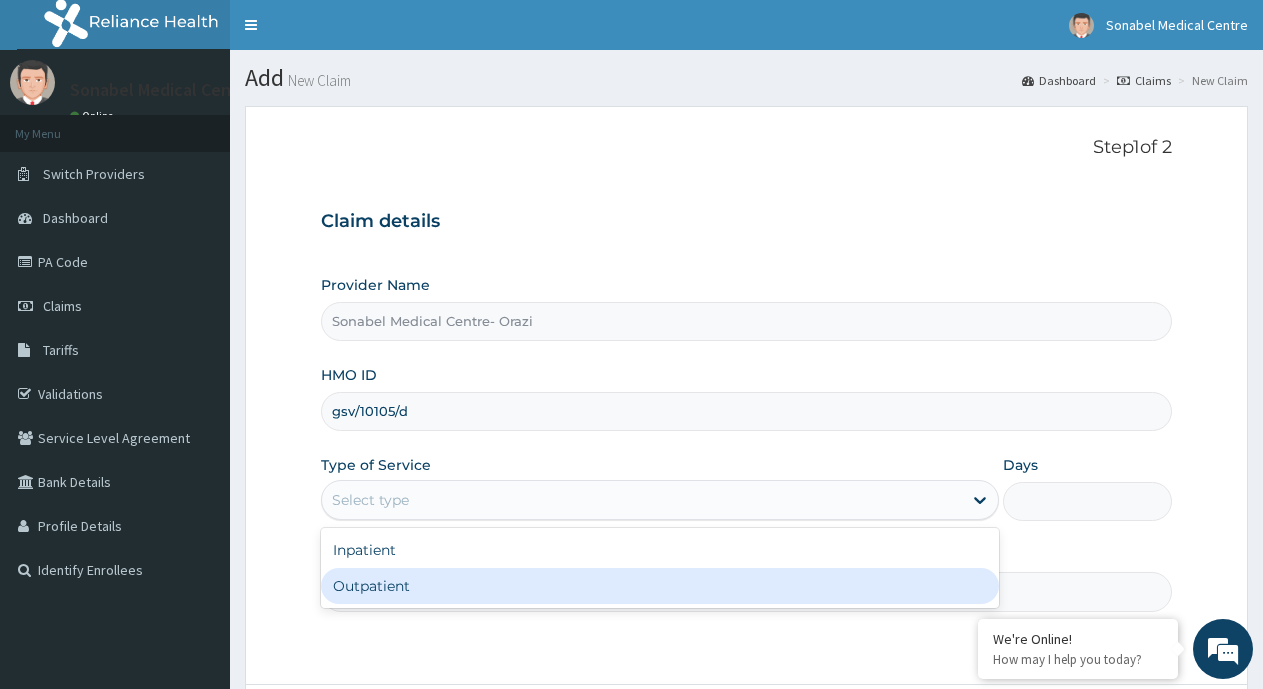 click on "Outpatient" at bounding box center [659, 586] 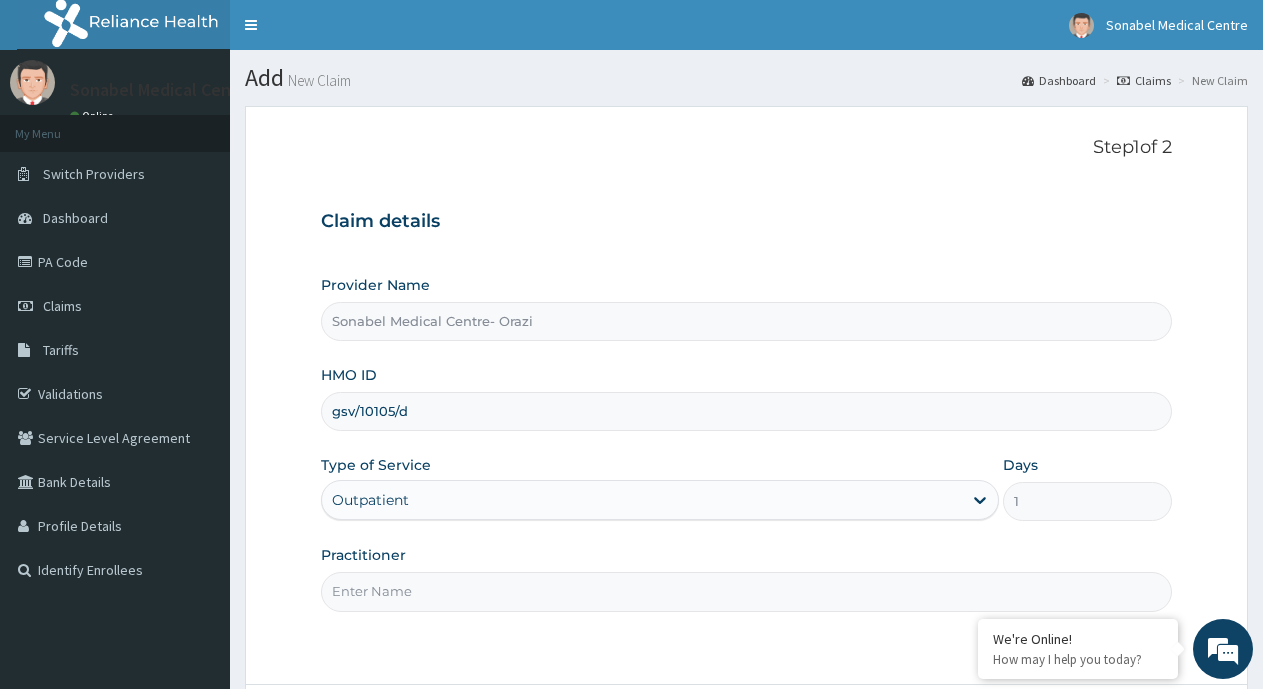 click on "Practitioner" at bounding box center [746, 591] 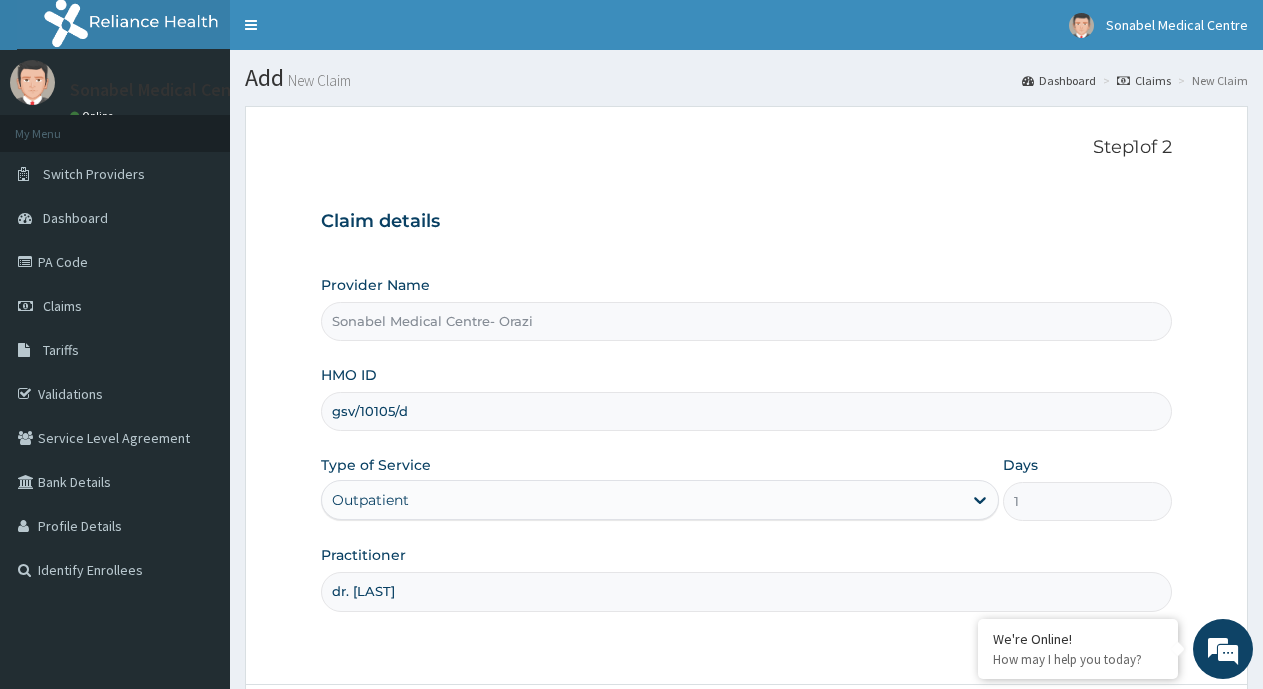 scroll, scrollTop: 0, scrollLeft: 0, axis: both 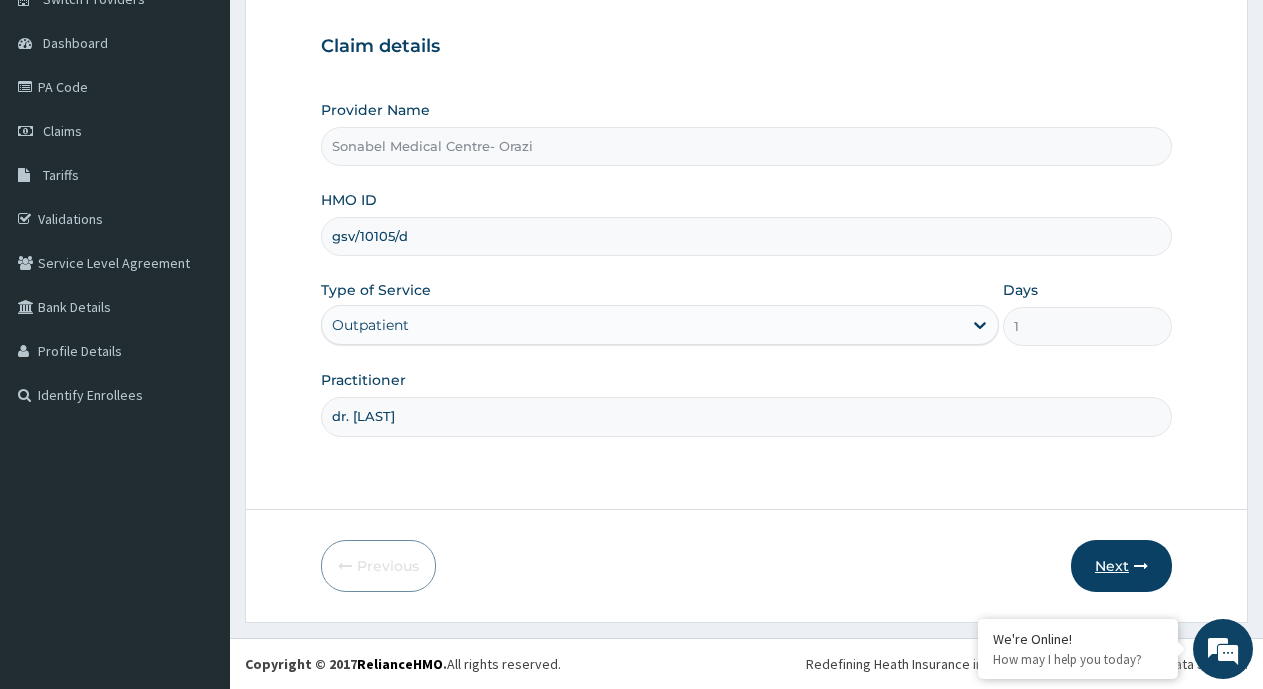 type on "dr. victor" 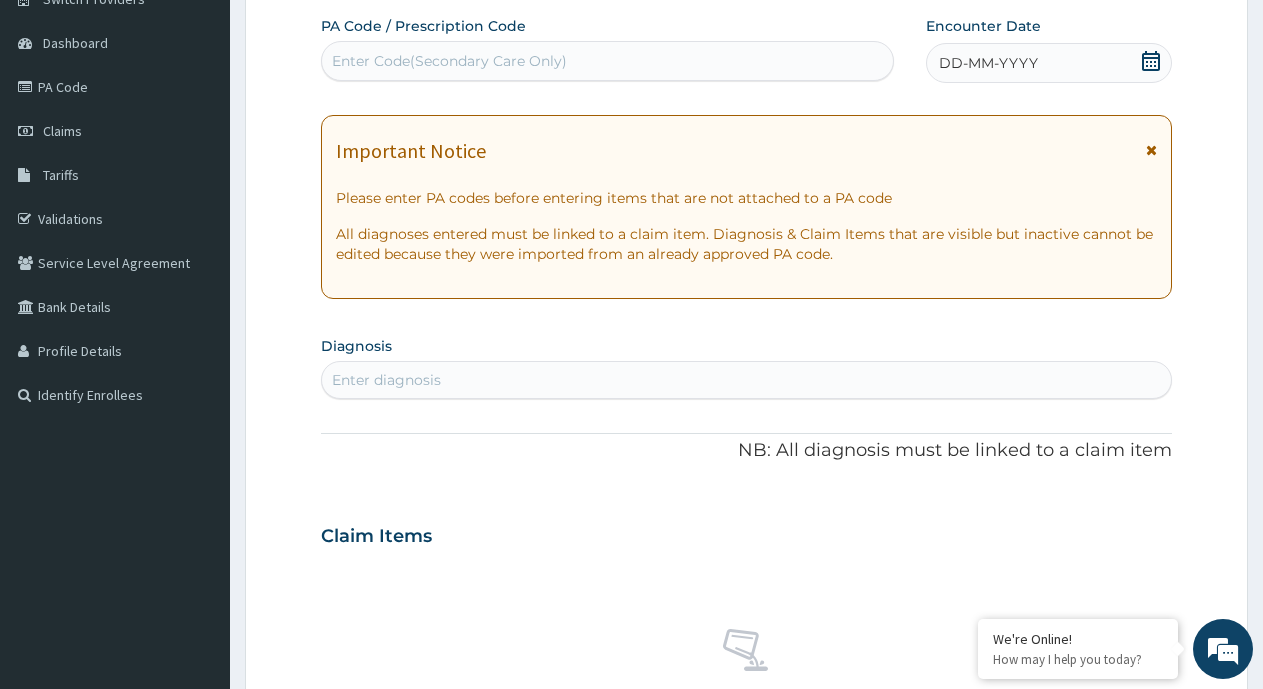 click 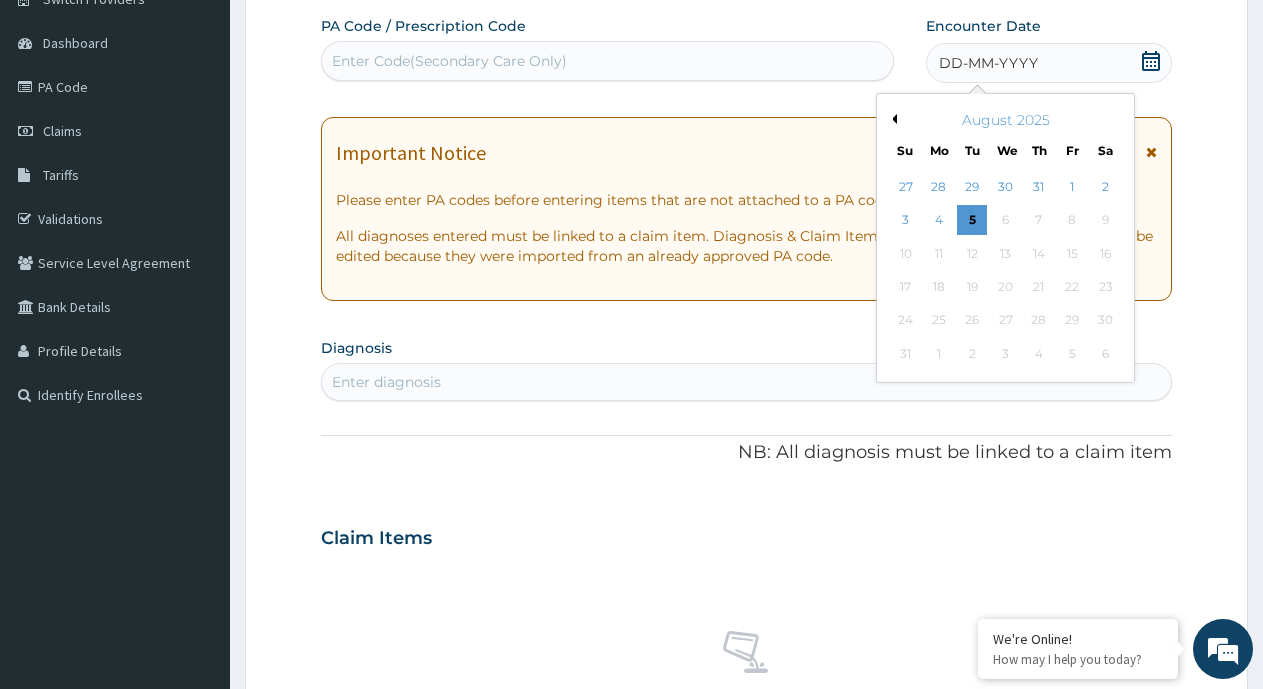 click on "Previous Month" at bounding box center (892, 119) 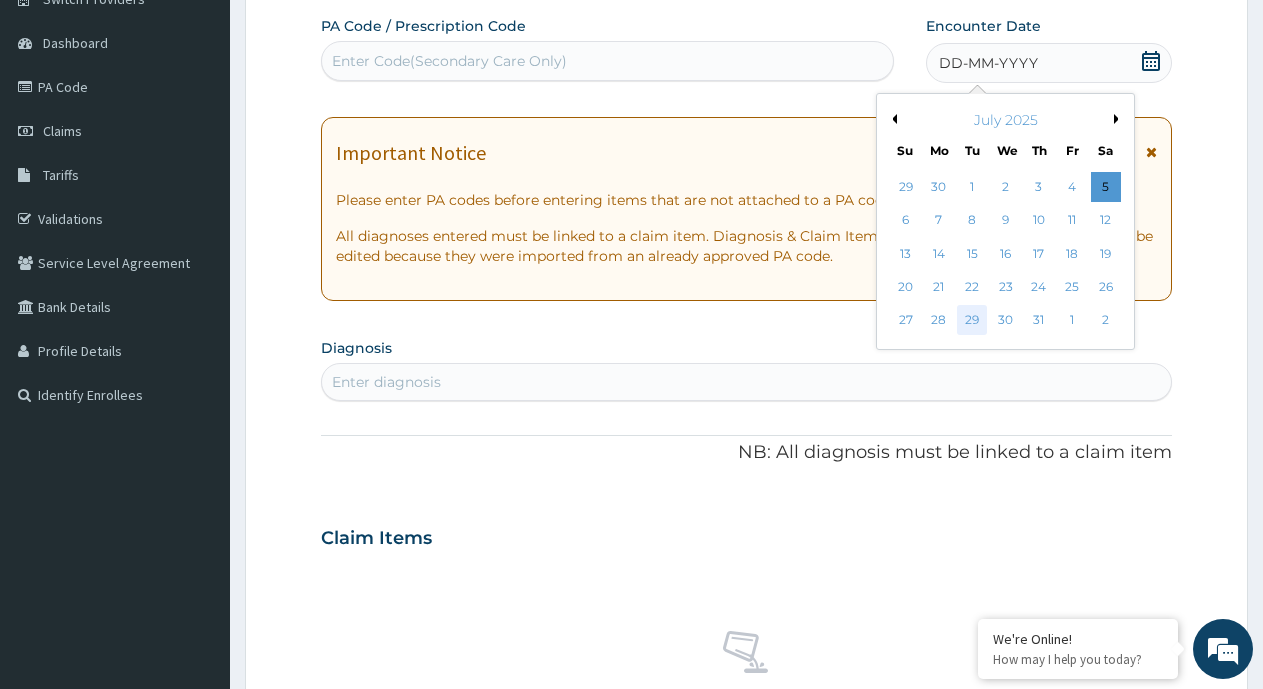 click on "29" at bounding box center (973, 321) 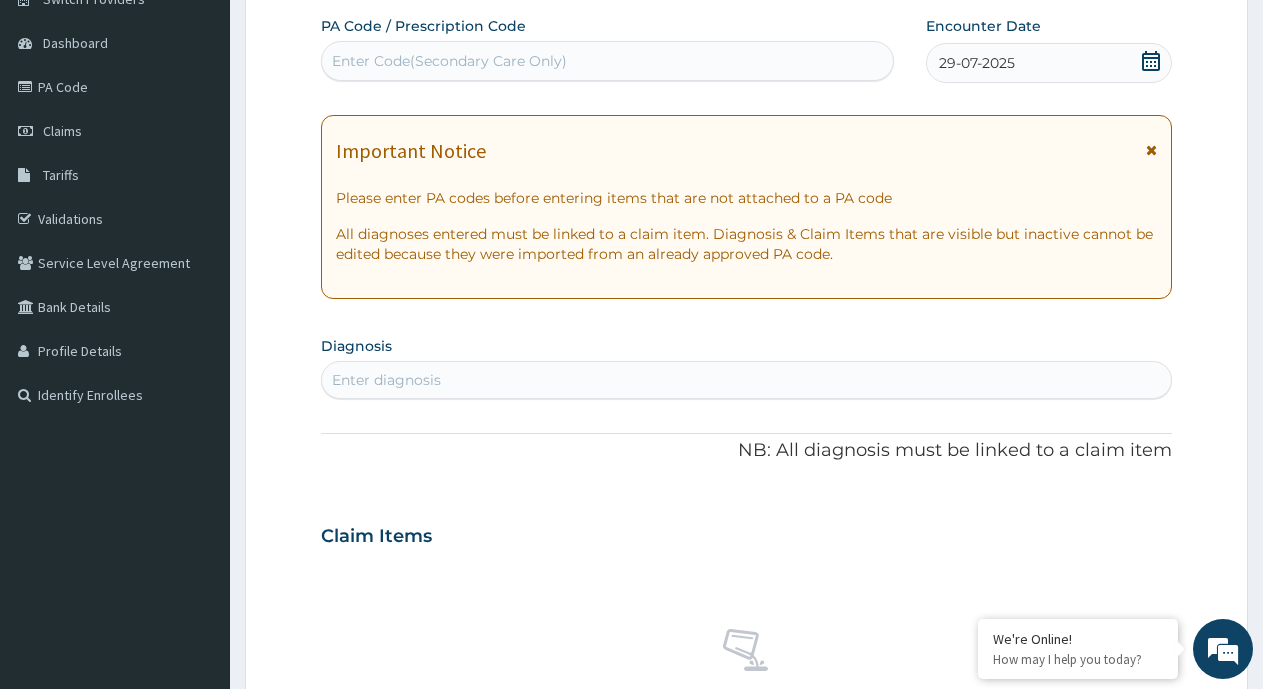 click on "Enter diagnosis" at bounding box center (386, 380) 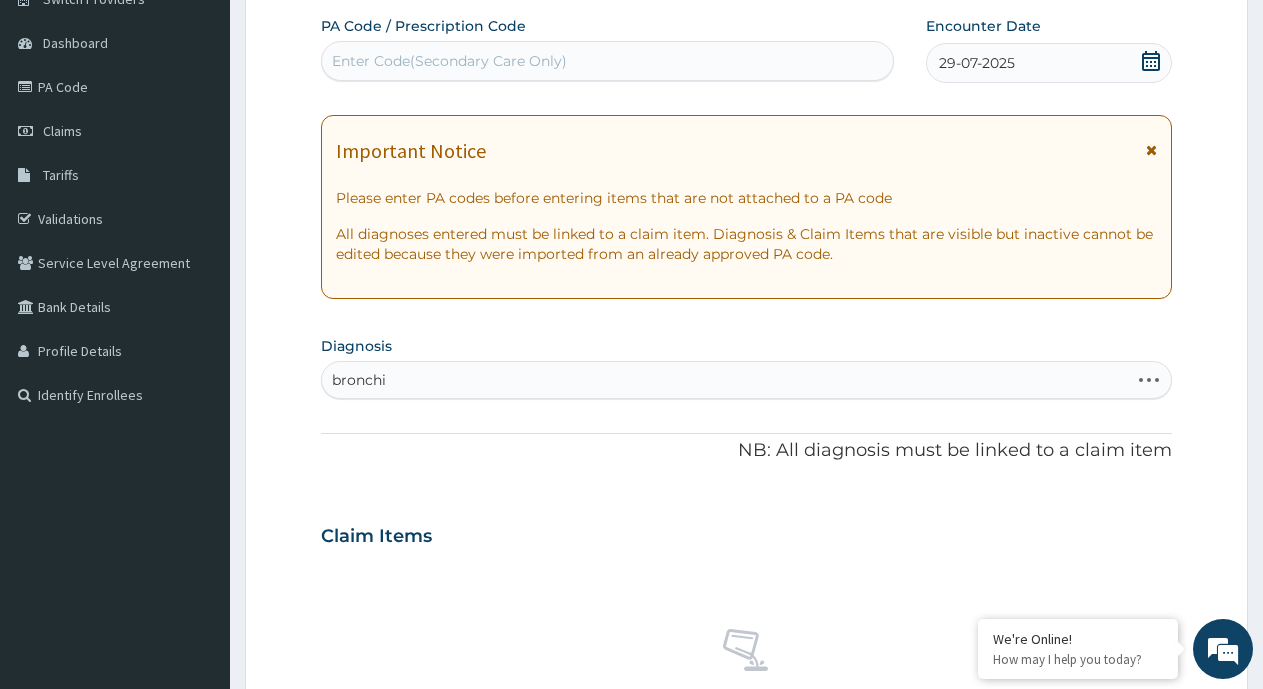type on "bronchit" 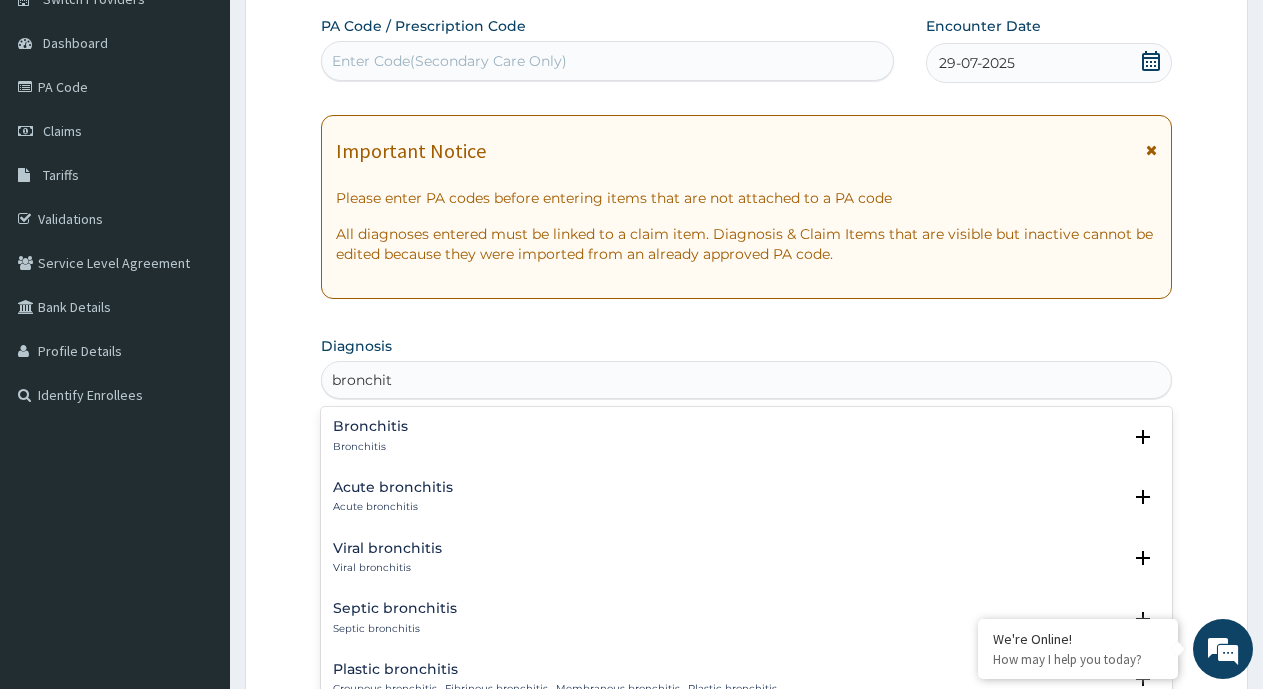 click on "Bronchitis" at bounding box center (370, 447) 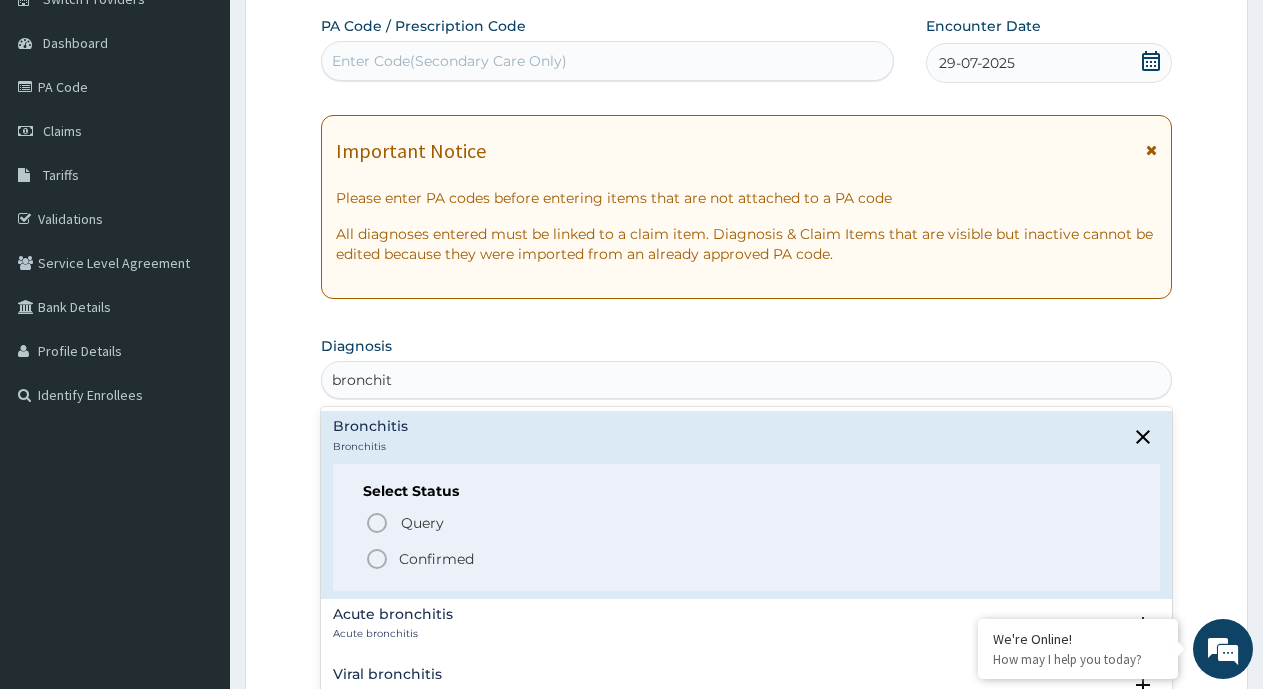 click 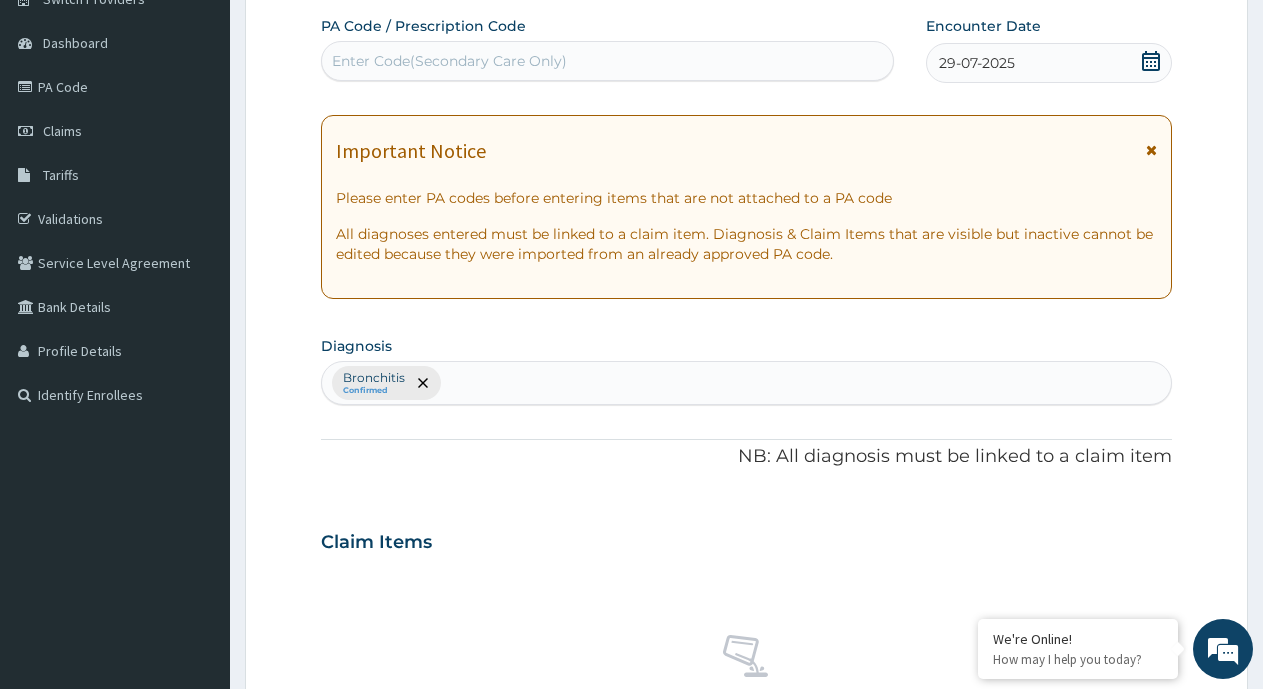 click on "Bronchitis Confirmed" at bounding box center (746, 383) 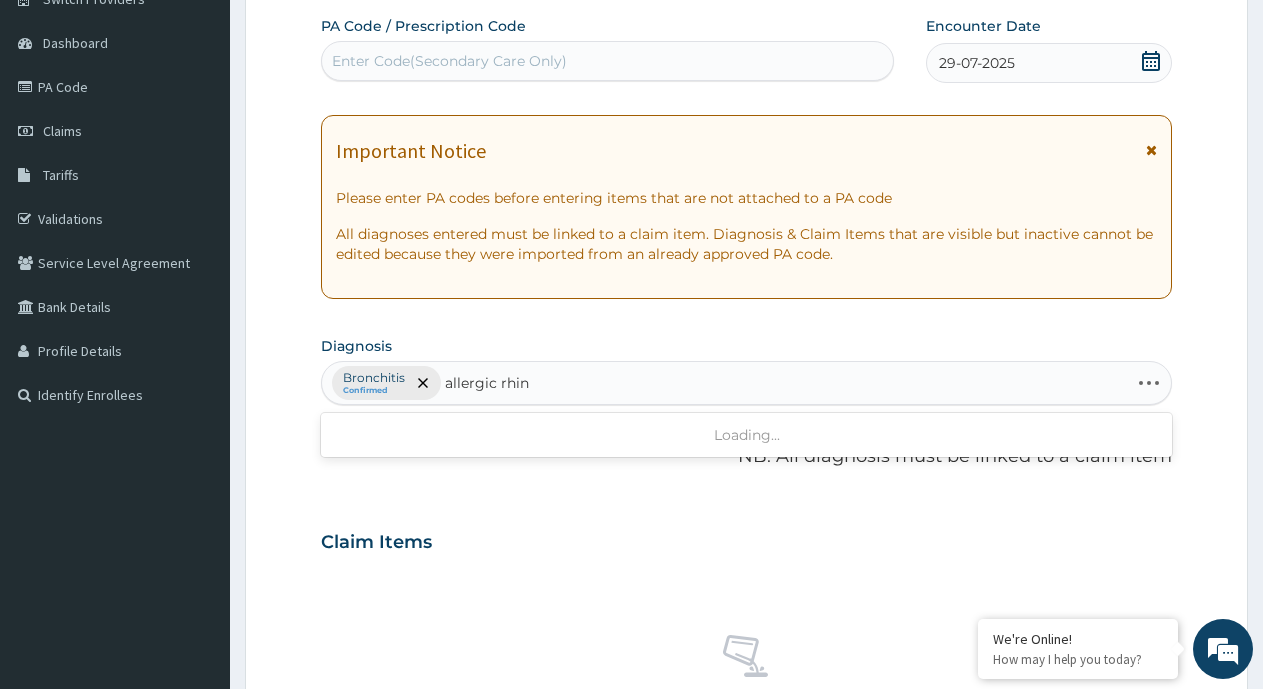type on "allergic rhini" 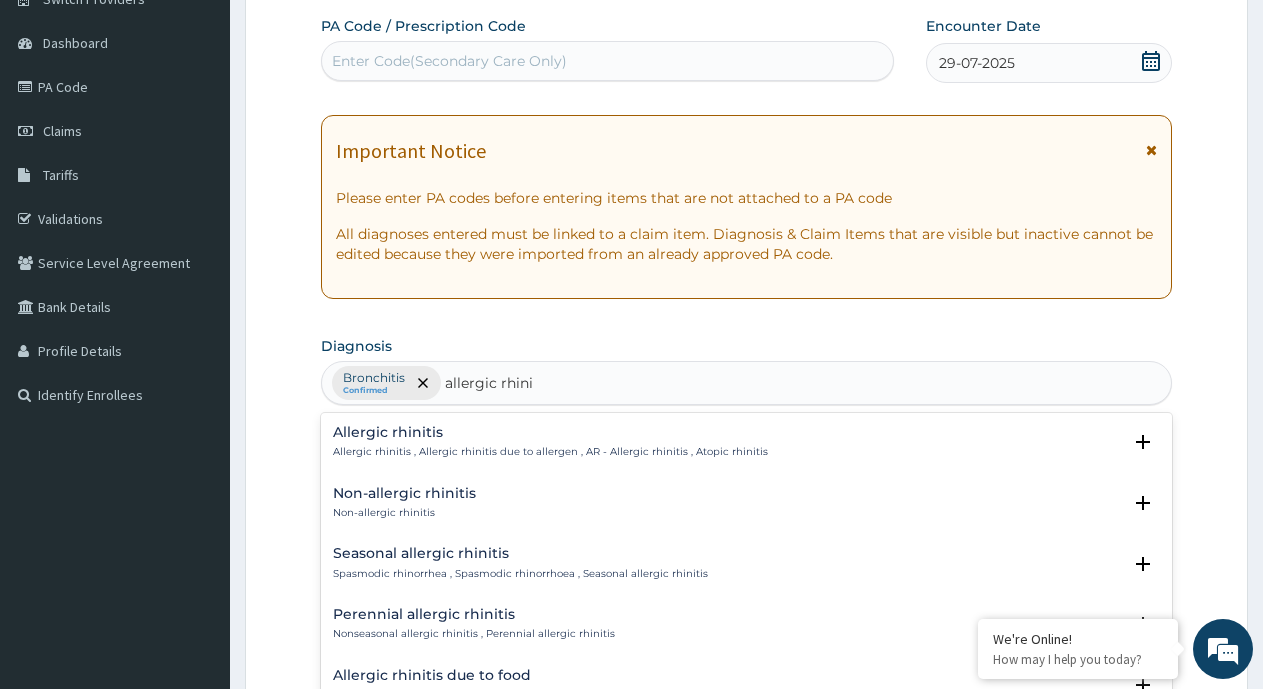 click on "Allergic rhinitis Allergic rhinitis , Allergic rhinitis due to allergen , AR - Allergic rhinitis , Atopic rhinitis" at bounding box center [550, 442] 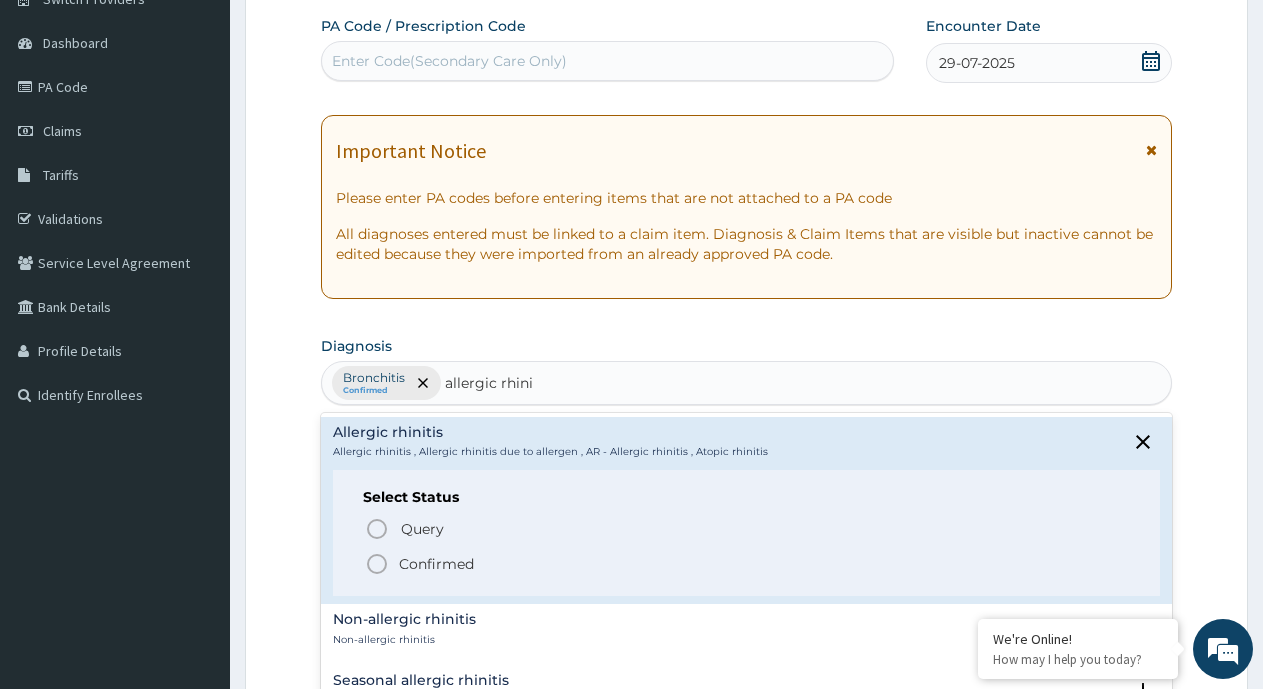 click 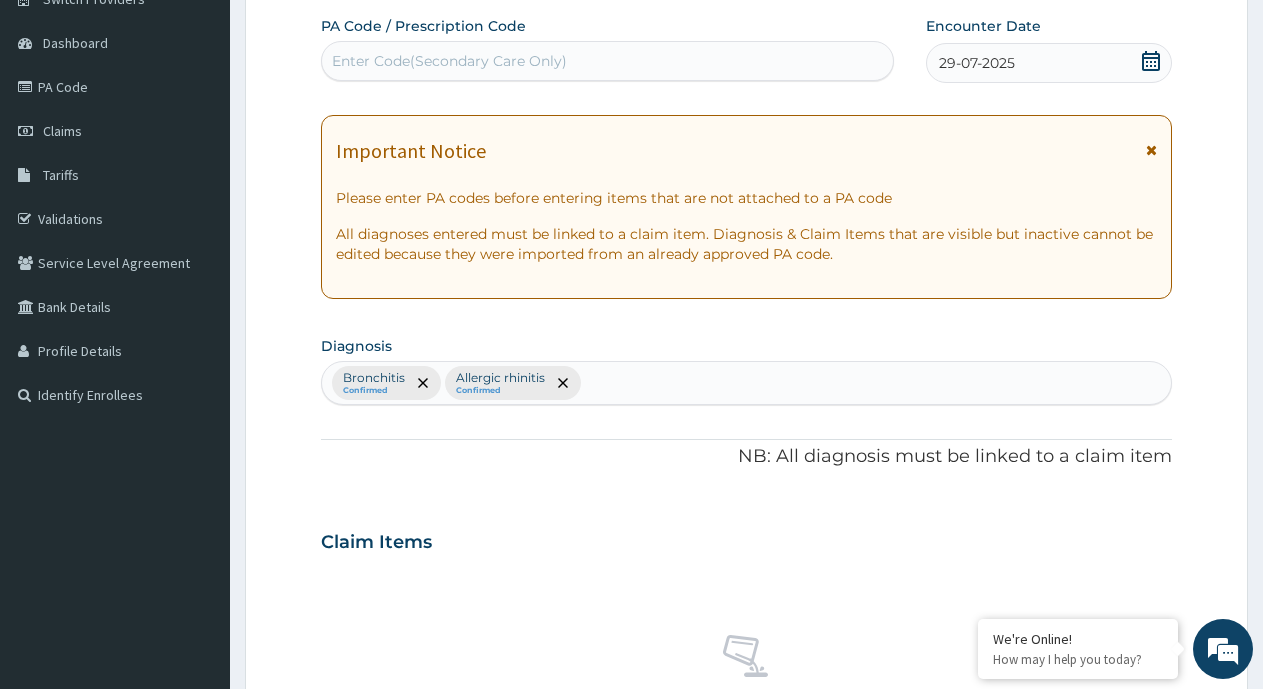 scroll, scrollTop: 620, scrollLeft: 0, axis: vertical 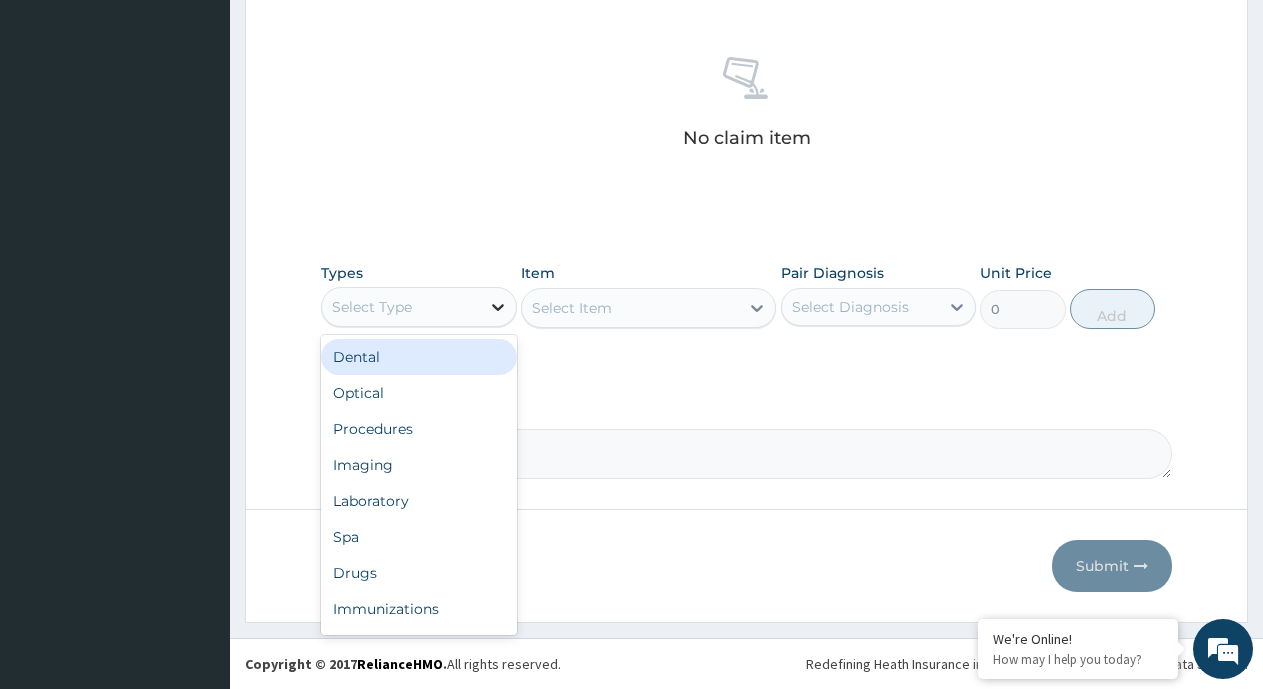 click at bounding box center [498, 307] 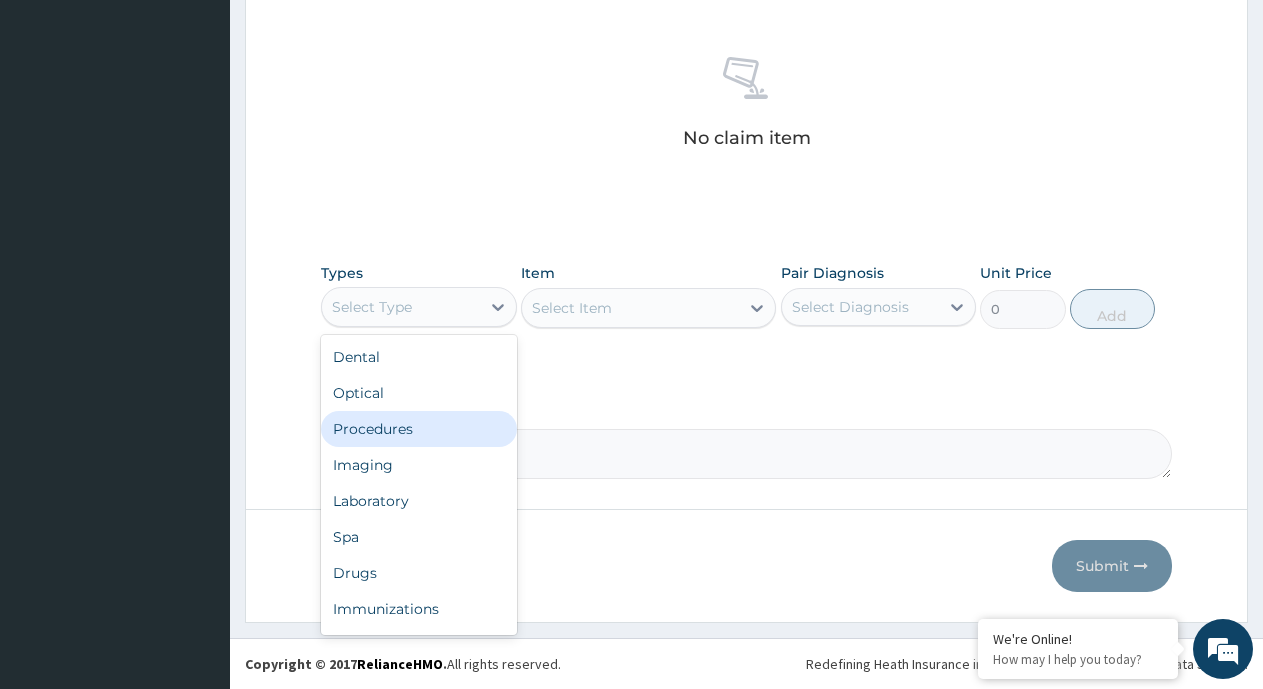 click on "Procedures" at bounding box center [419, 429] 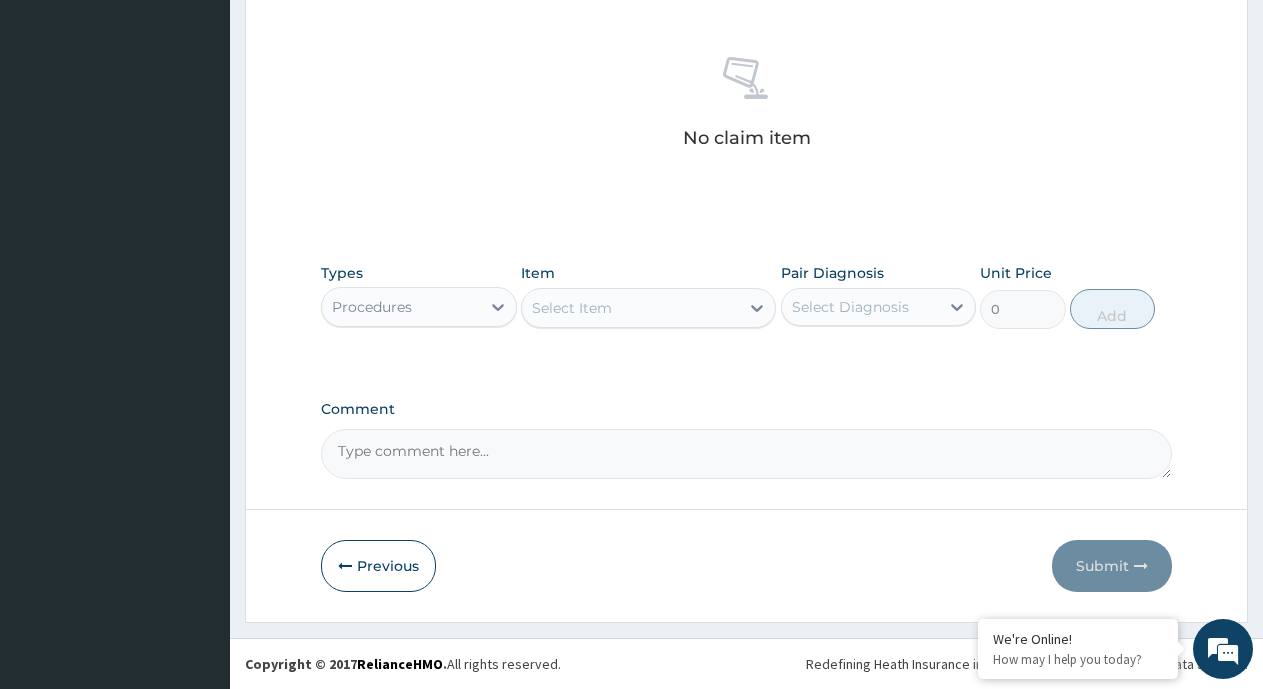 click on "Select Item" at bounding box center [572, 308] 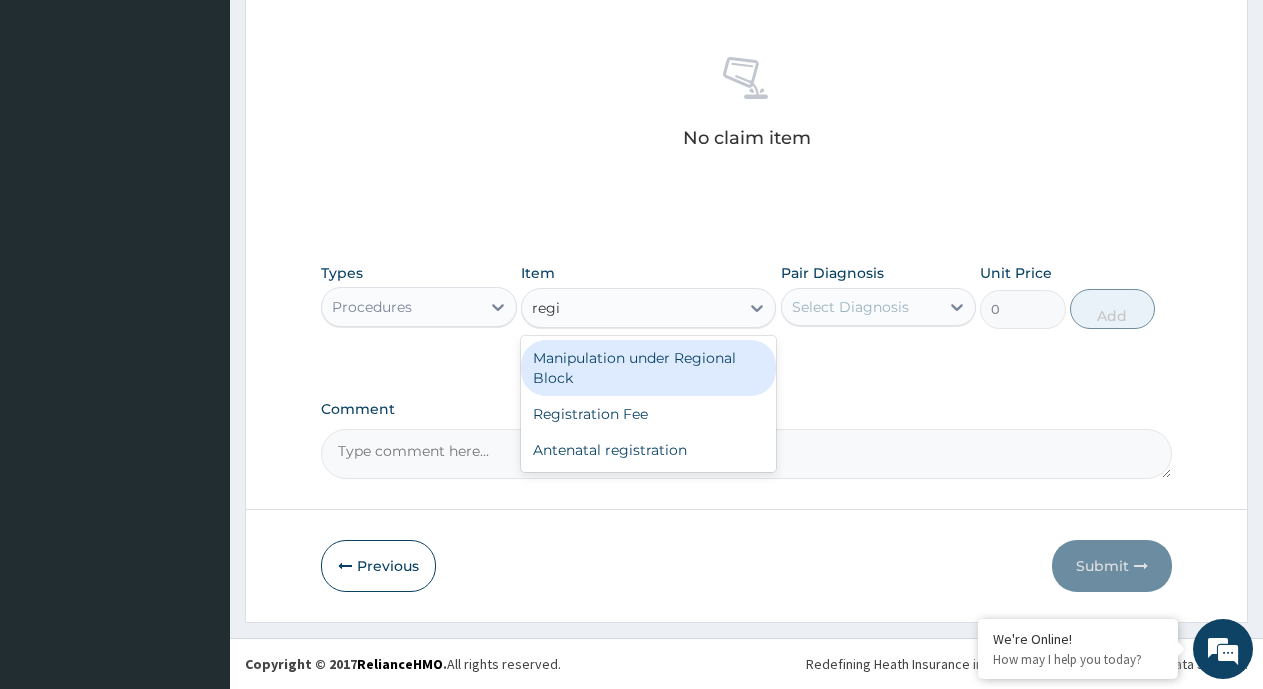 type on "regis" 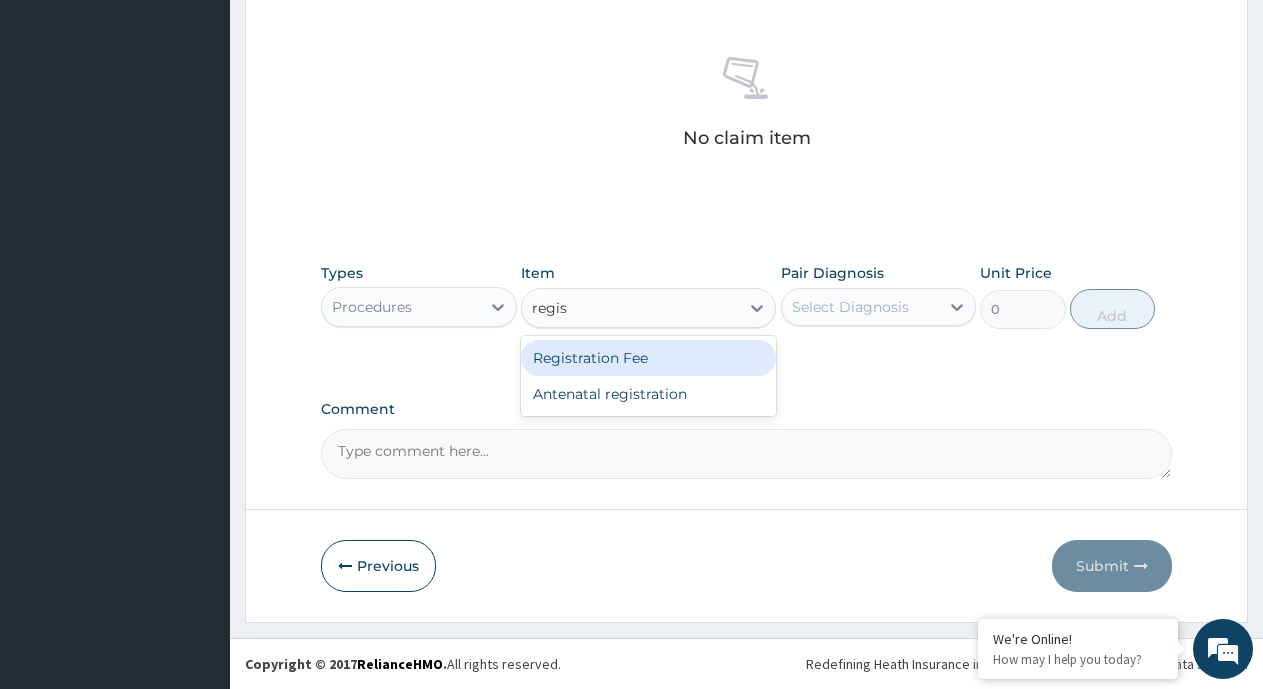 click on "Registration Fee" at bounding box center [648, 358] 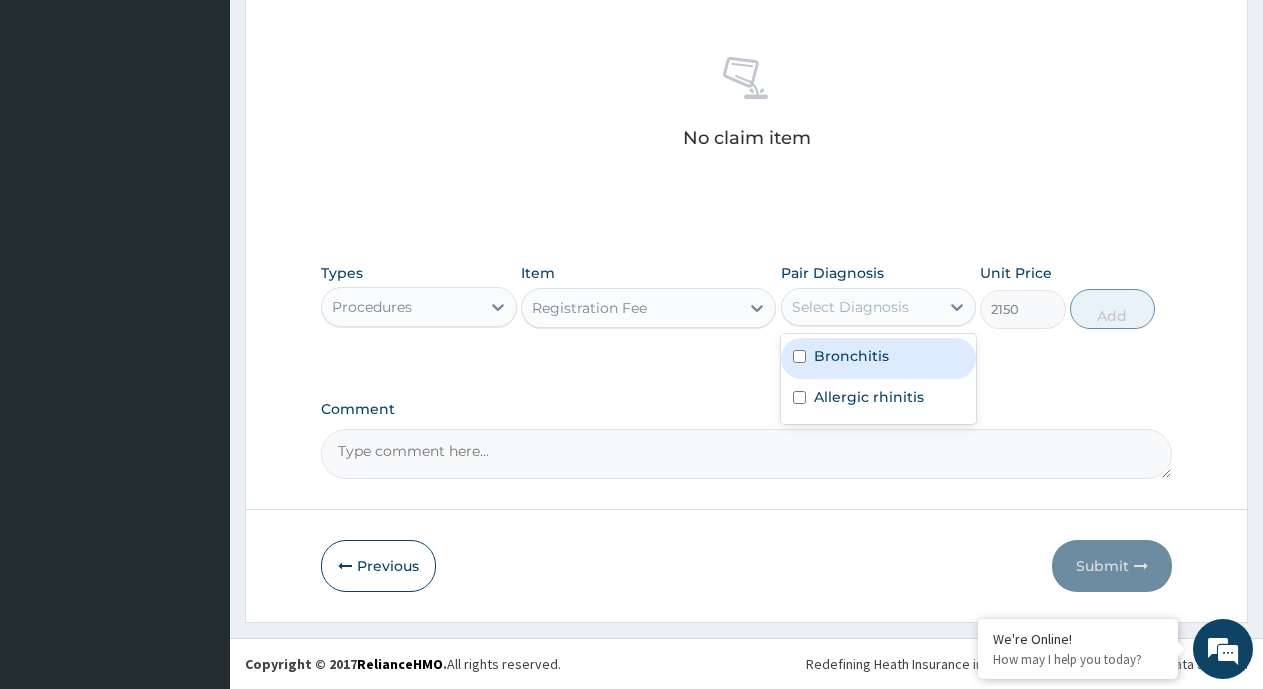click on "Select Diagnosis" at bounding box center [850, 307] 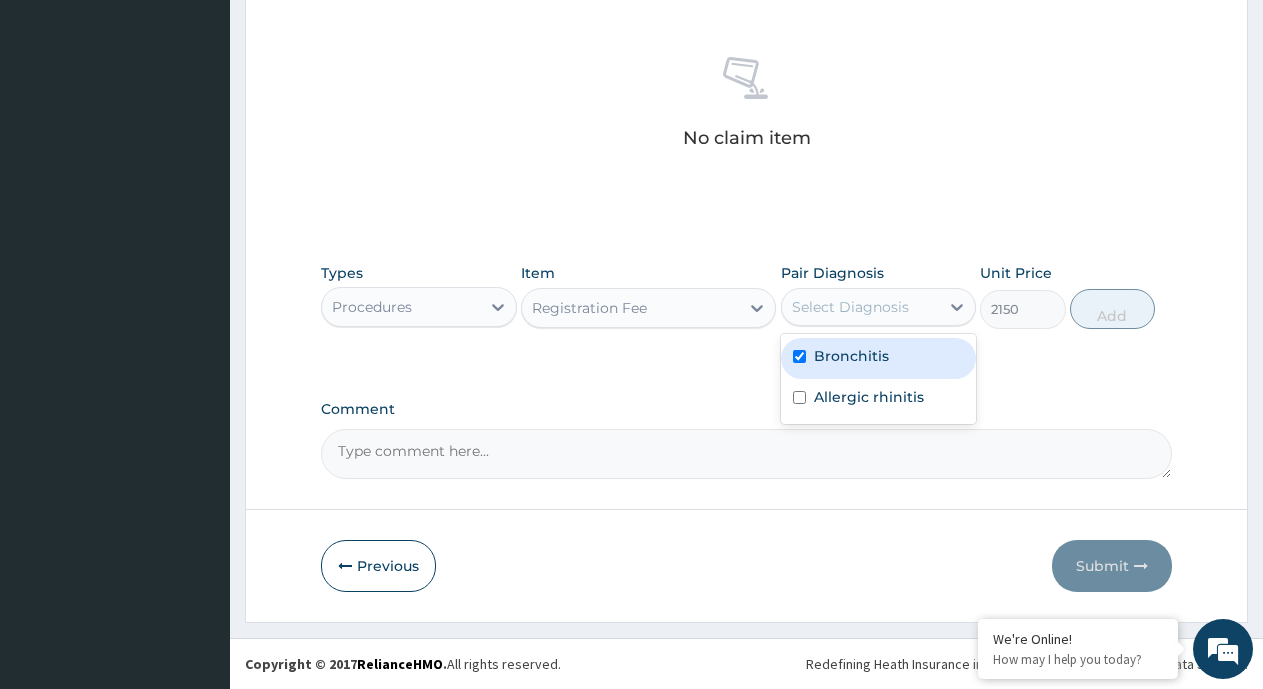 checkbox on "true" 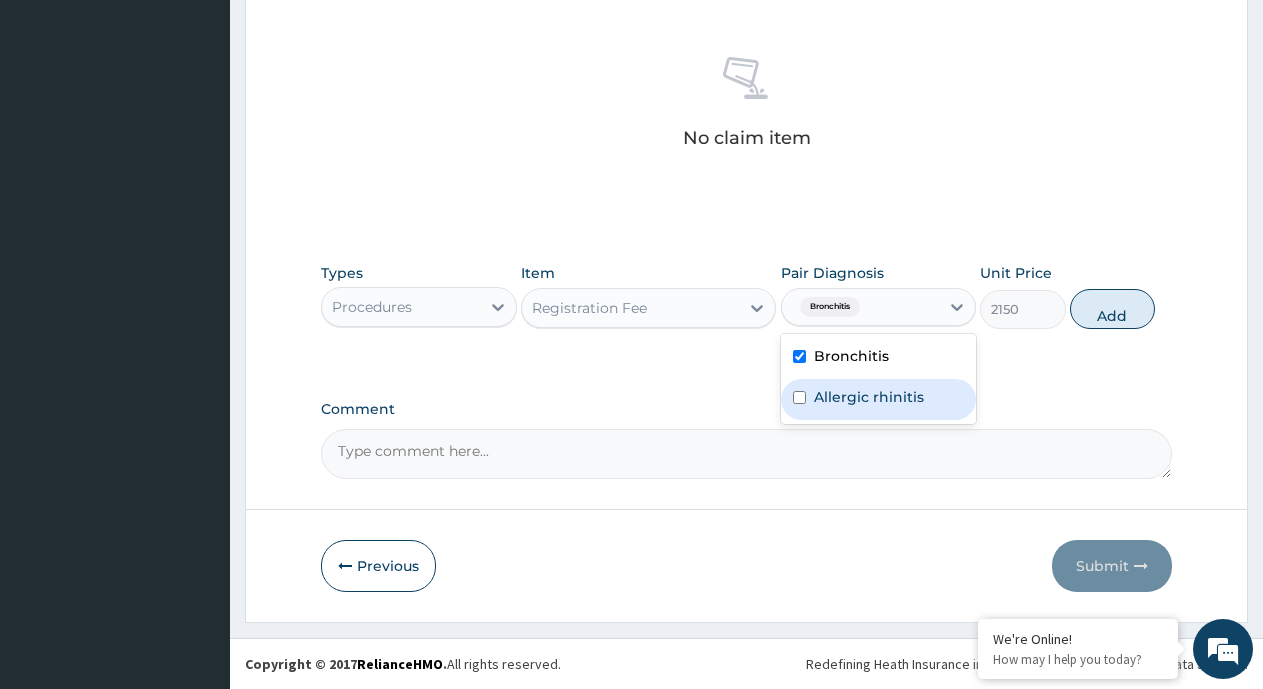 click on "Allergic rhinitis" at bounding box center (869, 397) 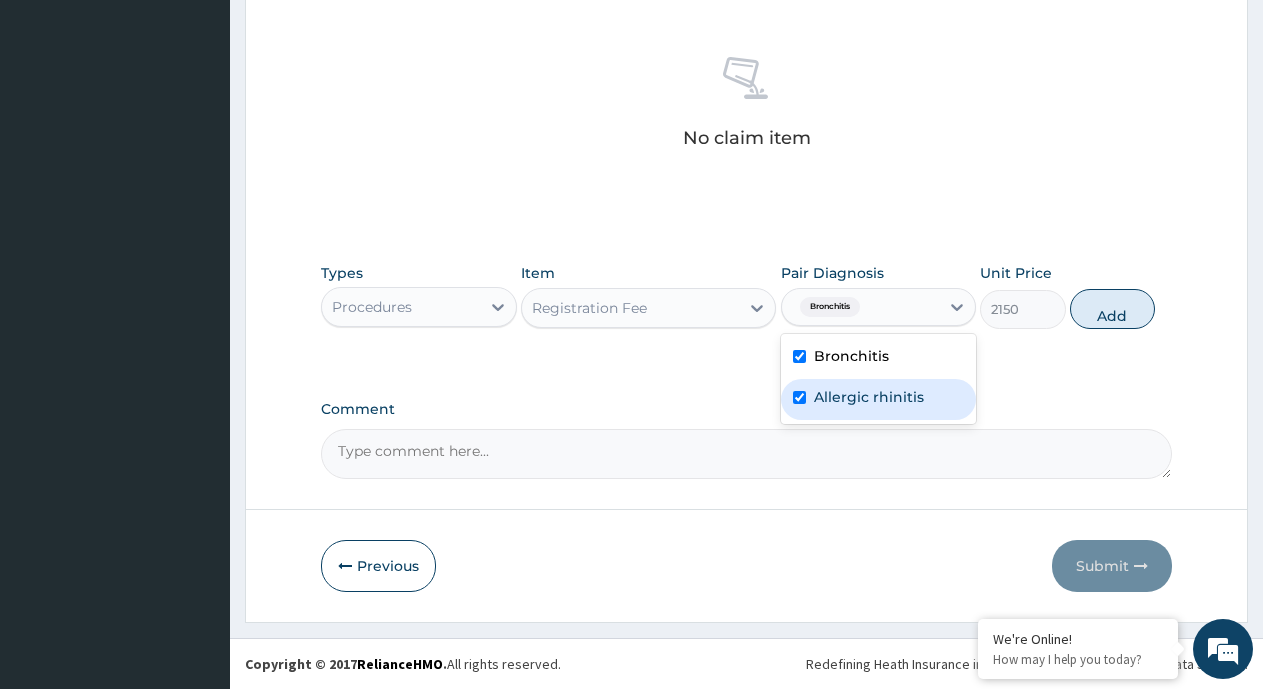 checkbox on "true" 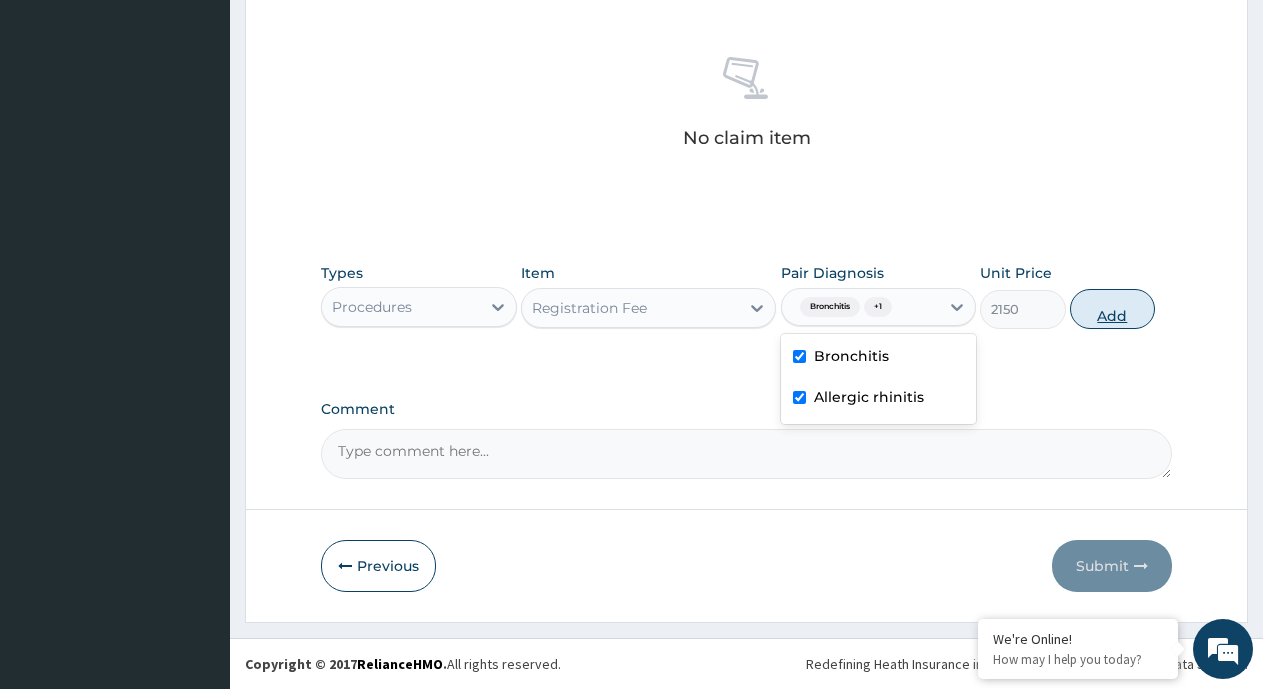 click on "Add" at bounding box center (1112, 309) 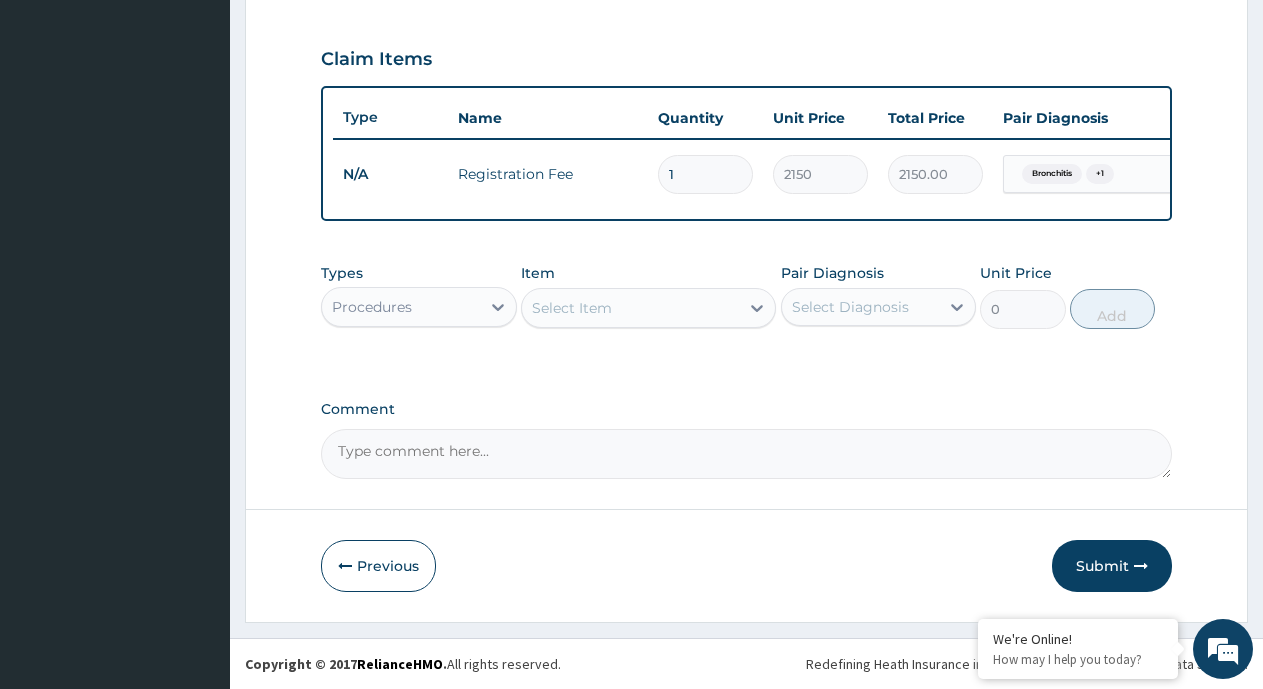 scroll, scrollTop: 675, scrollLeft: 0, axis: vertical 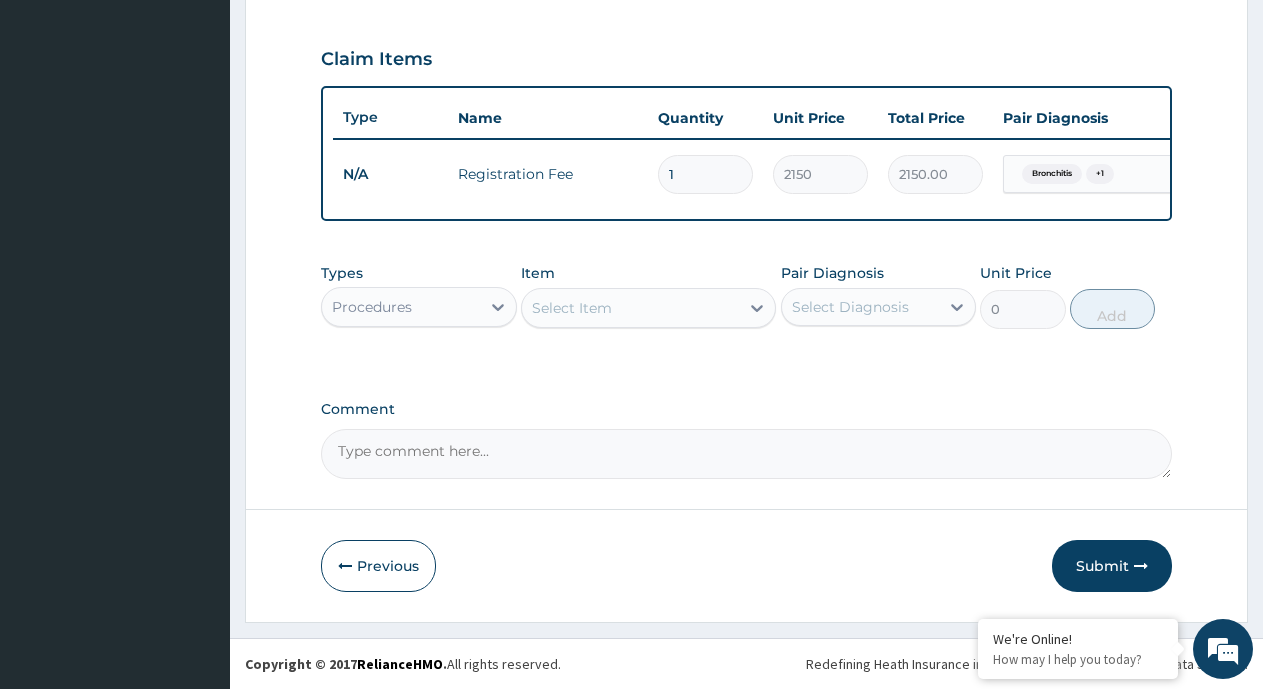 click on "Select Item" at bounding box center (630, 308) 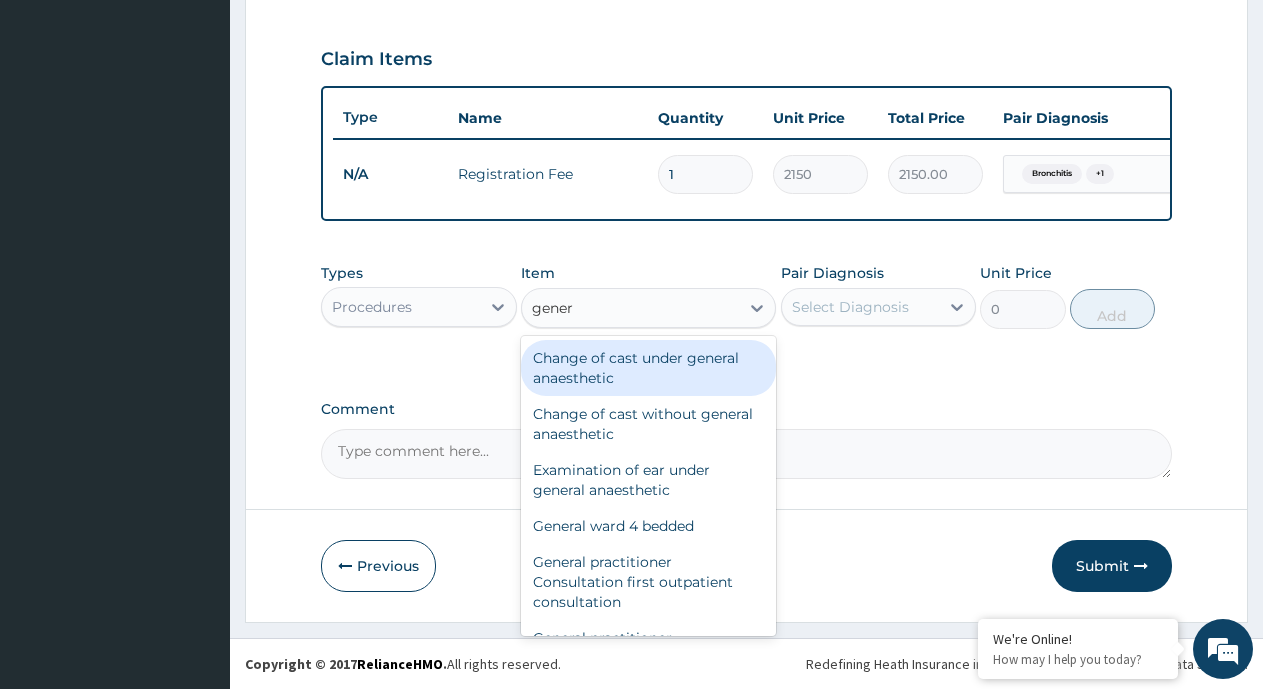 type on "genera" 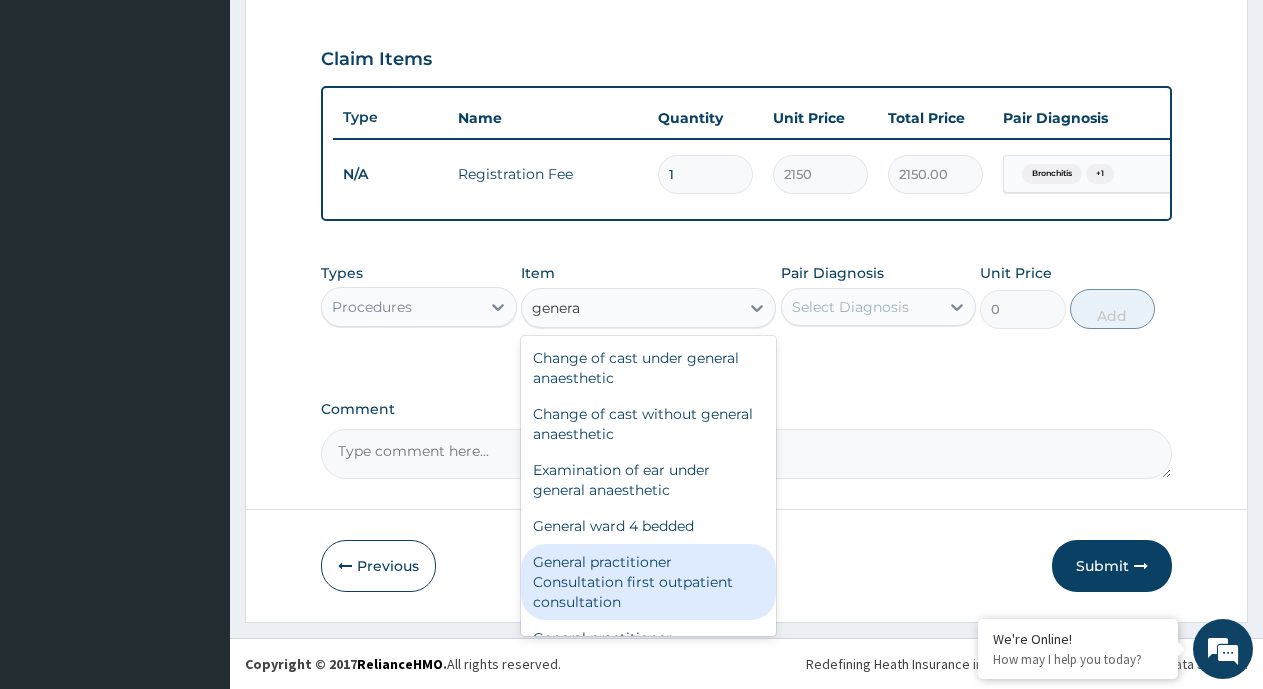 click on "General practitioner Consultation first outpatient consultation" at bounding box center [648, 582] 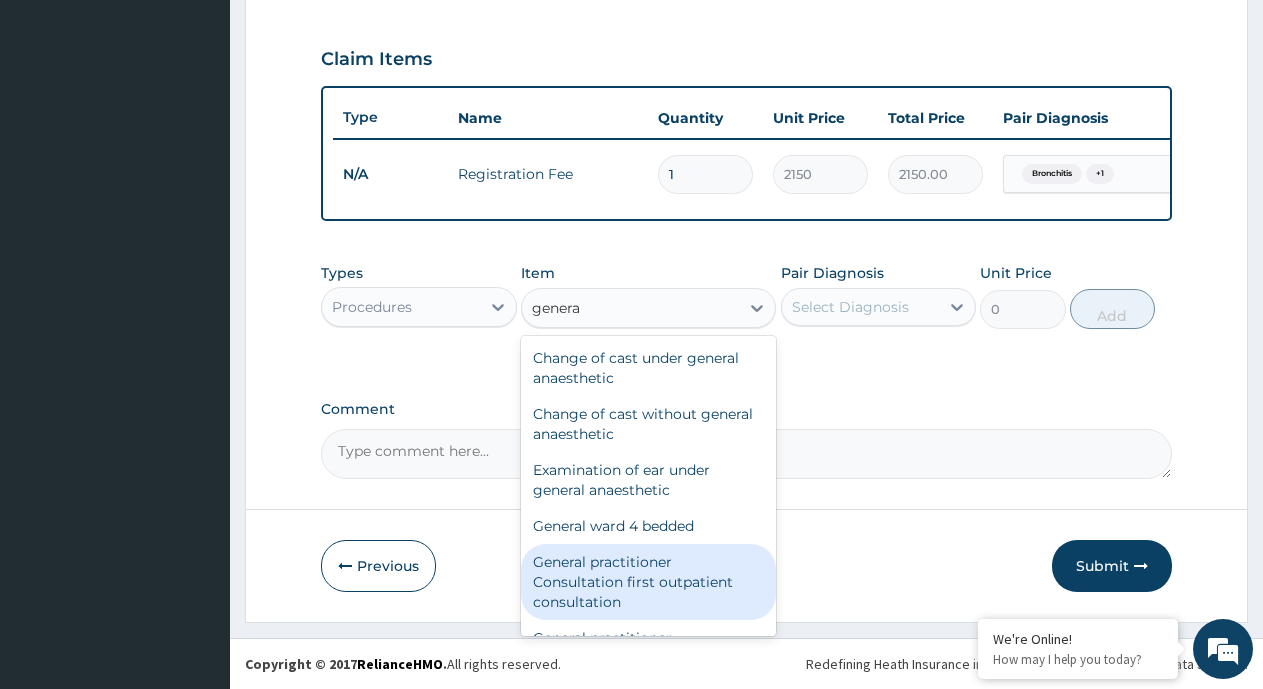 type 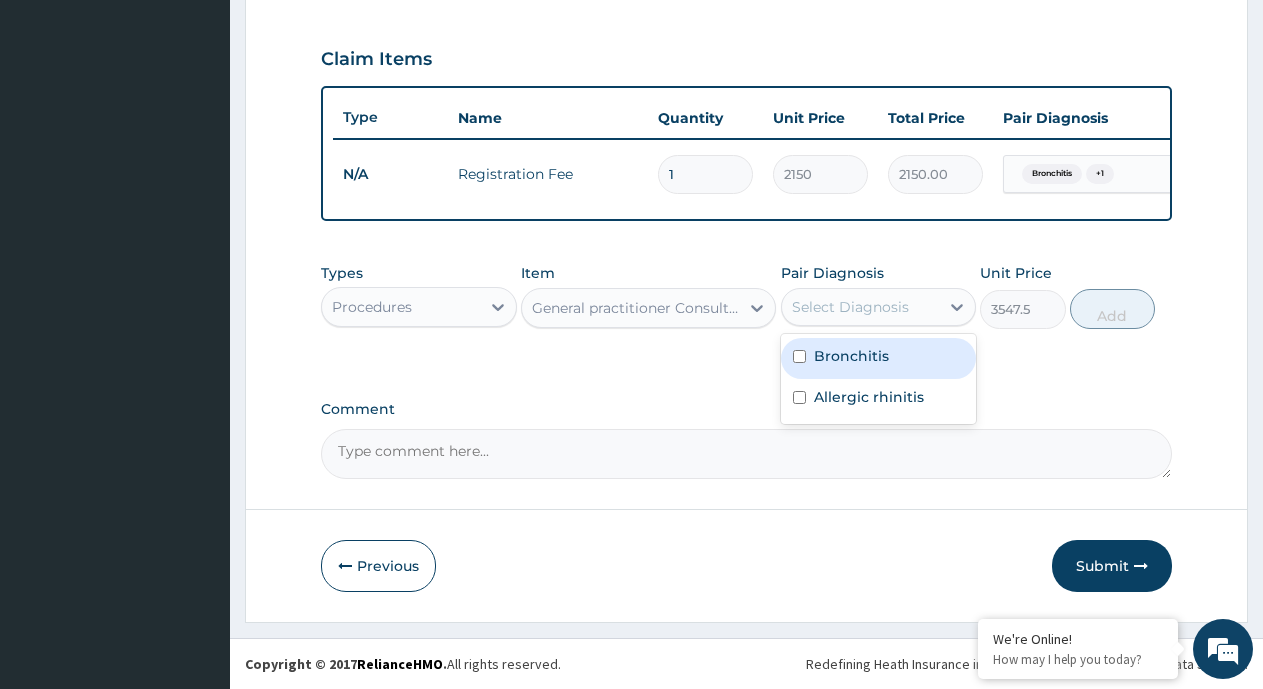 drag, startPoint x: 858, startPoint y: 306, endPoint x: 858, endPoint y: 362, distance: 56 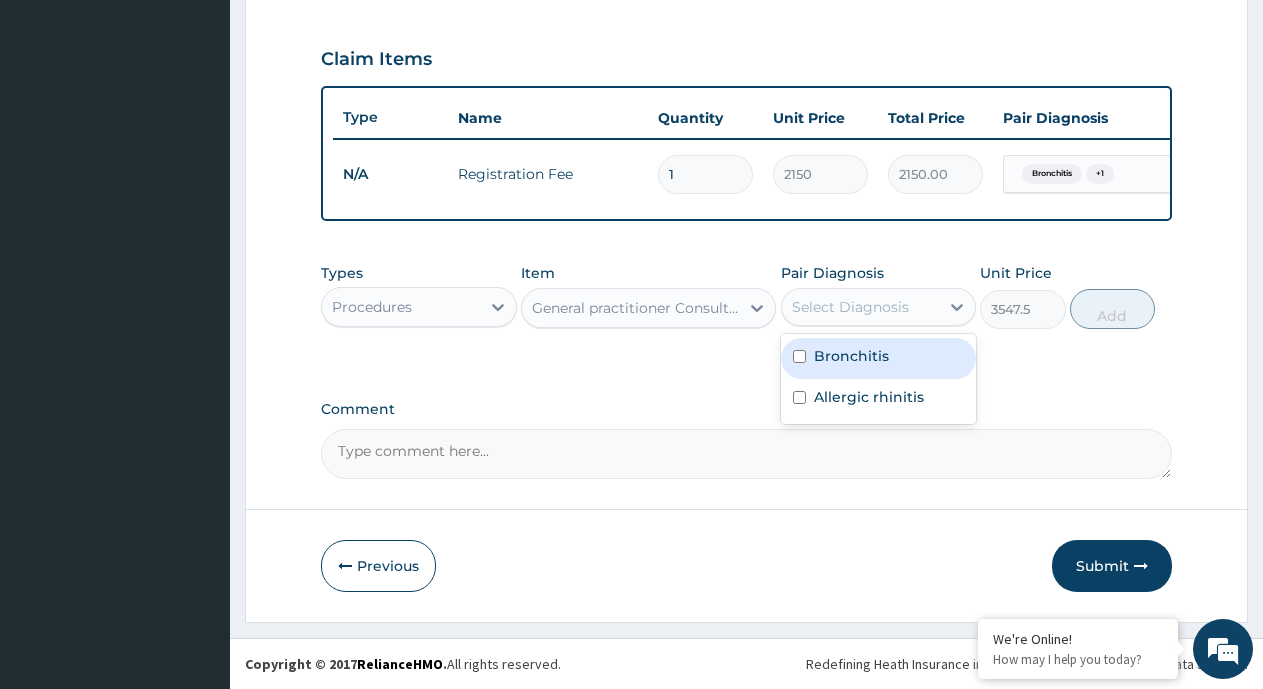 click on "option Allergic rhinitis, selected. option Bronchitis focused, 1 of 2. 2 results available. Use Up and Down to choose options, press Enter to select the currently focused option, press Escape to exit the menu, press Tab to select the option and exit the menu. Select Diagnosis Bronchitis Allergic rhinitis" at bounding box center [879, 307] 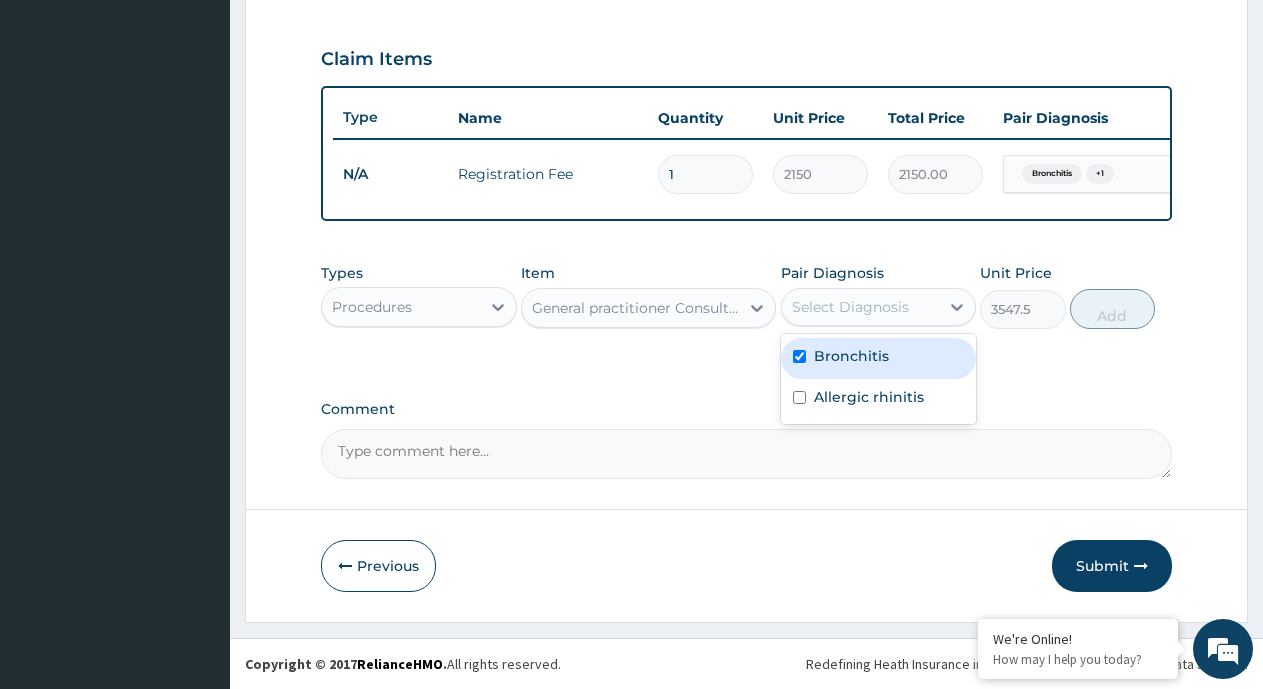 checkbox on "true" 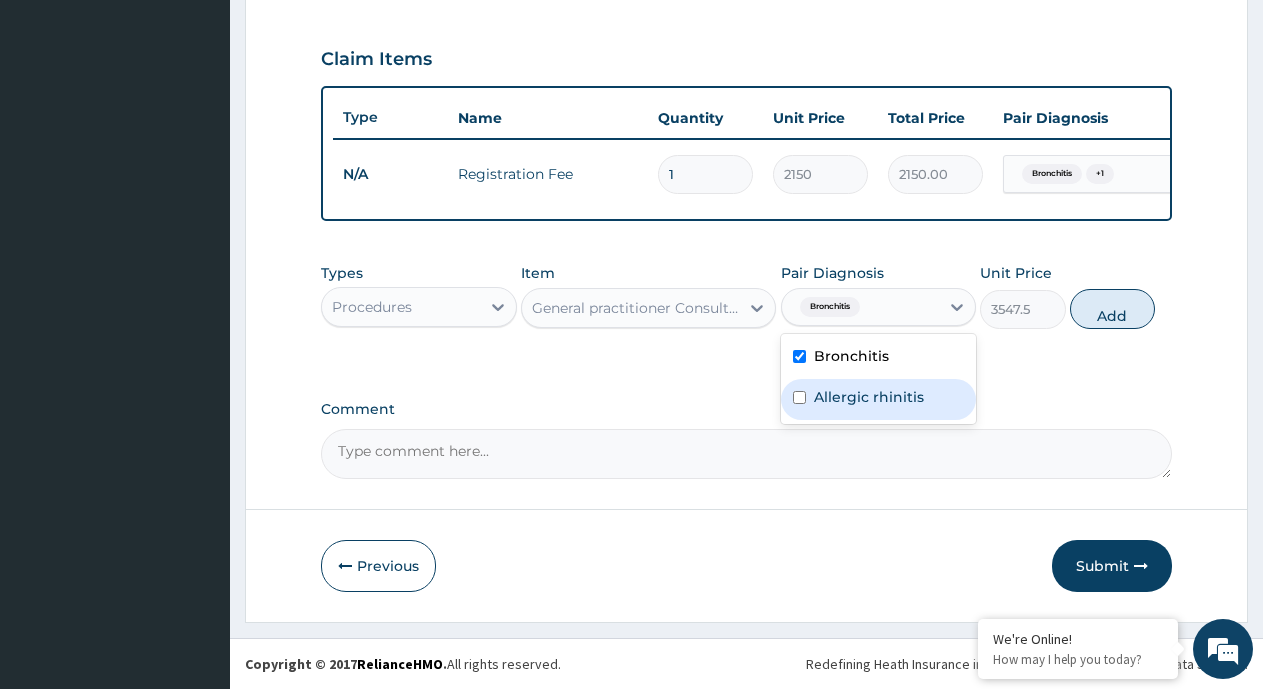 click on "Allergic rhinitis" at bounding box center (869, 397) 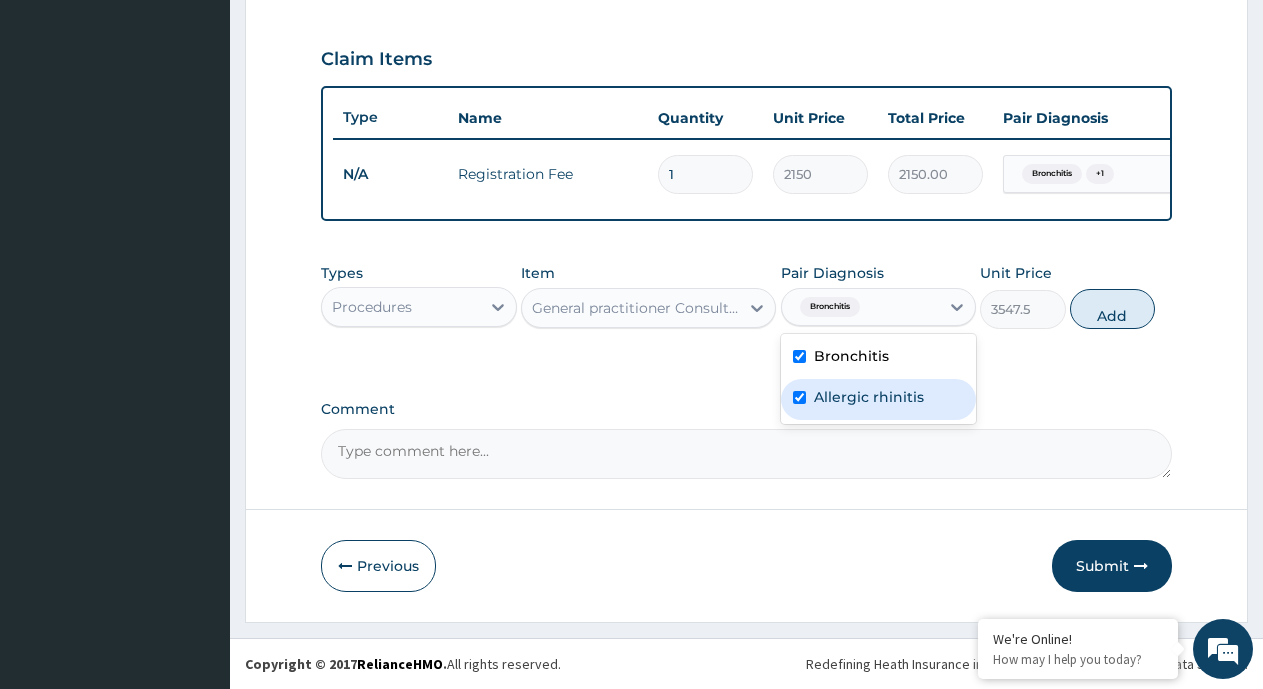checkbox on "true" 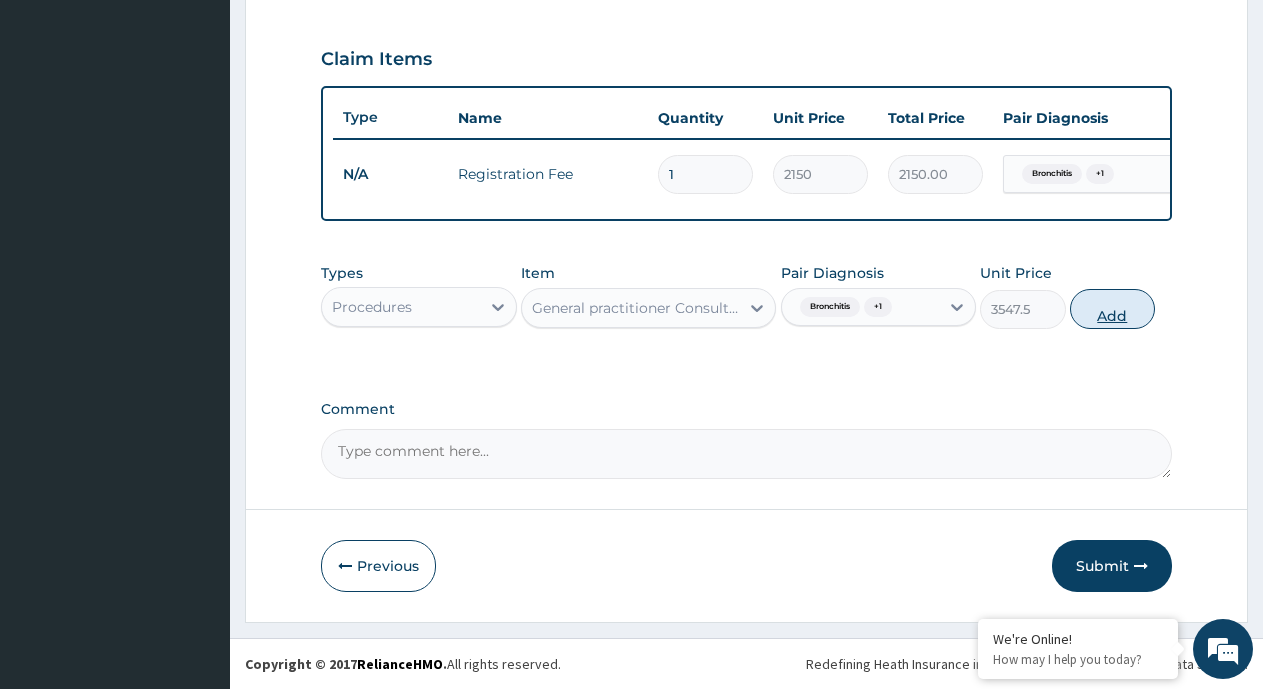 click on "Add" at bounding box center (1112, 309) 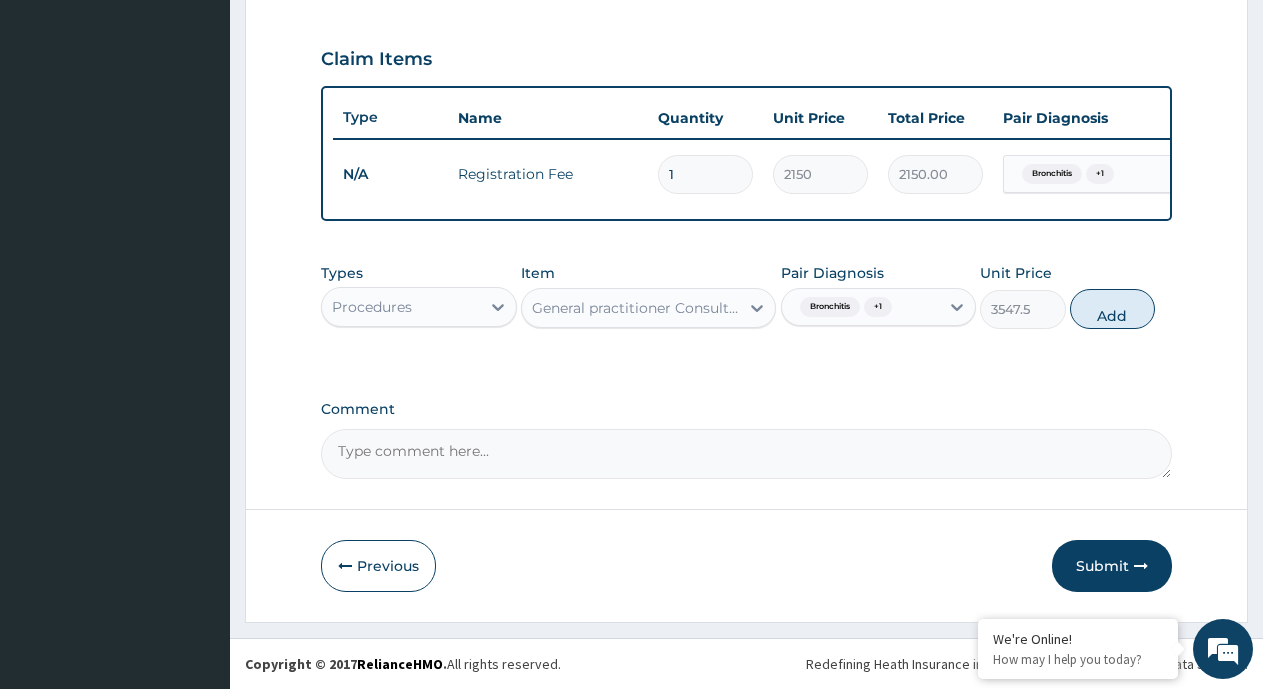 type on "0" 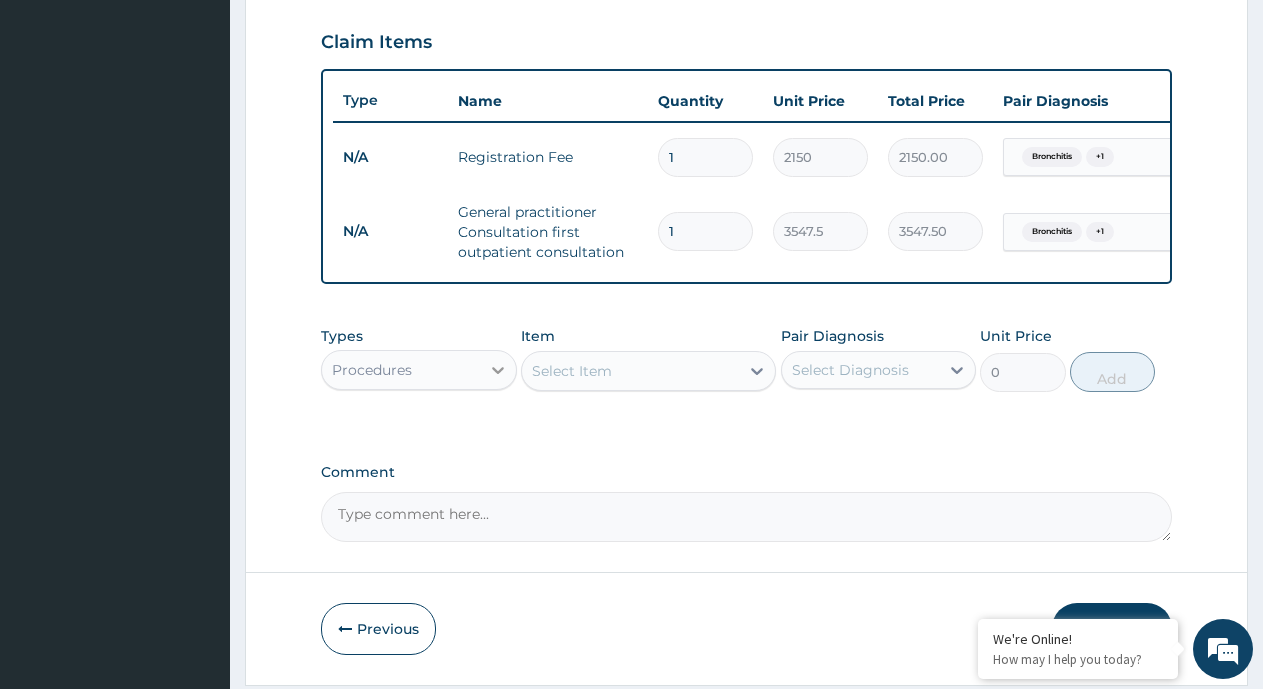 click 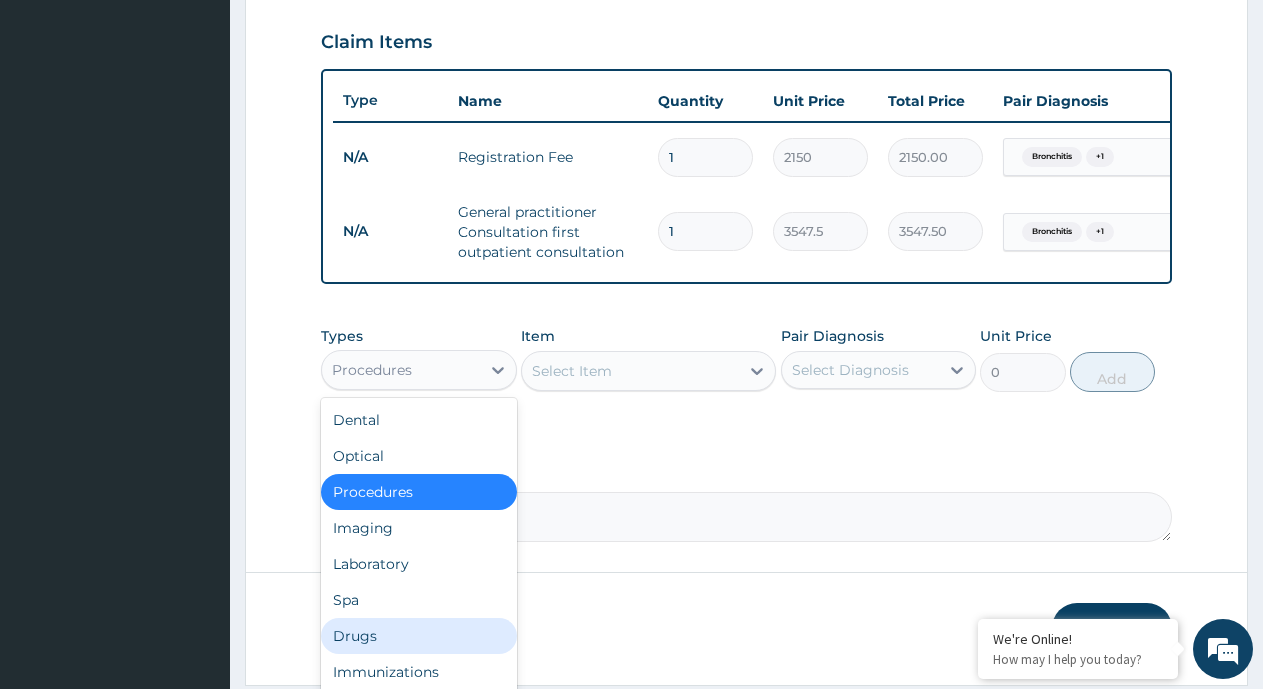 click on "Drugs" at bounding box center [419, 636] 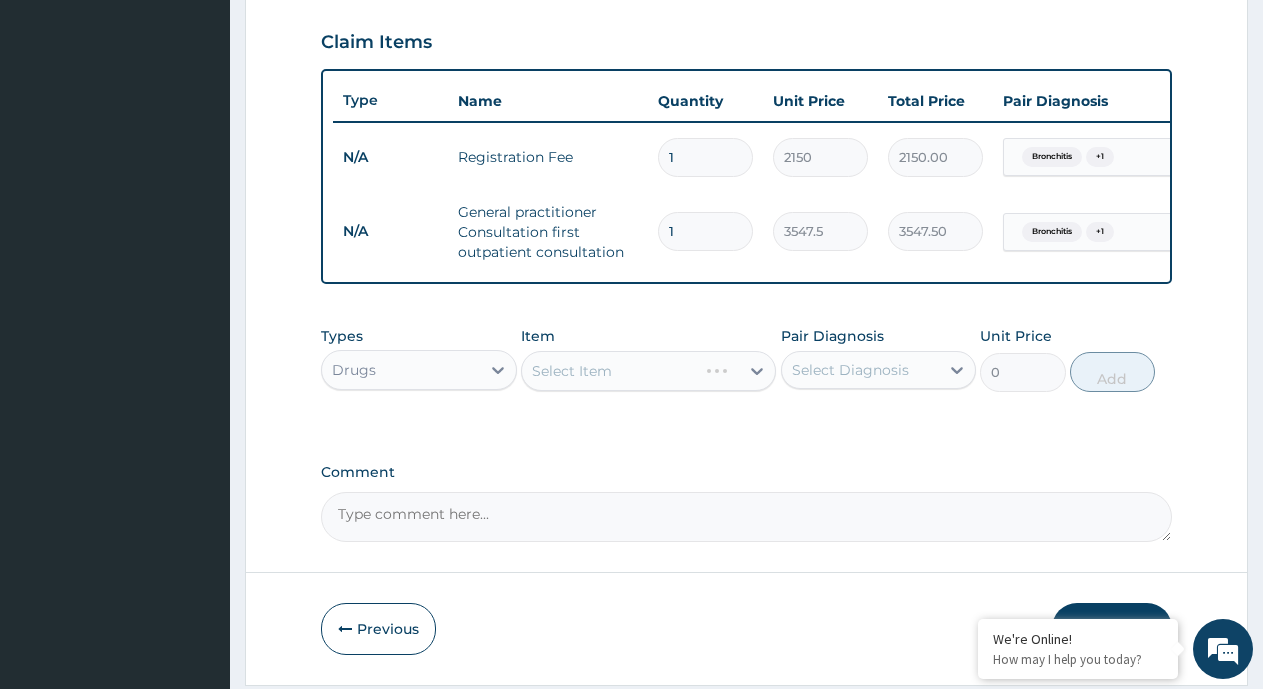 scroll, scrollTop: 755, scrollLeft: 0, axis: vertical 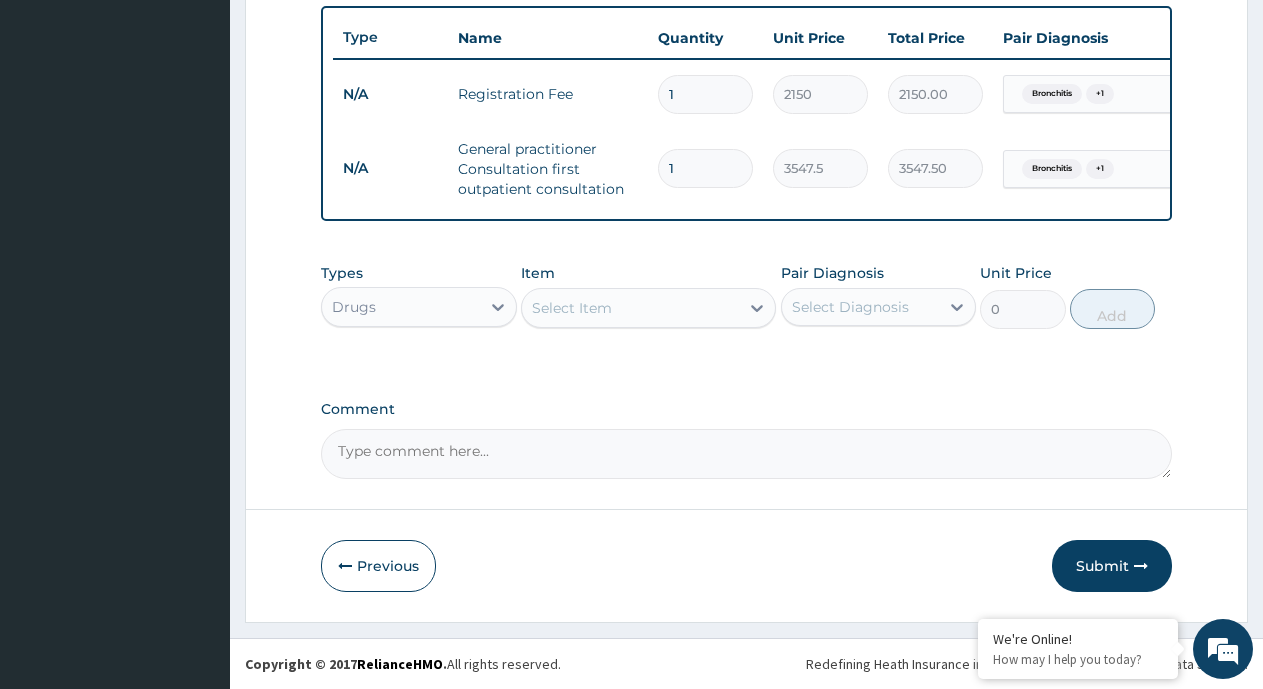 click on "Select Item" at bounding box center (572, 308) 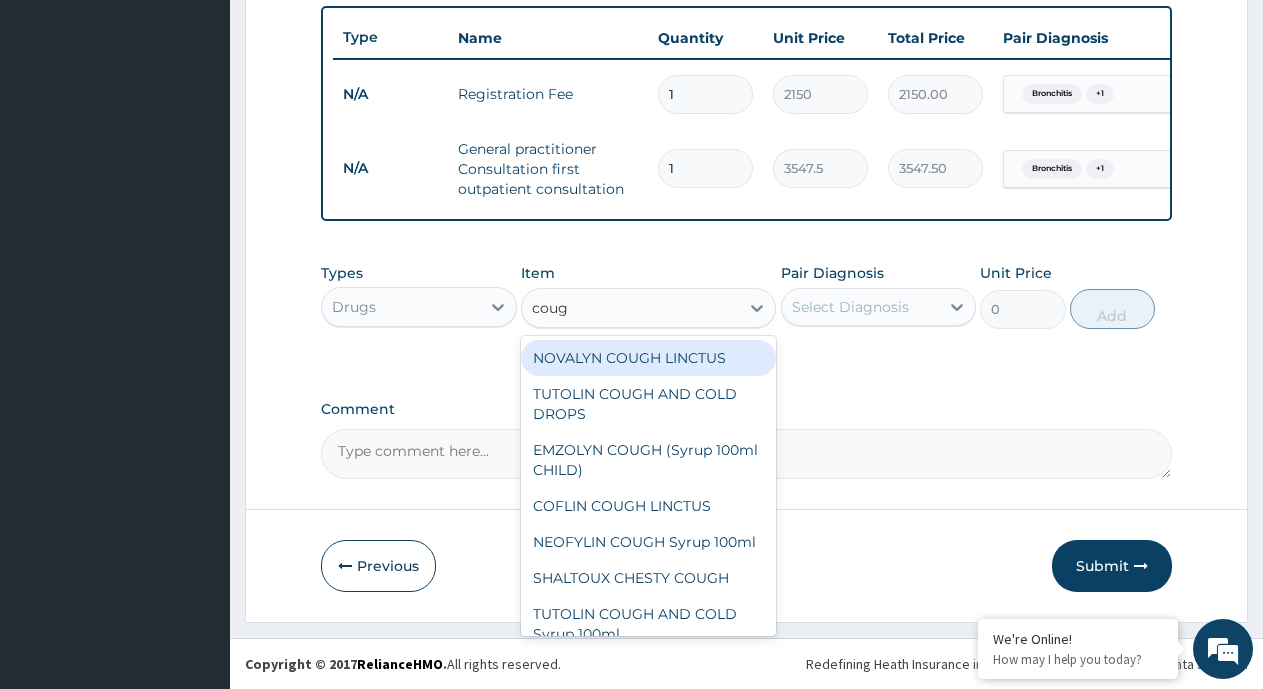 type on "cough" 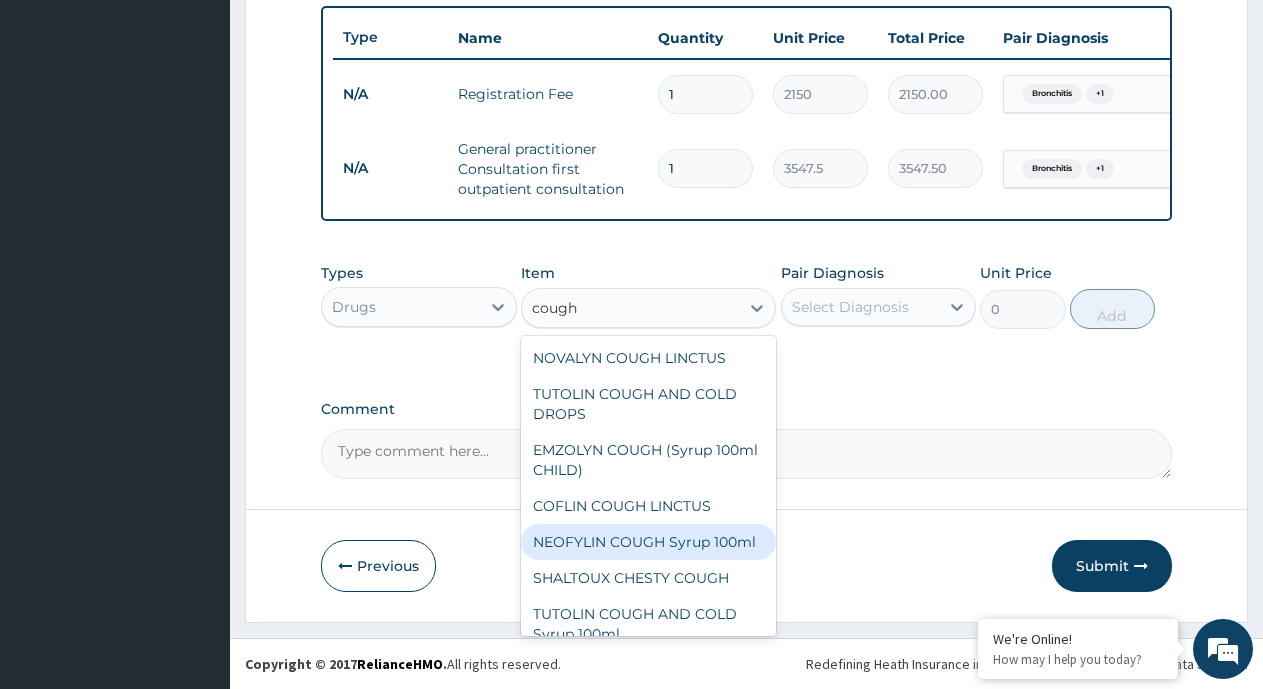 click on "NEOFYLIN COUGH Syrup 100ml" at bounding box center (648, 542) 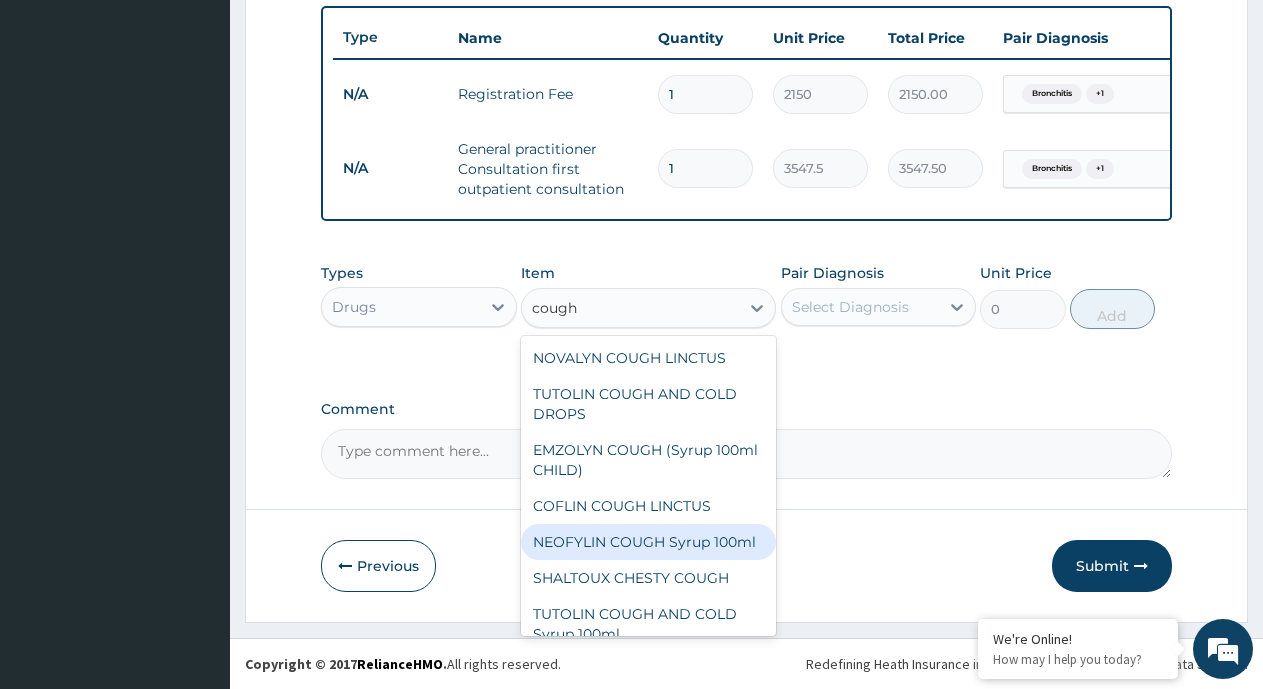 type 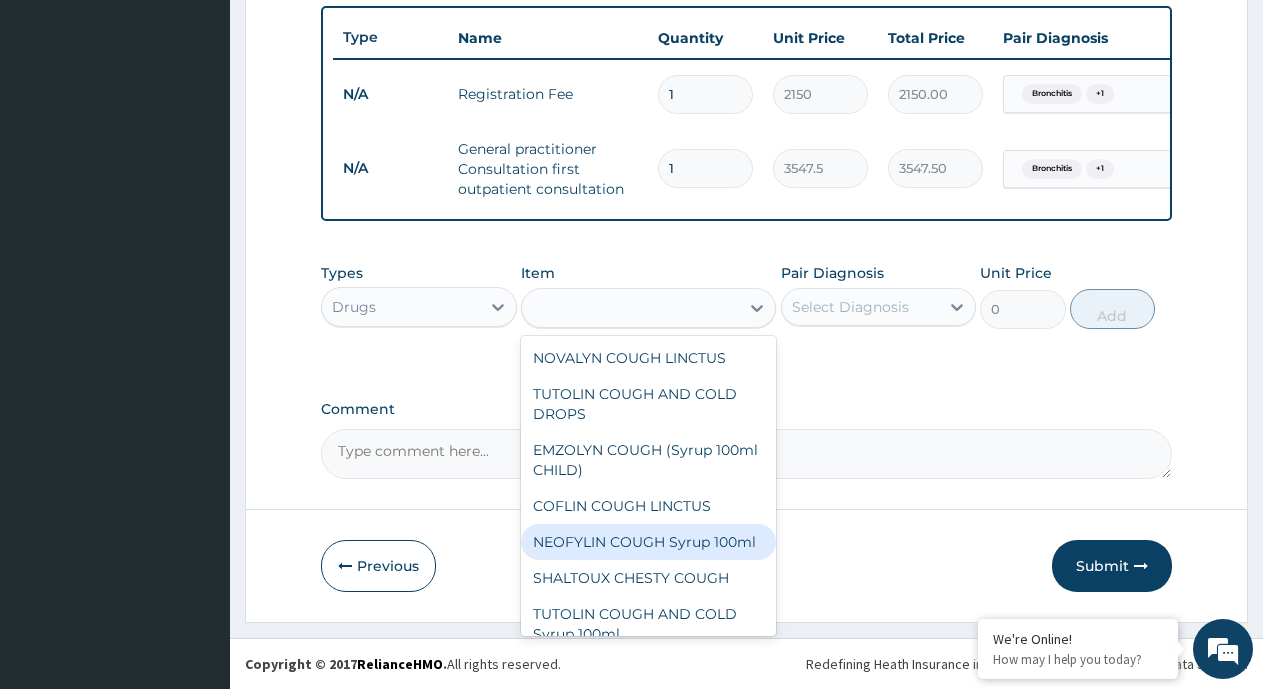 type on "1419" 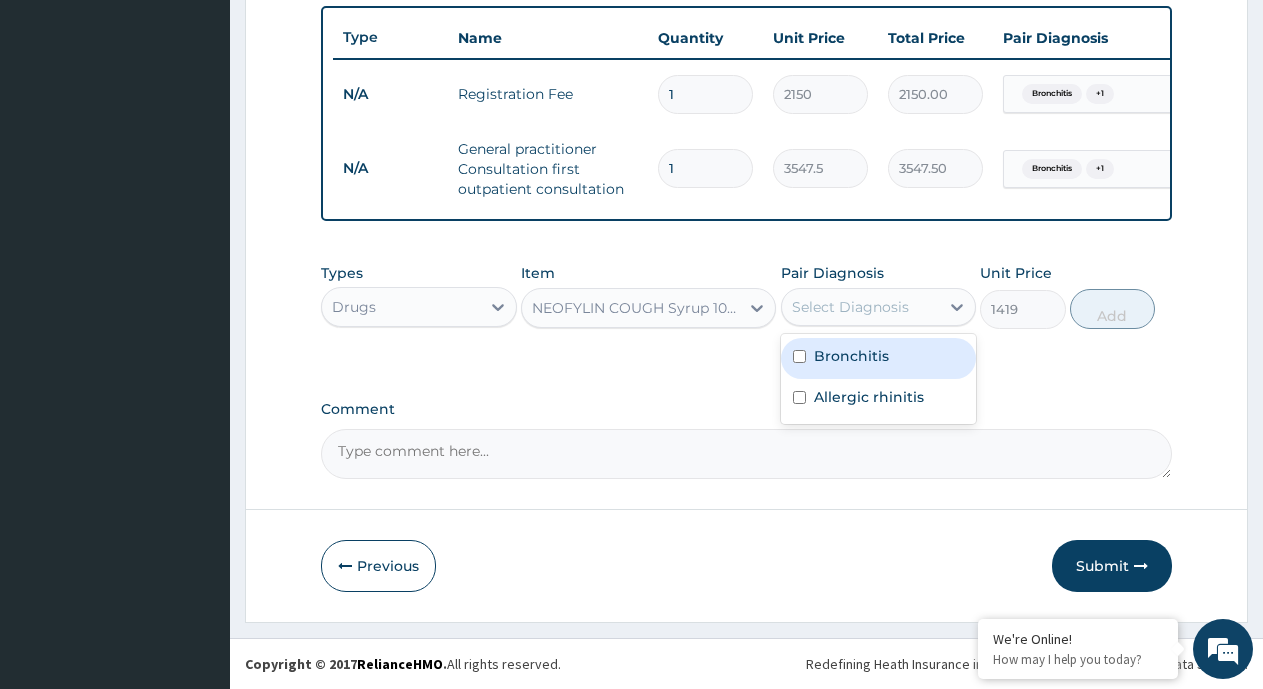 click on "Select Diagnosis" at bounding box center [850, 307] 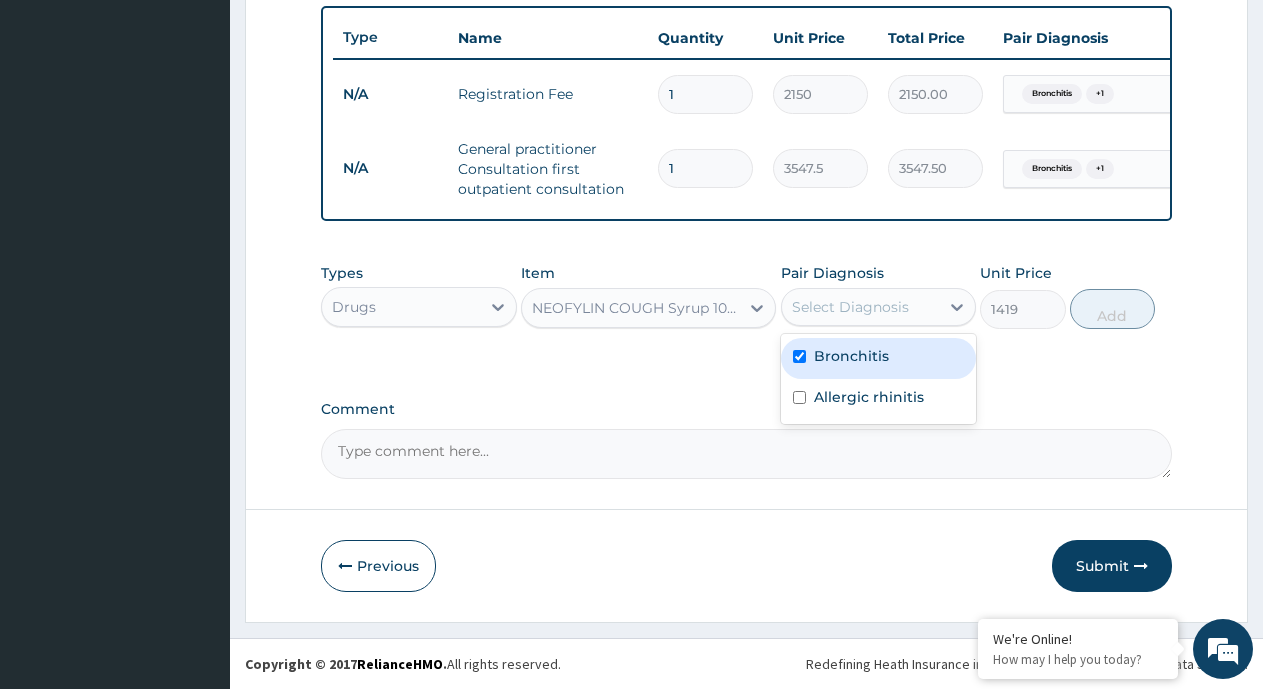 checkbox on "true" 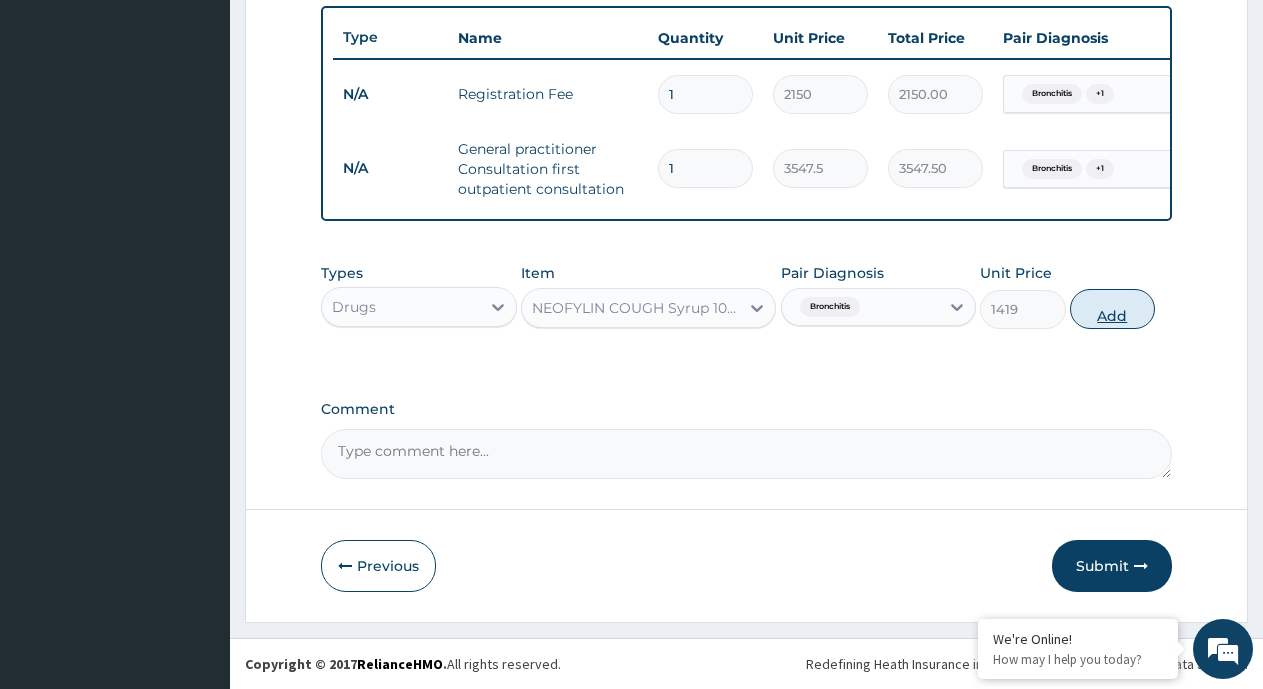 click on "Add" at bounding box center [1112, 309] 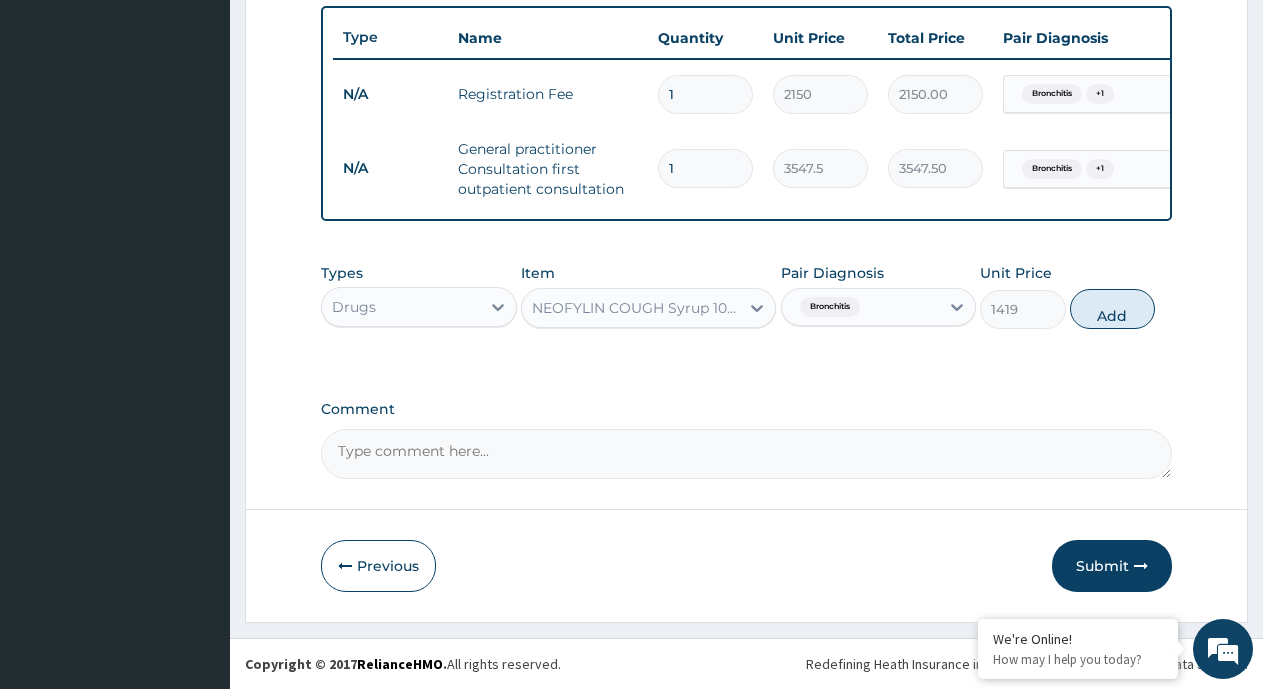 type on "0" 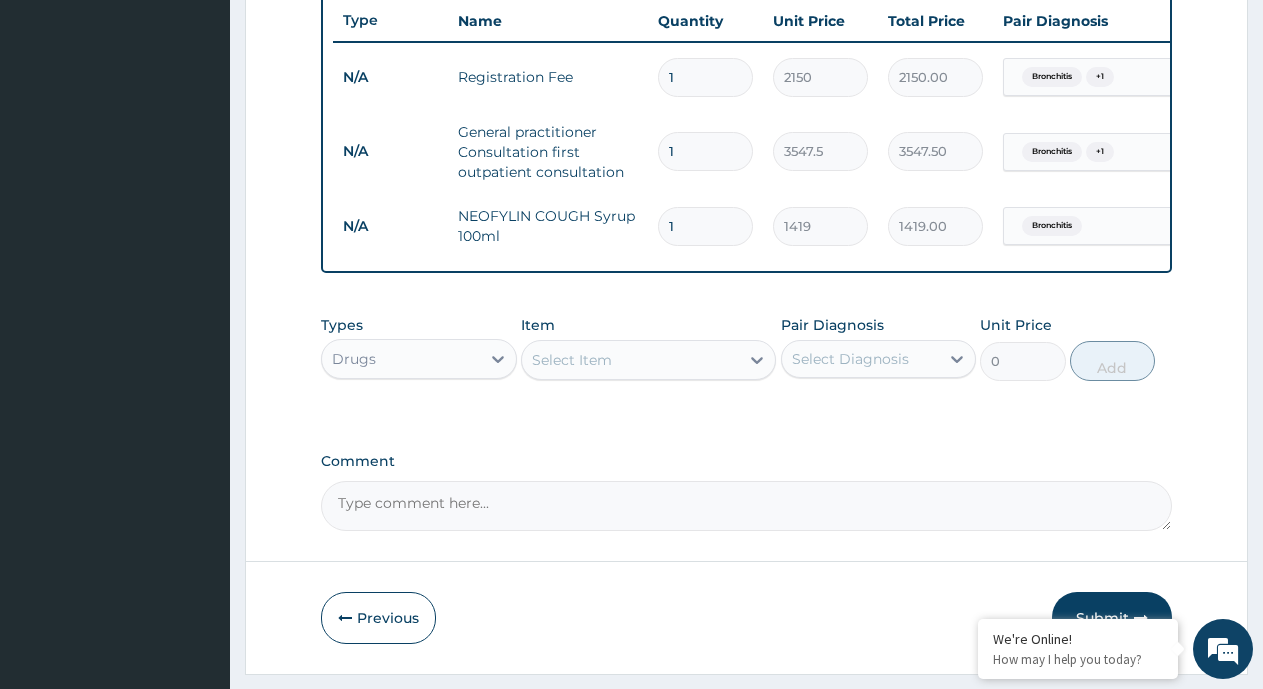 click on "Select Item" at bounding box center [572, 360] 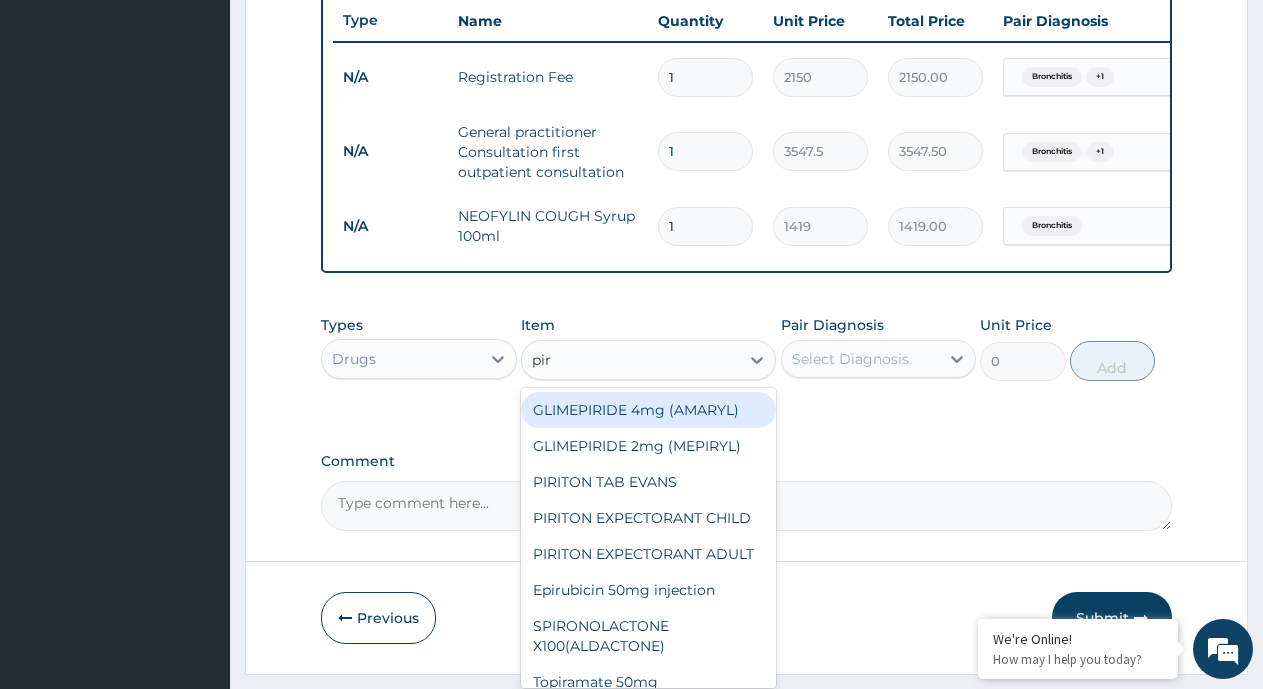 type on "piri" 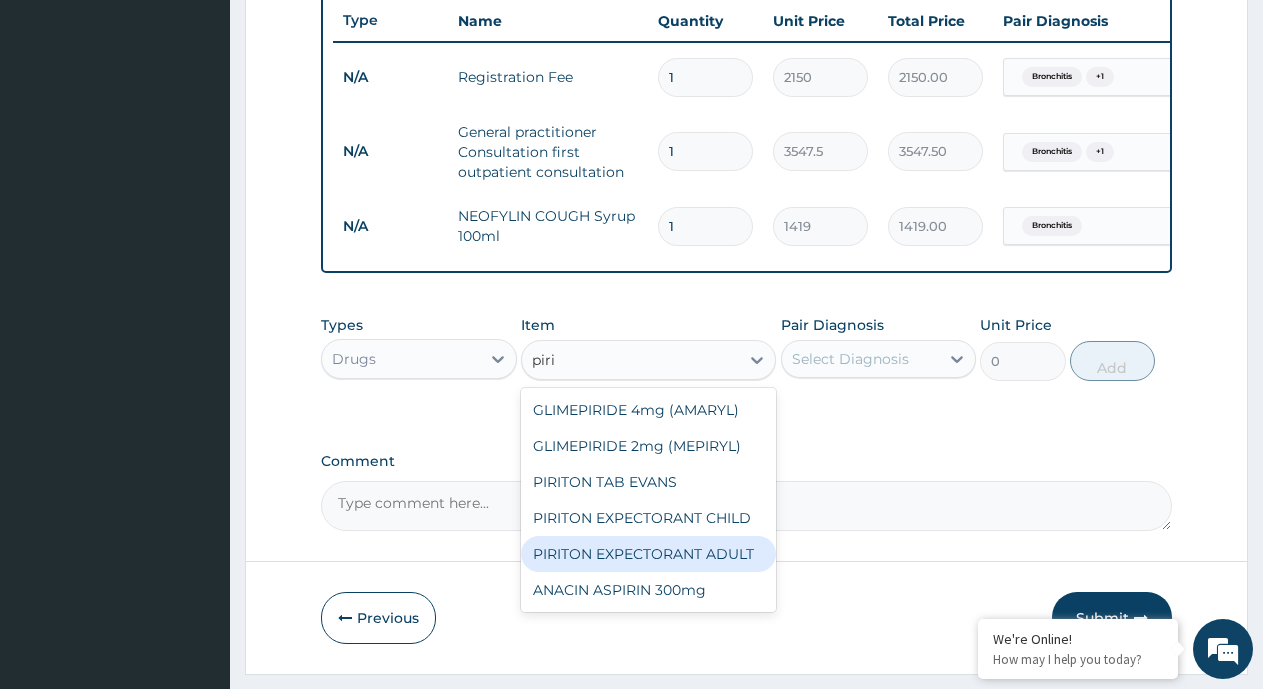 click on "PIRITON EXPECTORANT ADULT" at bounding box center (648, 554) 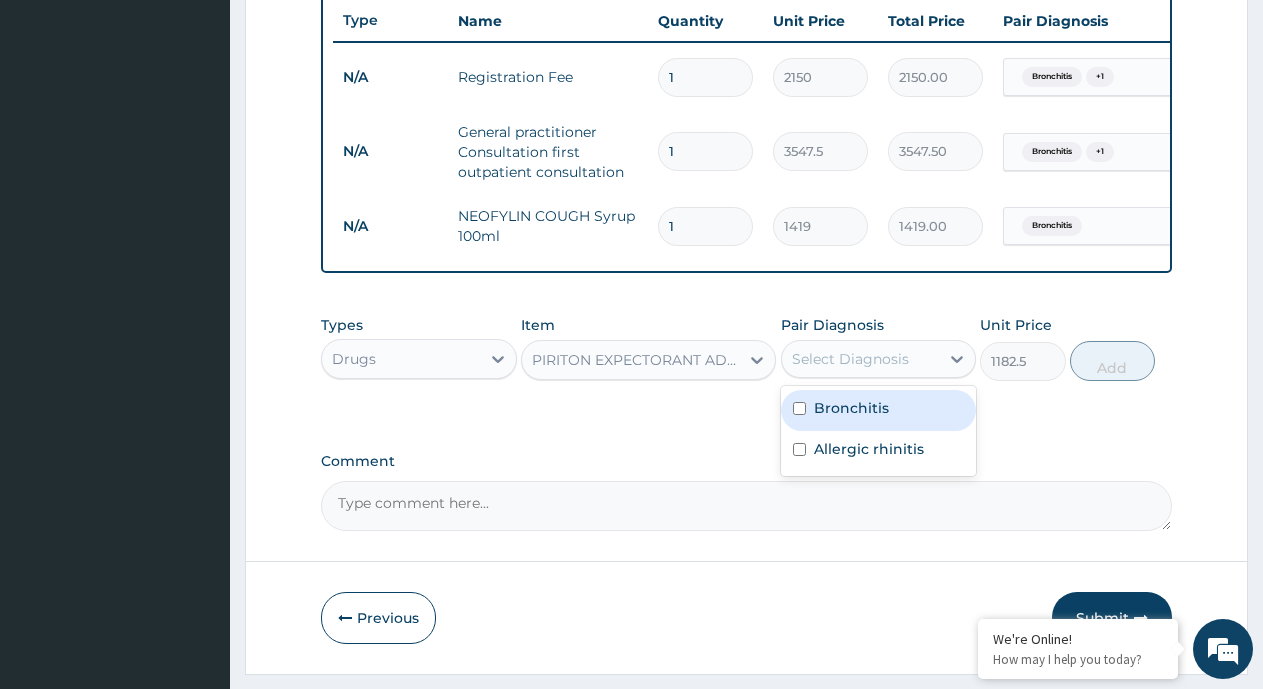 click on "Select Diagnosis" at bounding box center [850, 359] 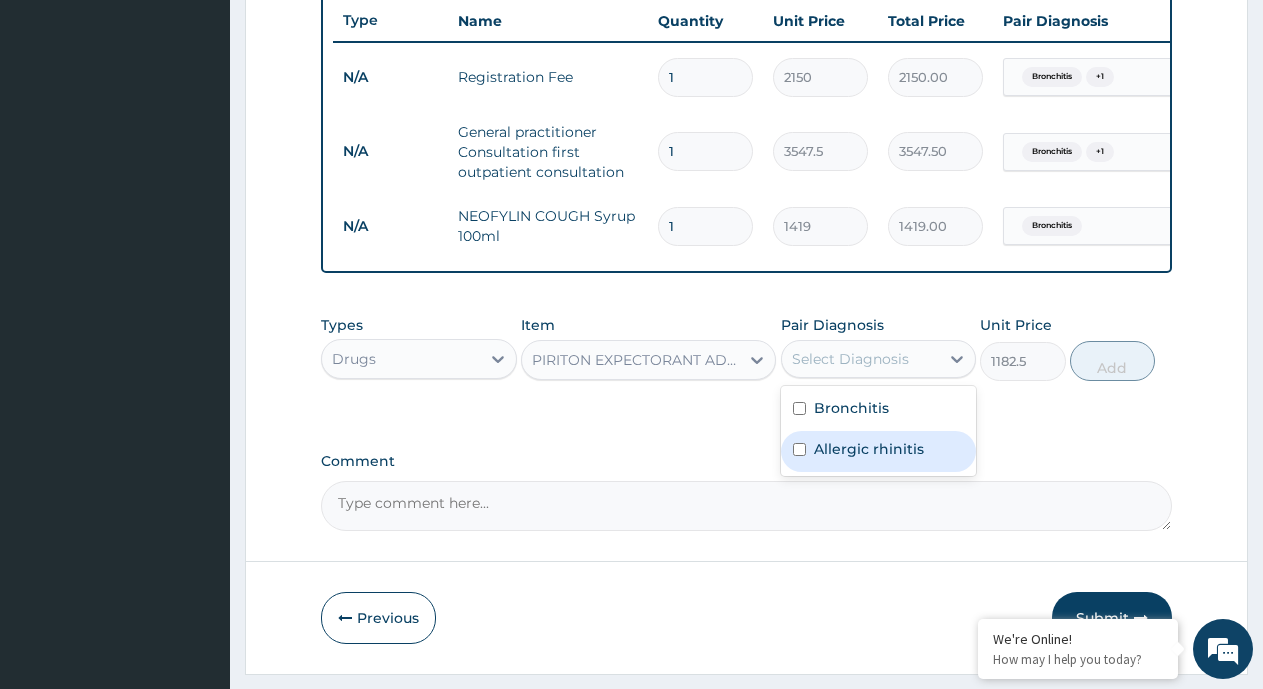 click on "Allergic rhinitis" at bounding box center (869, 449) 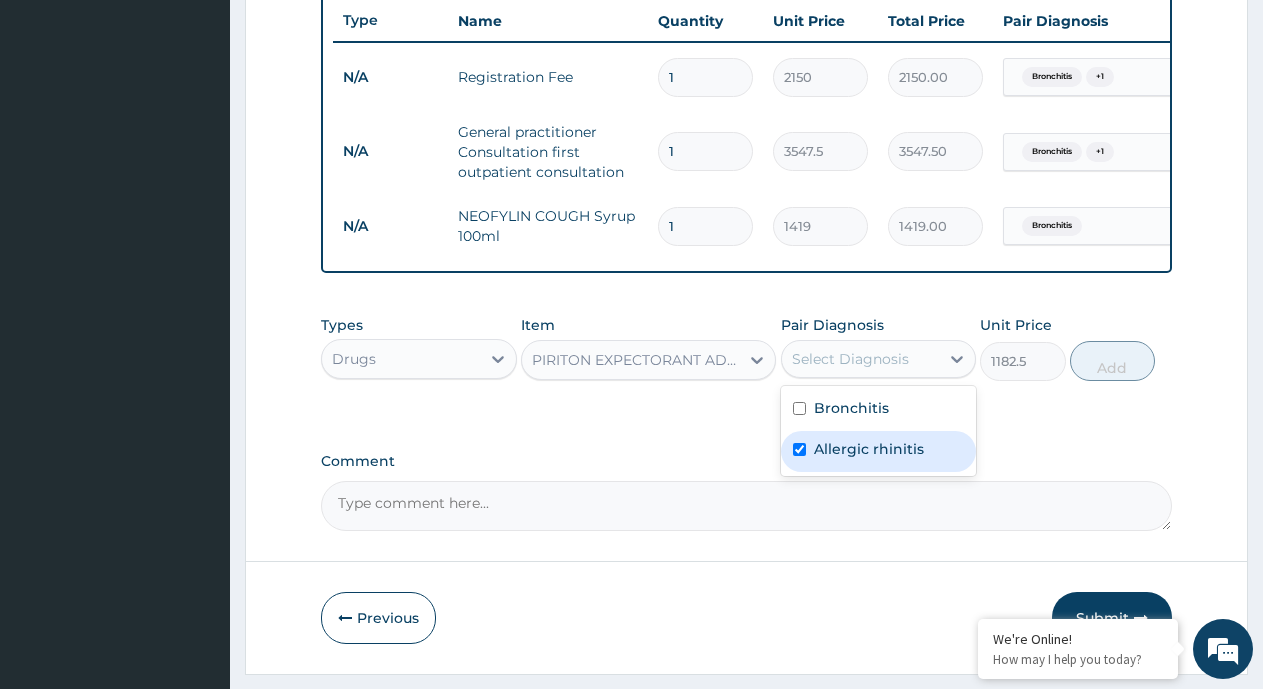 checkbox on "true" 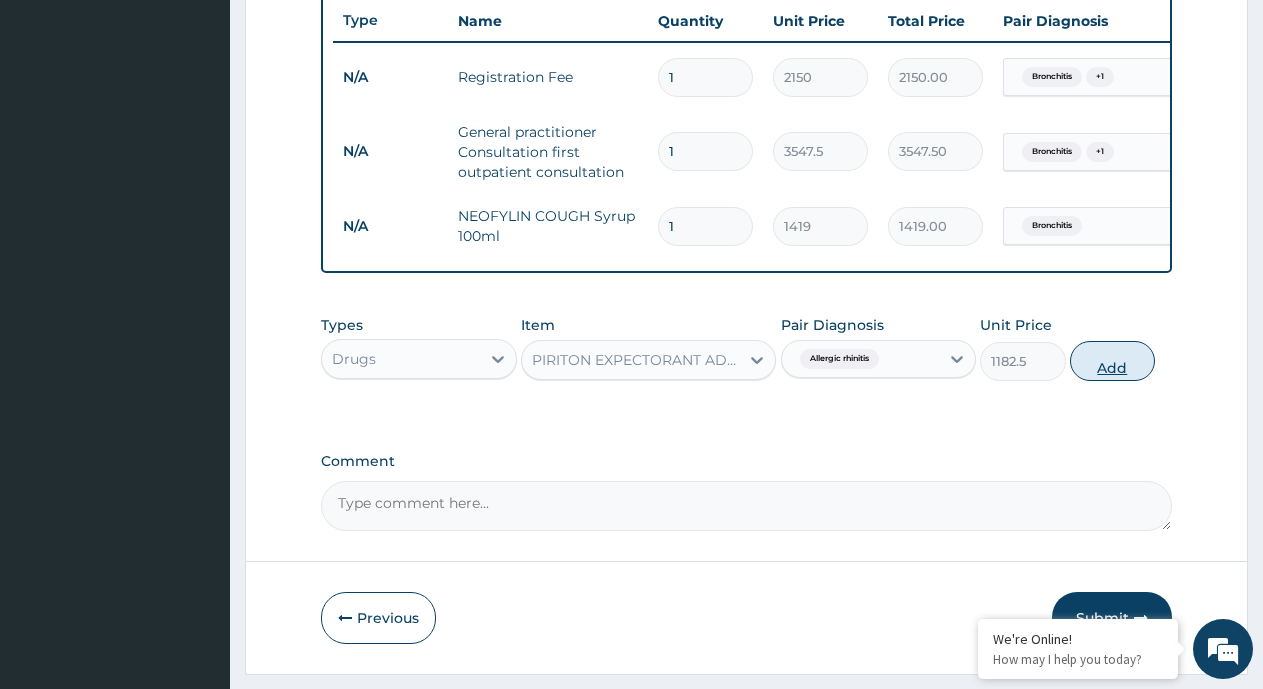 click on "Add" at bounding box center (1112, 361) 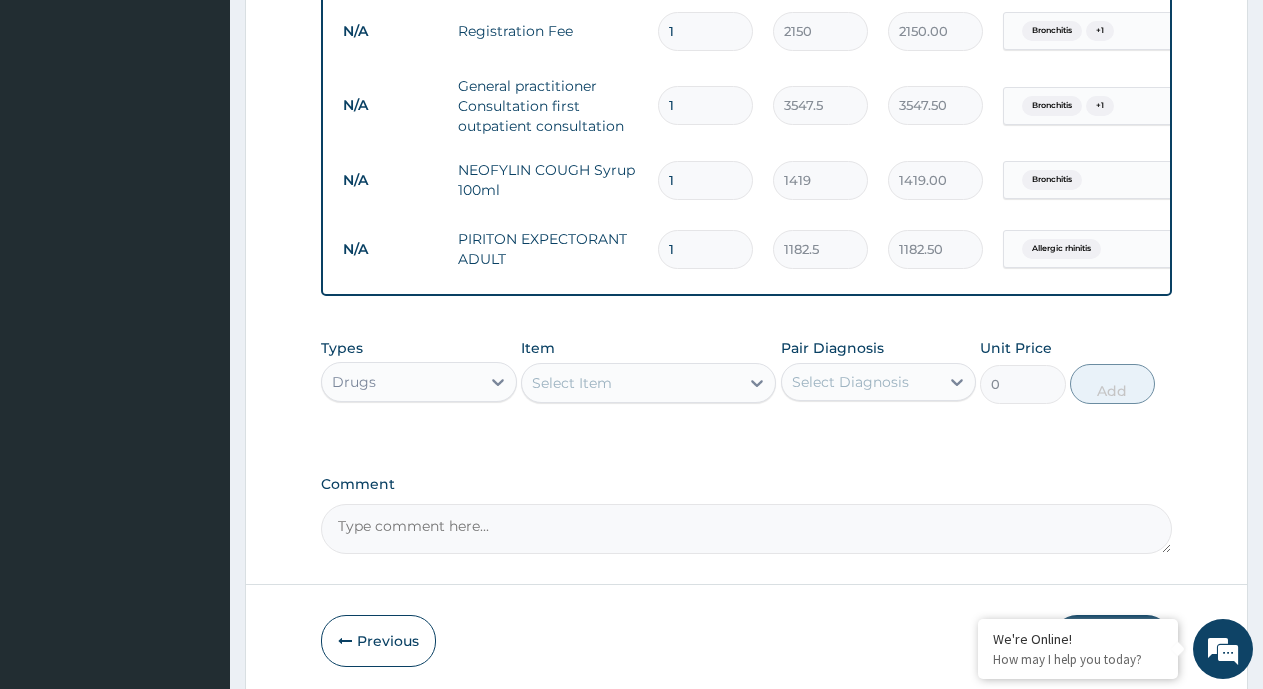 scroll, scrollTop: 893, scrollLeft: 0, axis: vertical 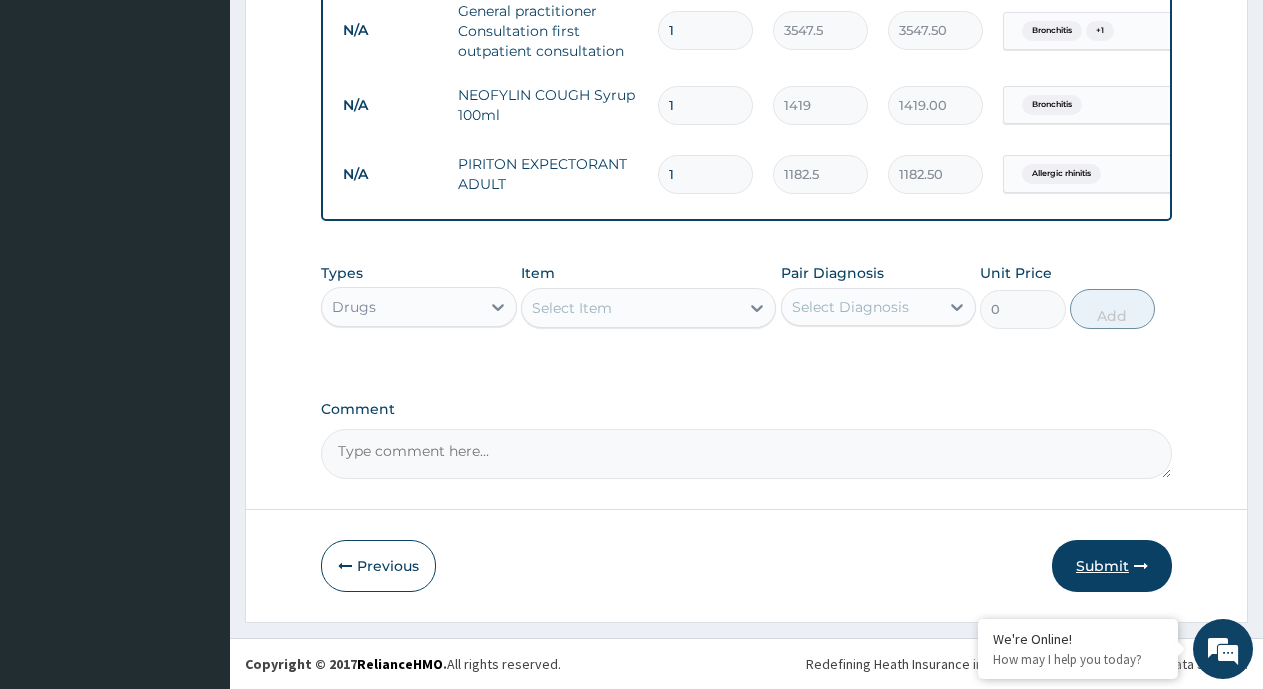 click on "Submit" at bounding box center (1112, 566) 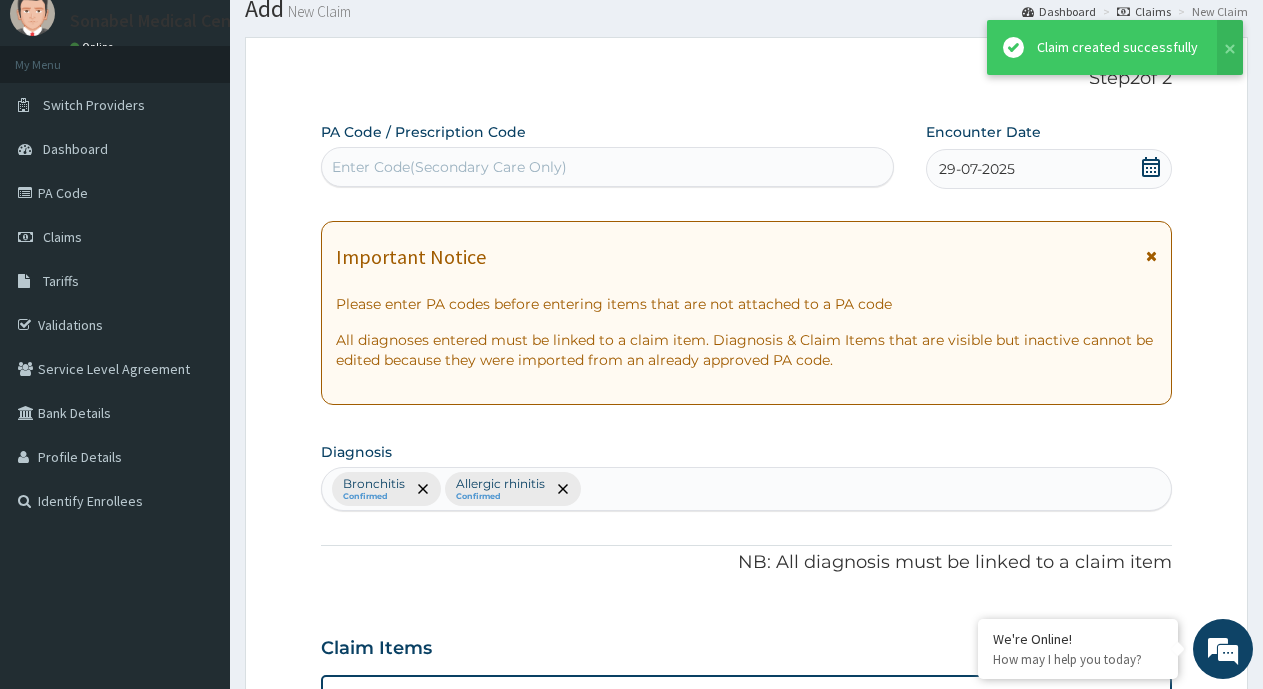 scroll, scrollTop: 893, scrollLeft: 0, axis: vertical 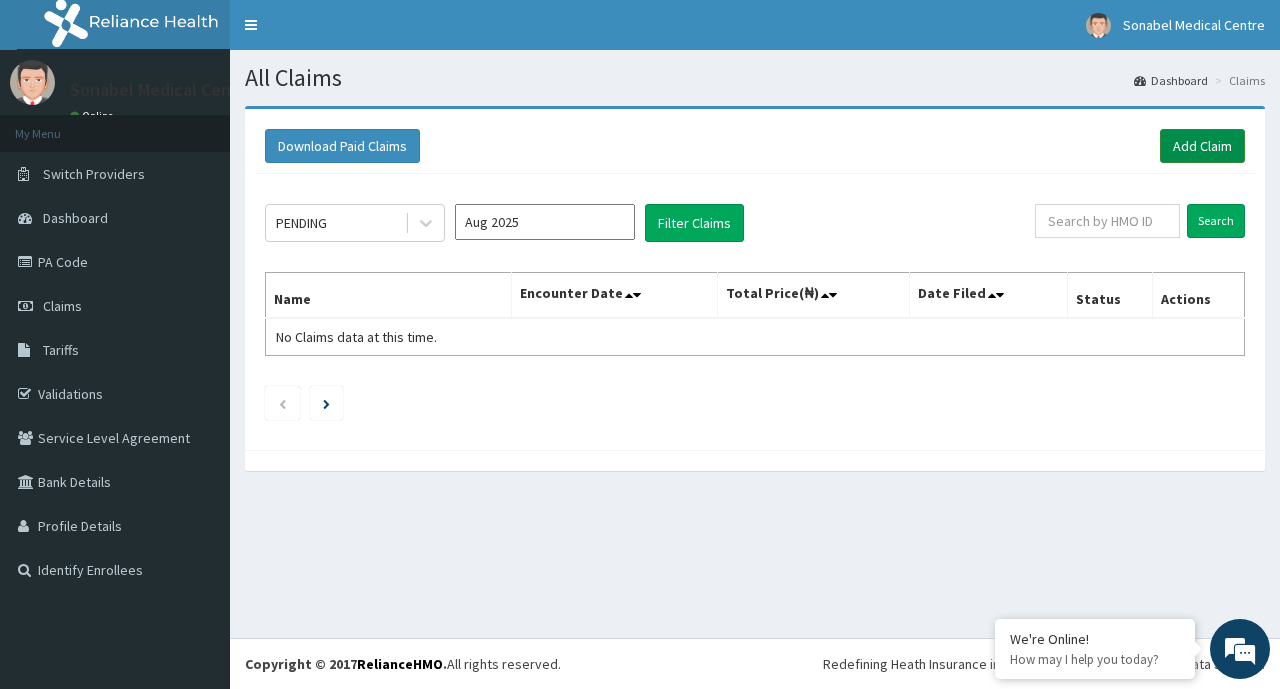 click on "Add Claim" at bounding box center (1202, 146) 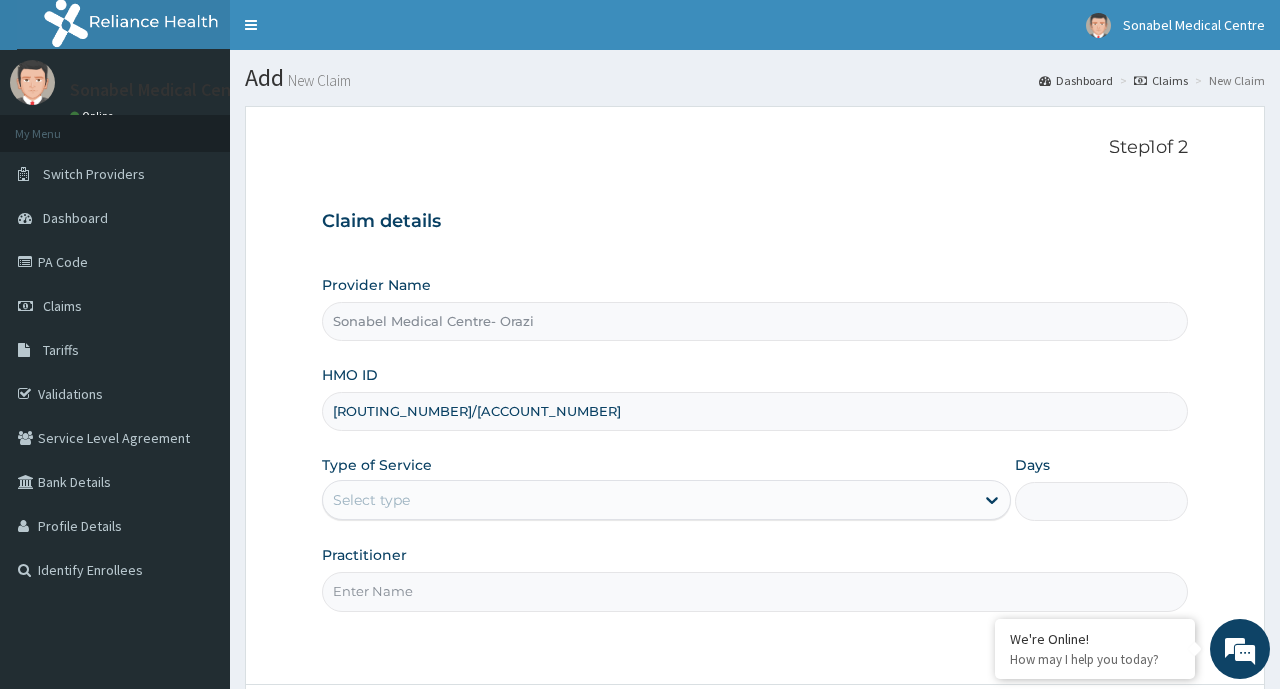 type on "[ROUTING_NUMBER]/[ACCOUNT_NUMBER]" 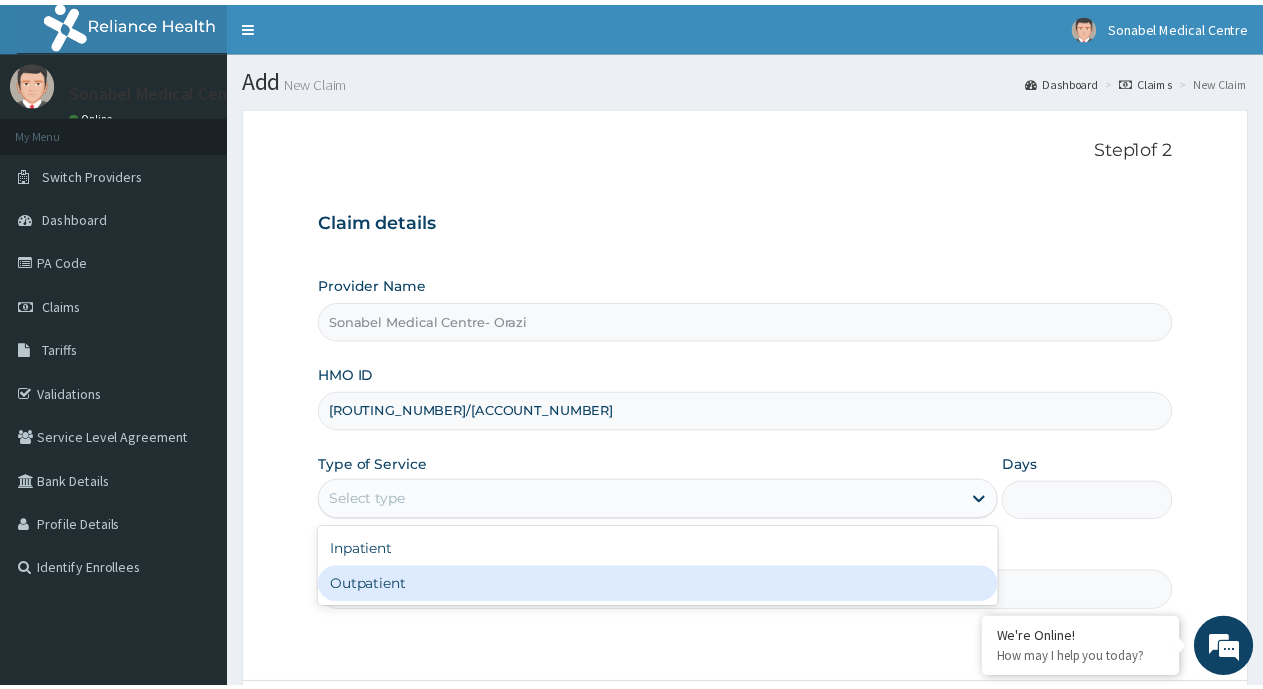 scroll, scrollTop: 0, scrollLeft: 0, axis: both 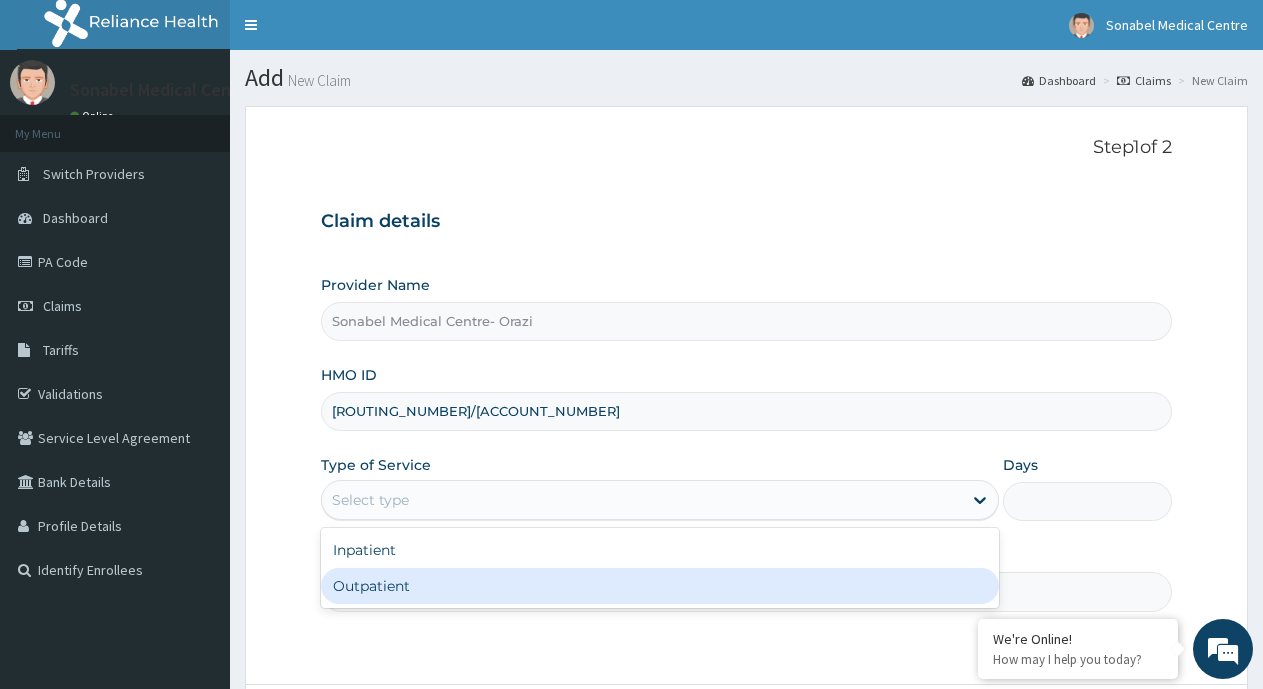 click on "Outpatient" at bounding box center (659, 586) 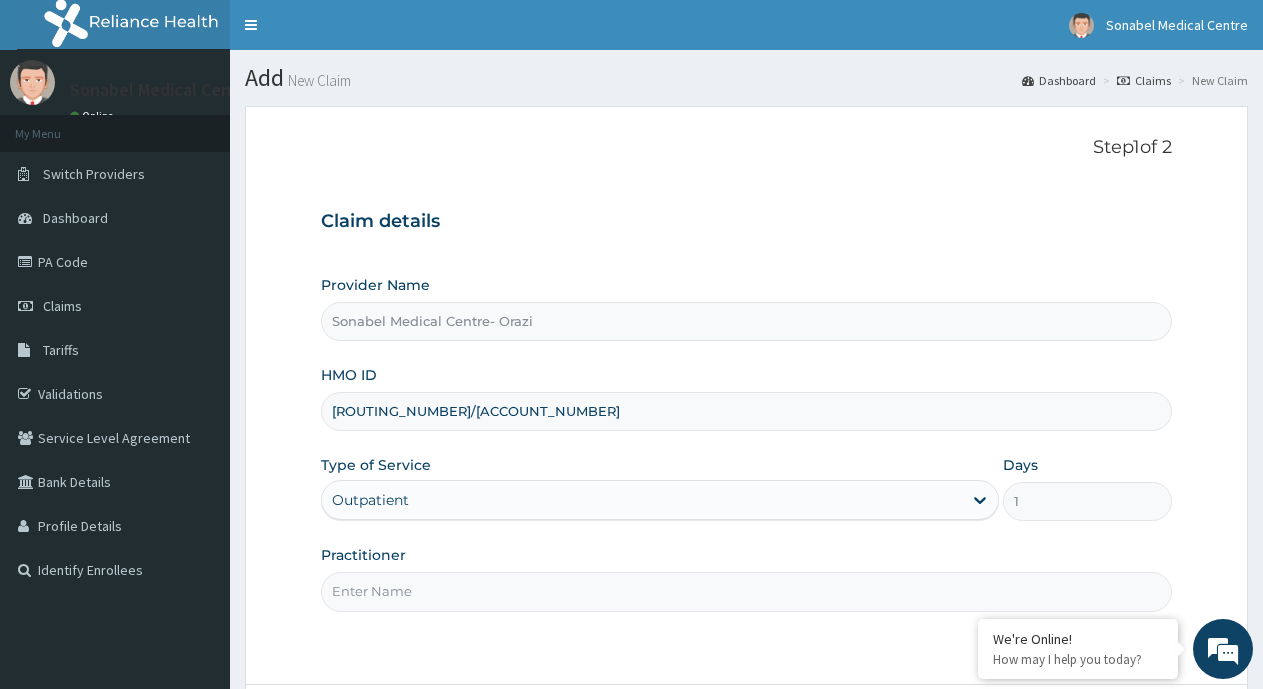 click on "Practitioner" at bounding box center [746, 591] 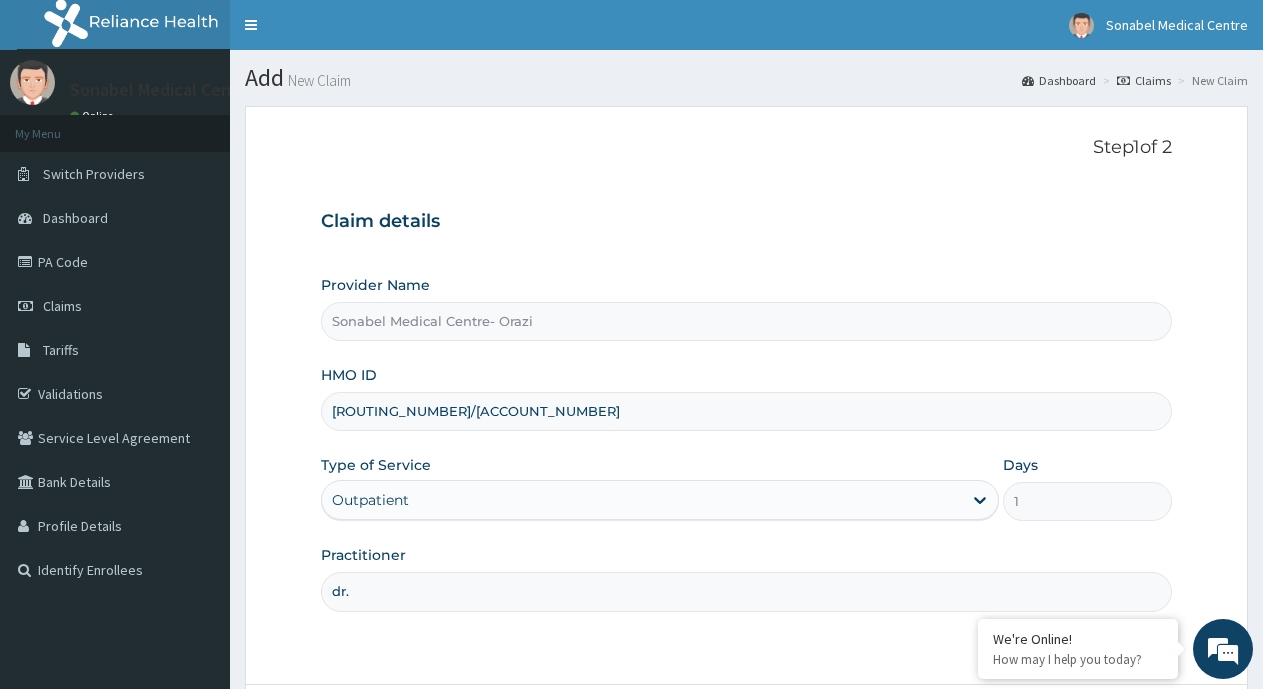 scroll, scrollTop: 0, scrollLeft: 0, axis: both 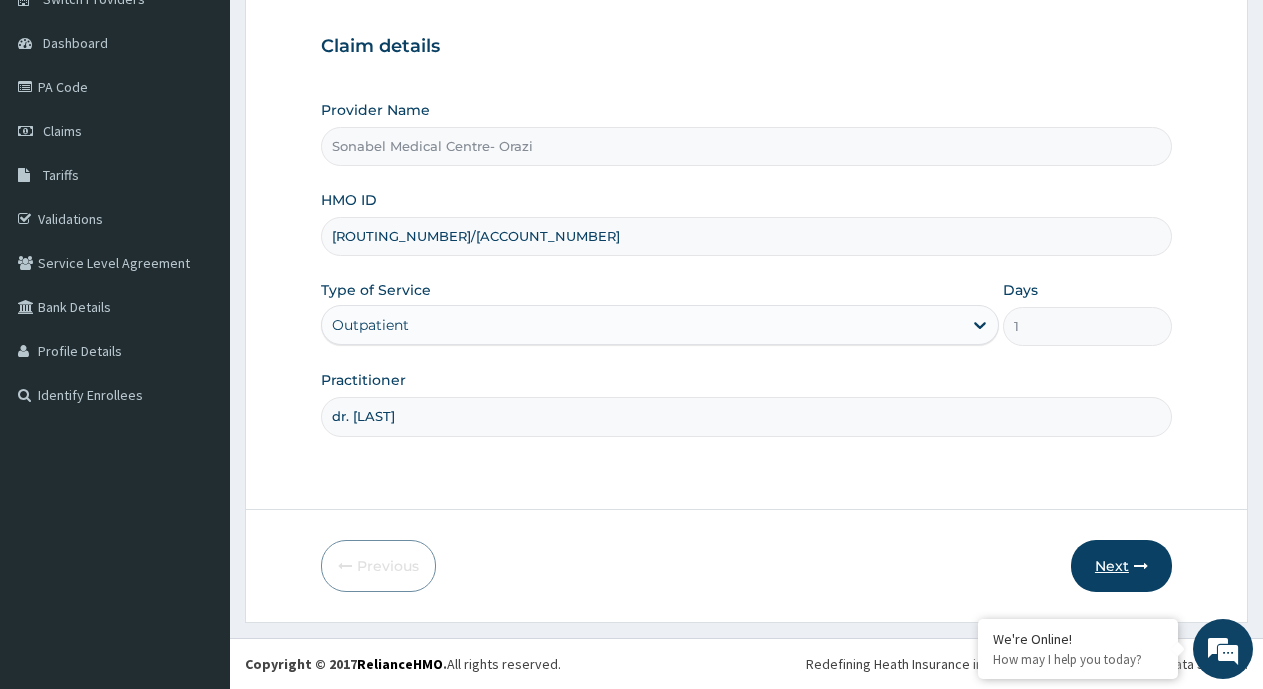 type on "dr. [LAST]" 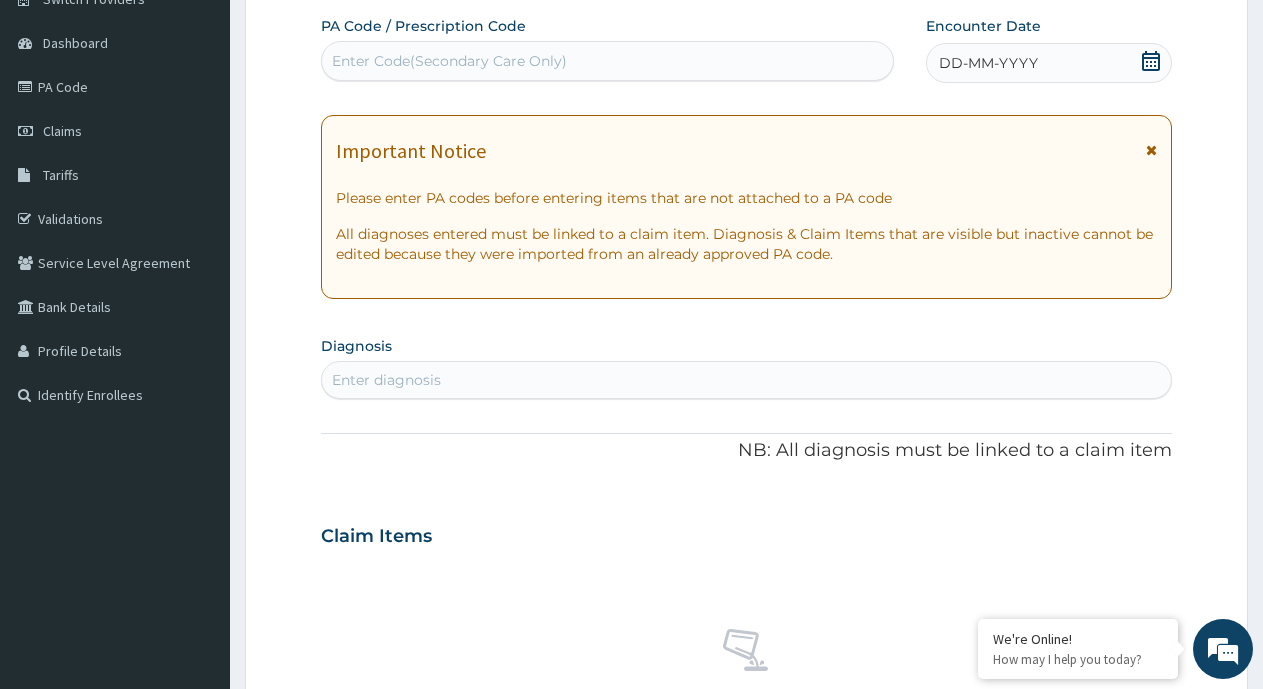 click on "Enter Code(Secondary Care Only)" at bounding box center [607, 61] 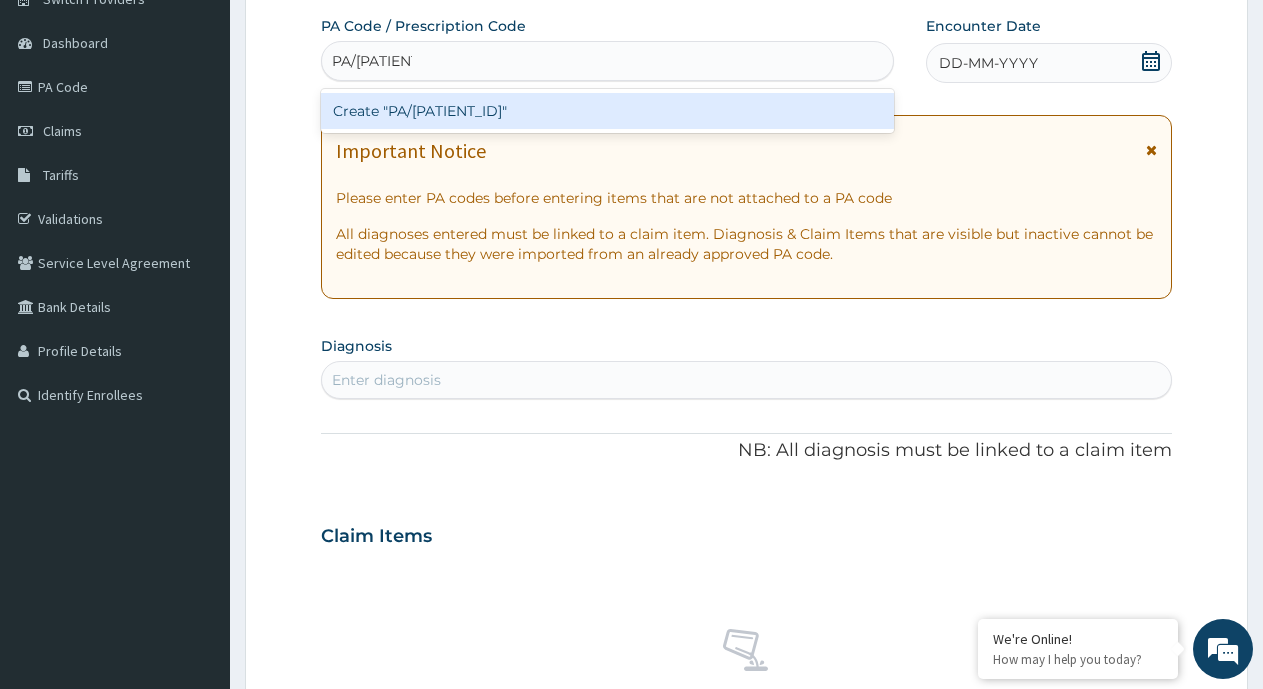 type 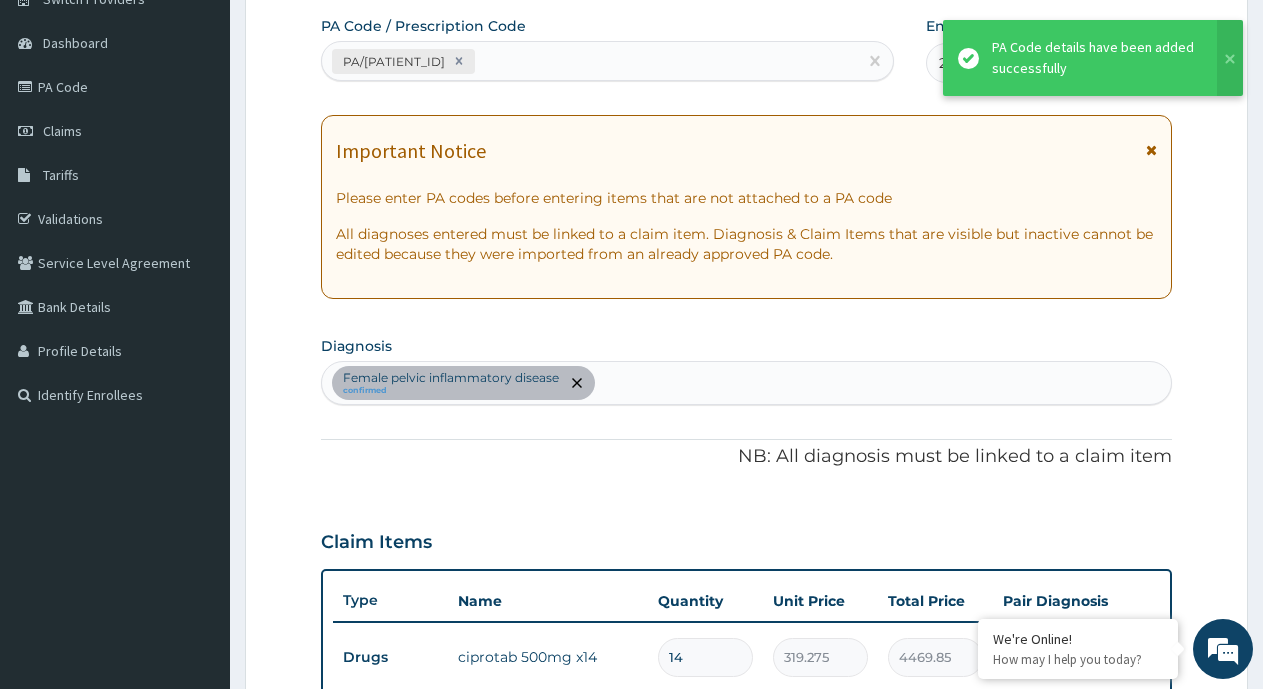 scroll, scrollTop: 694, scrollLeft: 0, axis: vertical 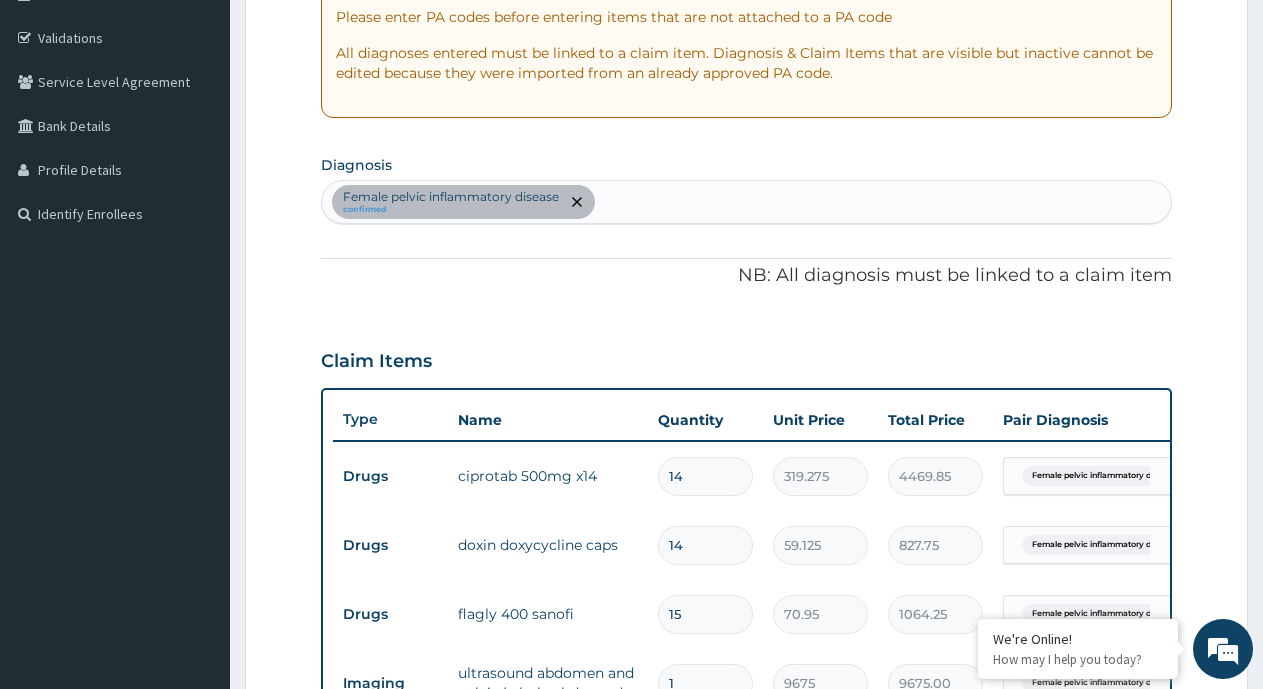 click on "Female pelvic inflammatory disease confirmed" at bounding box center [746, 202] 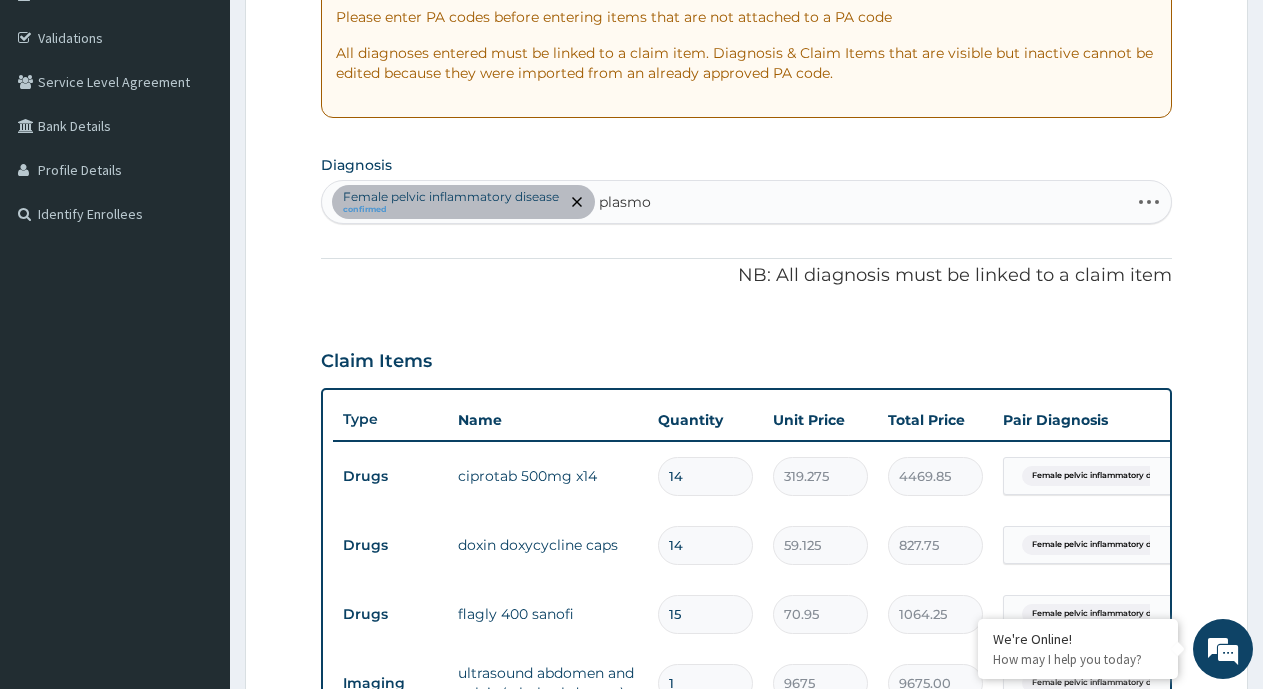 type on "plasmod" 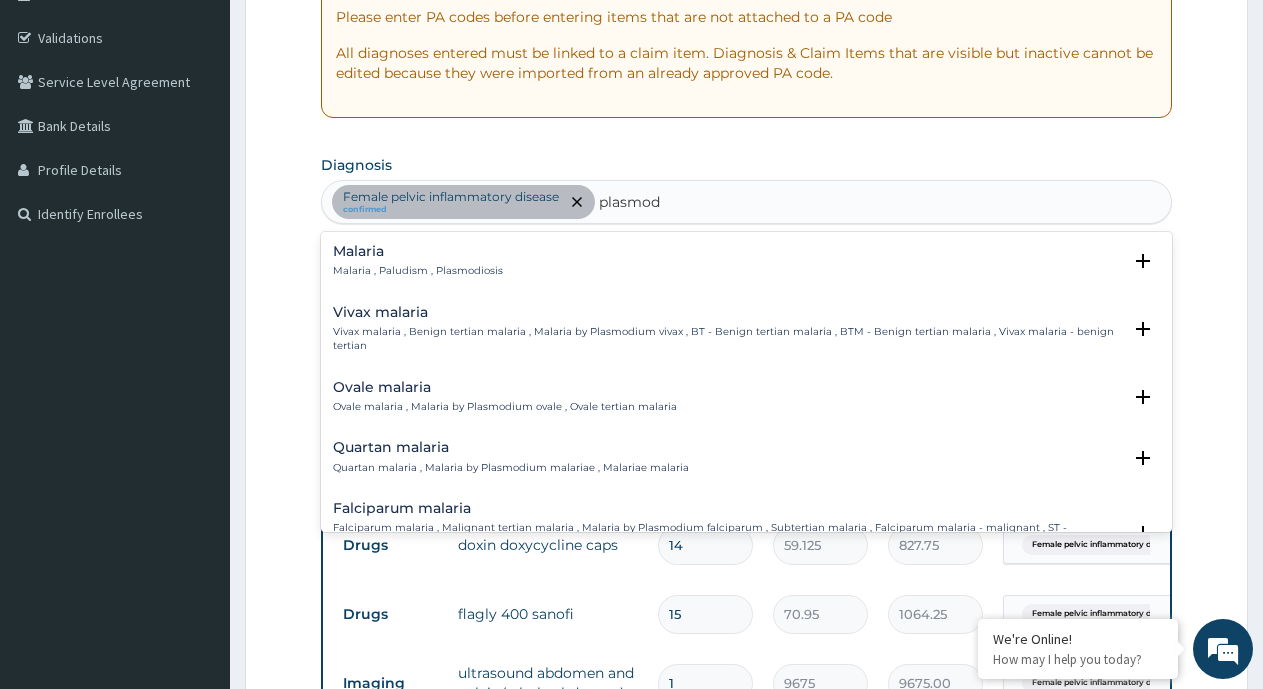 click on "Malaria Malaria , Paludism , Plasmodiosis" at bounding box center [746, 261] 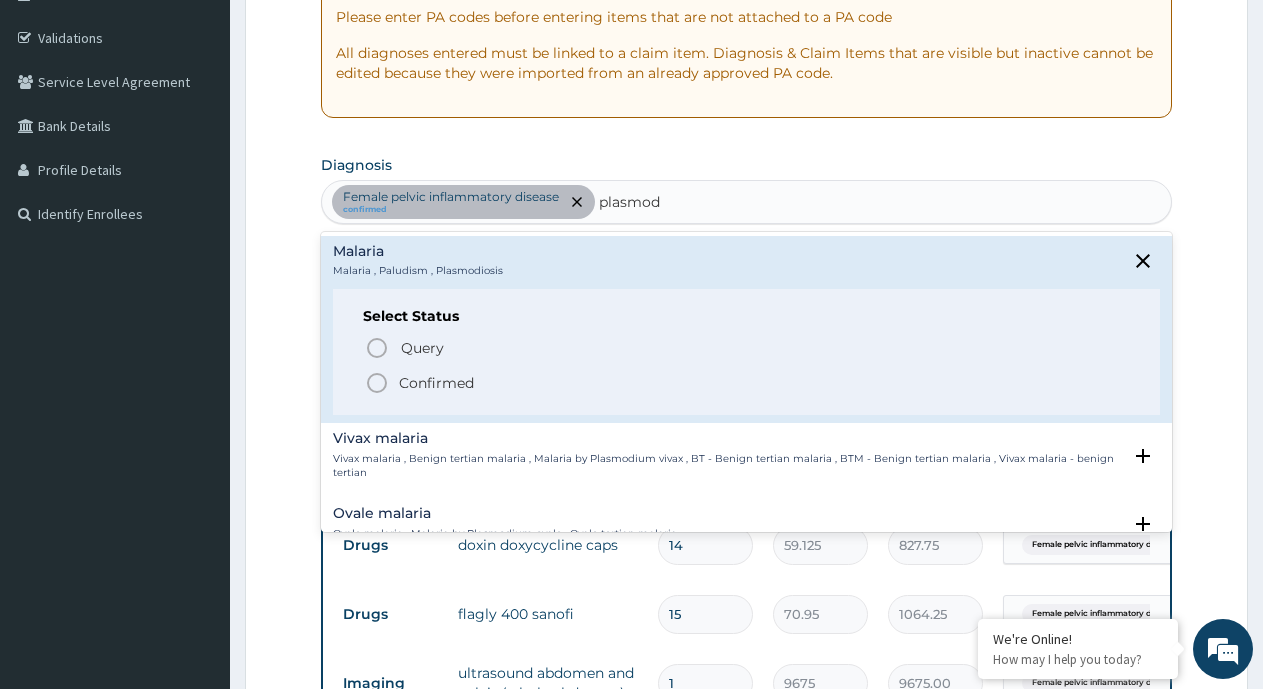 click on "Confirmed" at bounding box center [436, 383] 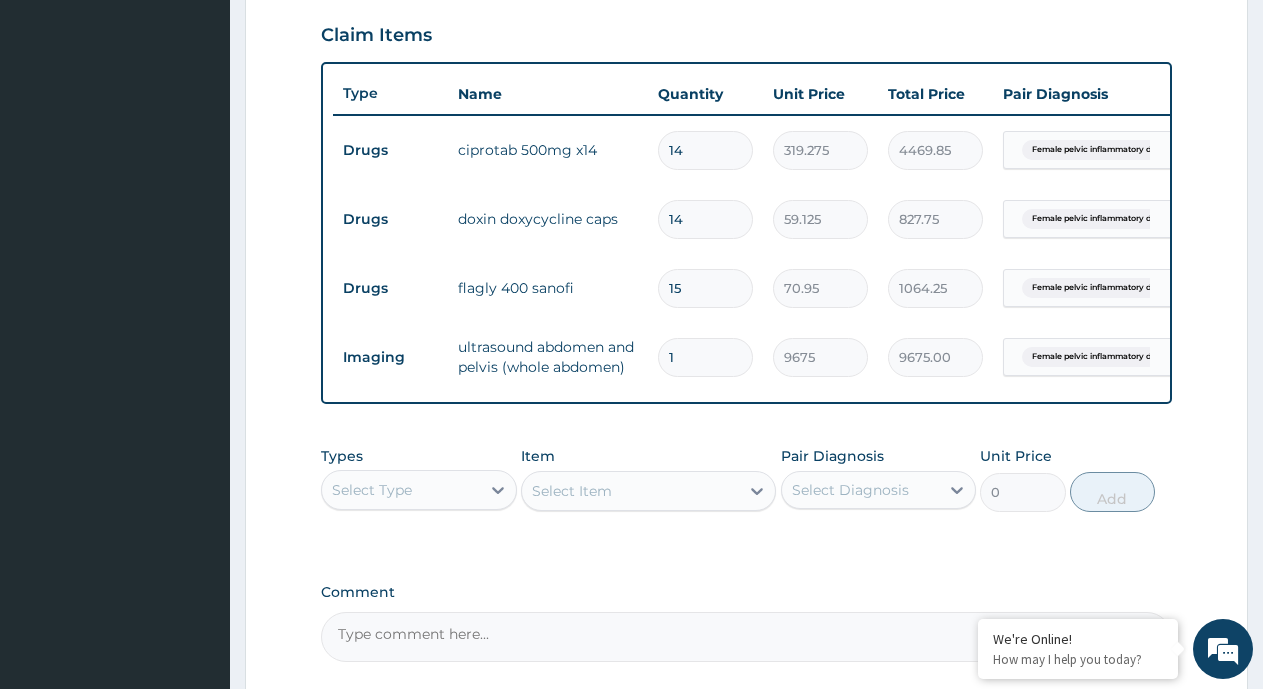 scroll, scrollTop: 882, scrollLeft: 0, axis: vertical 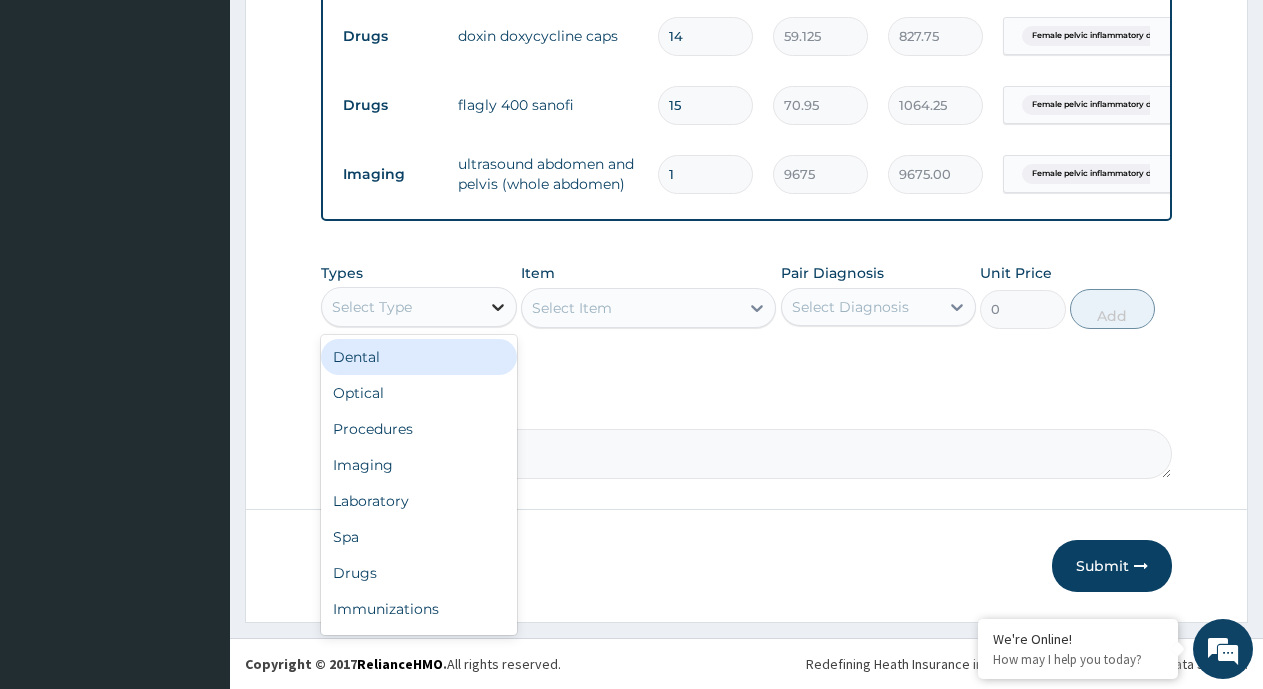 click 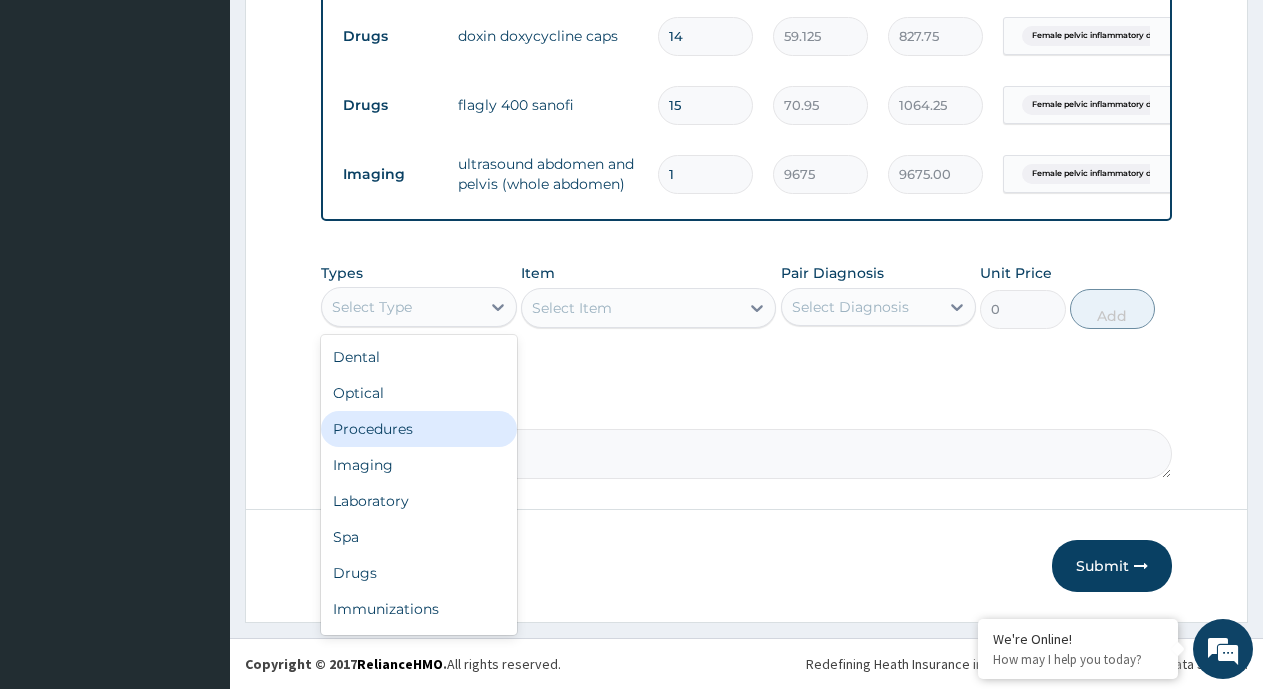 click on "Procedures" at bounding box center [419, 429] 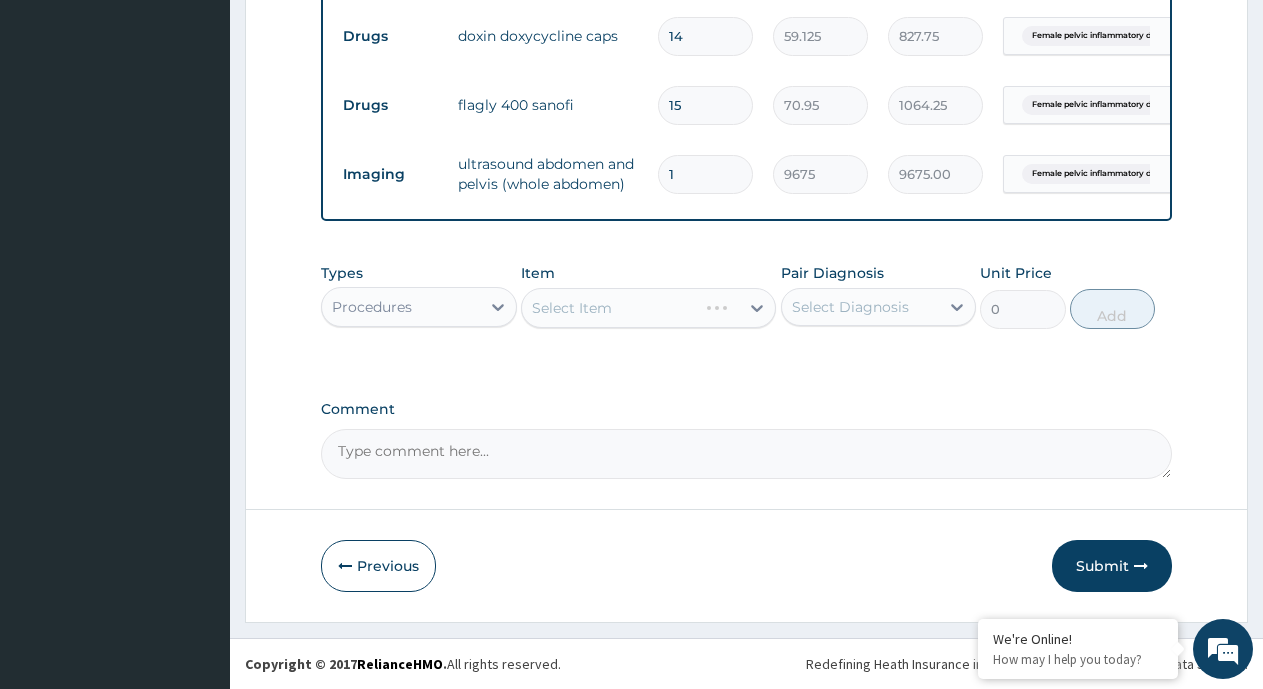 click on "Select Item" at bounding box center [648, 308] 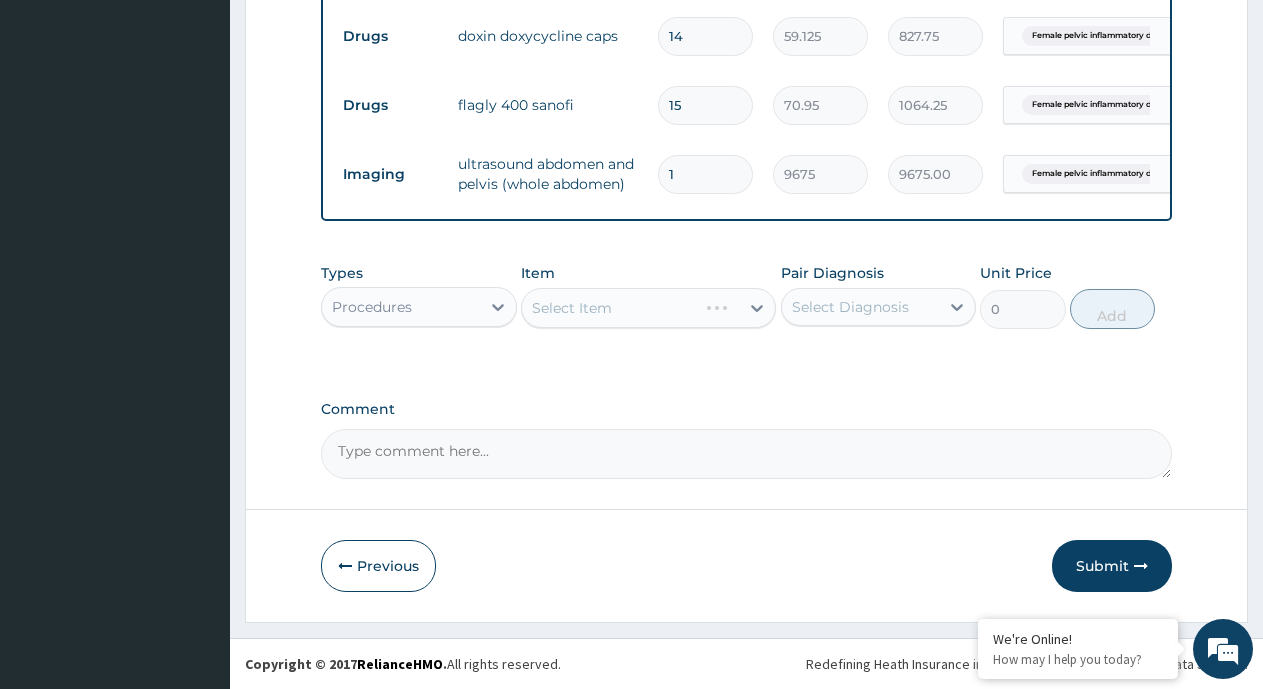 click on "Select Item" at bounding box center [648, 308] 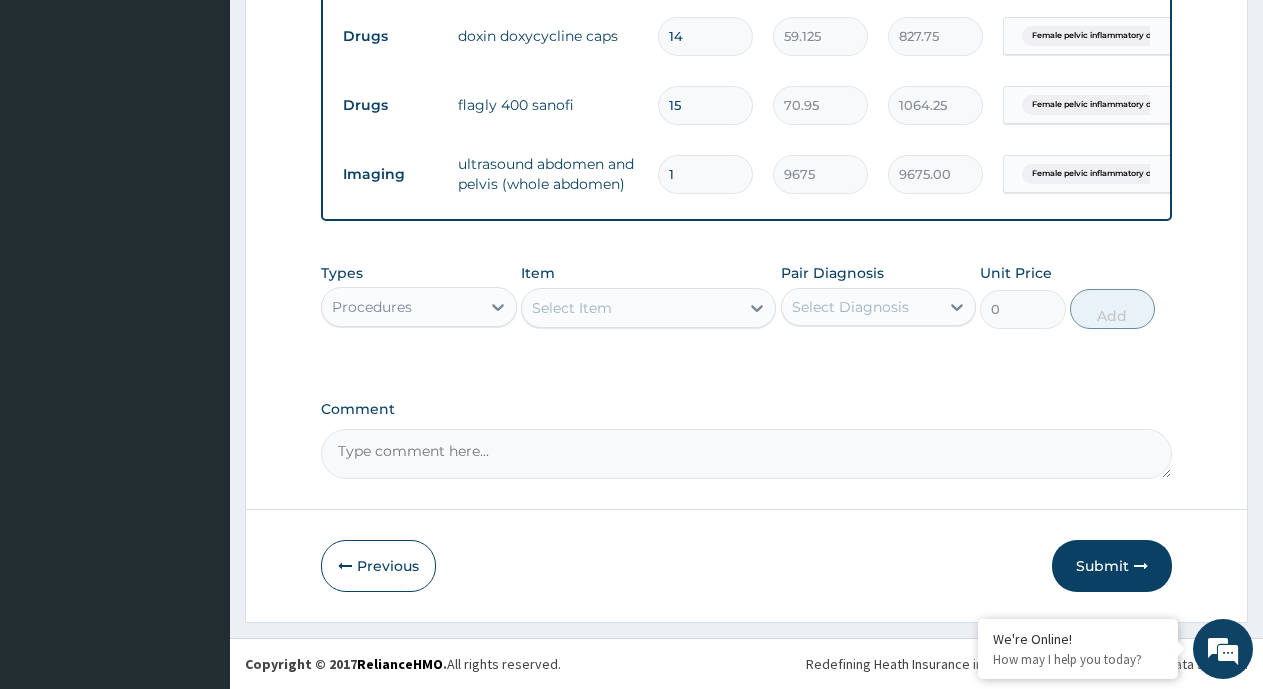 click on "Select Item" at bounding box center [572, 308] 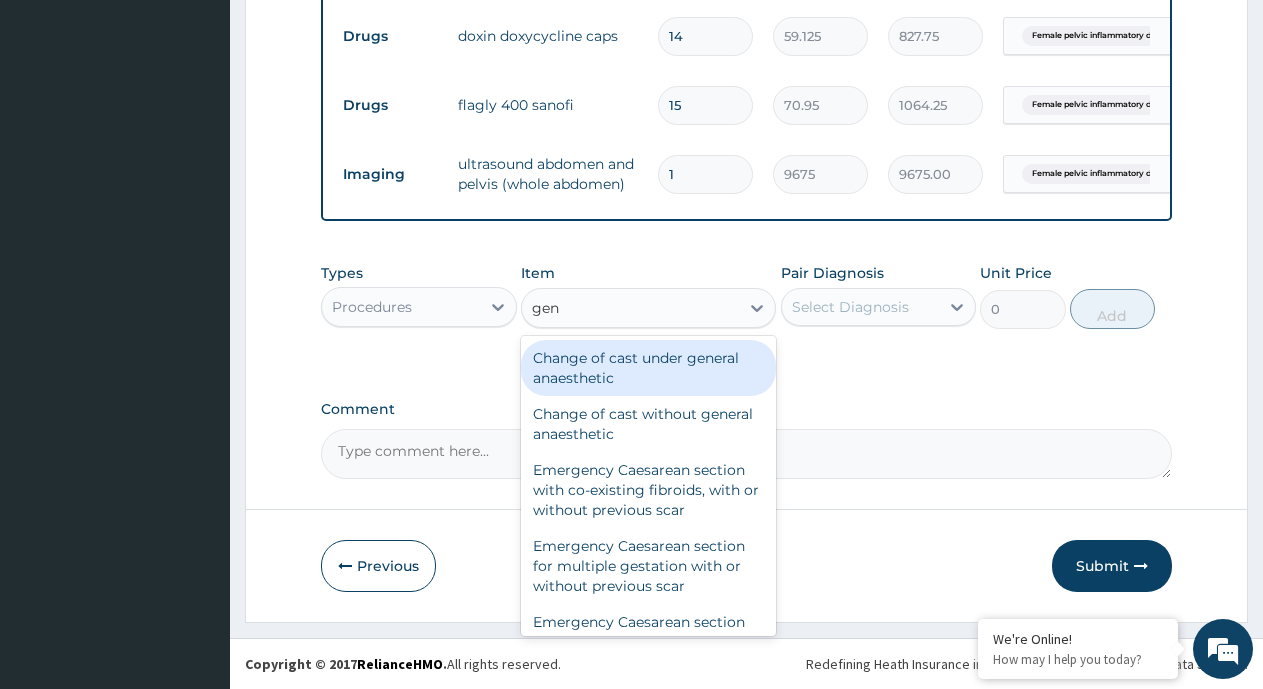 type on "gene" 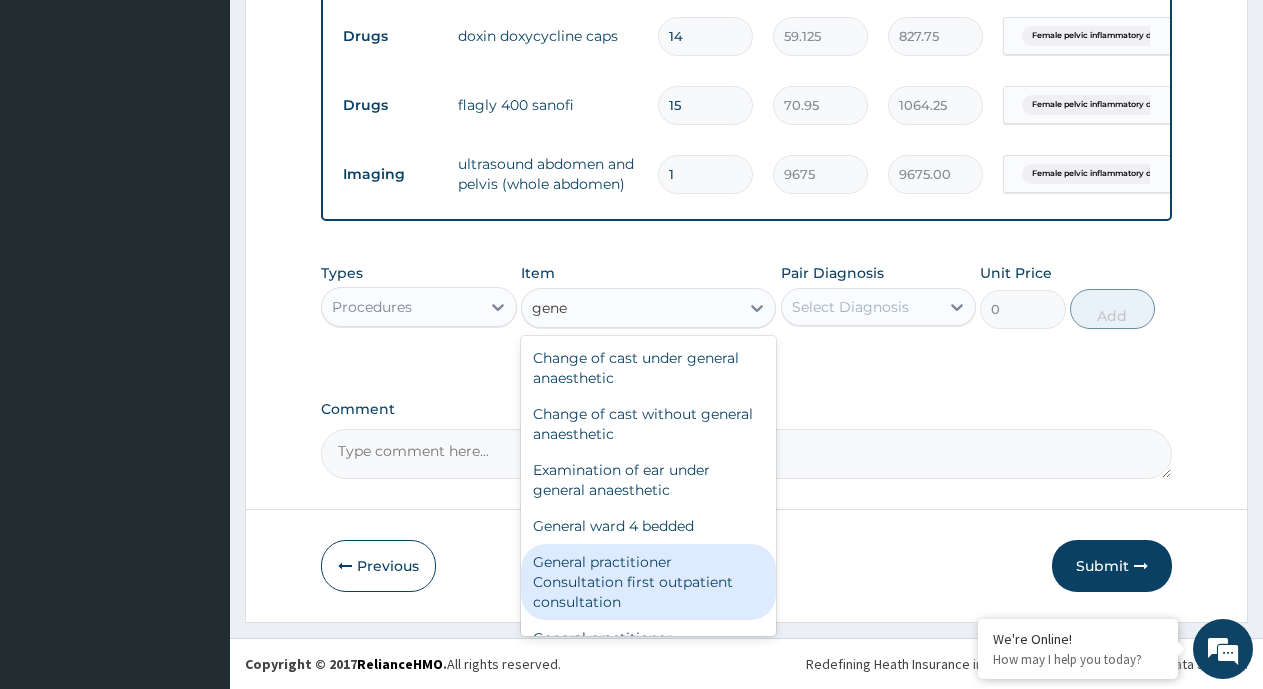 click on "General practitioner Consultation first outpatient consultation" at bounding box center (648, 582) 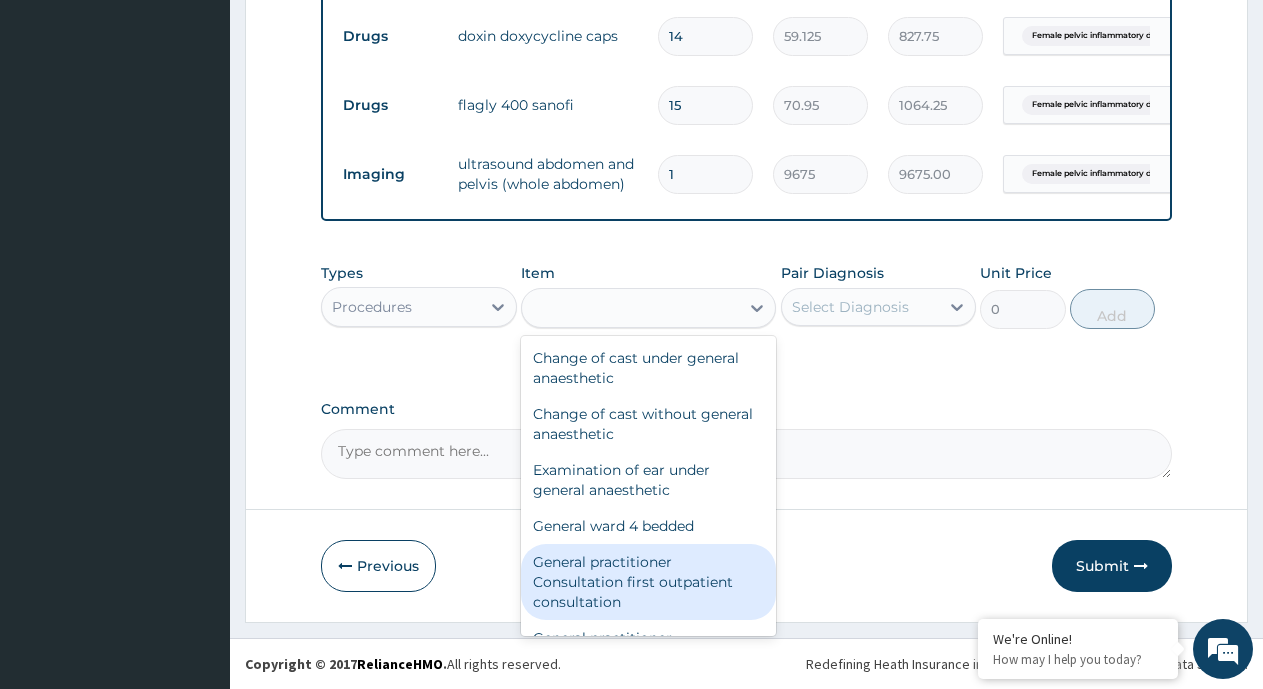 type on "3547.5" 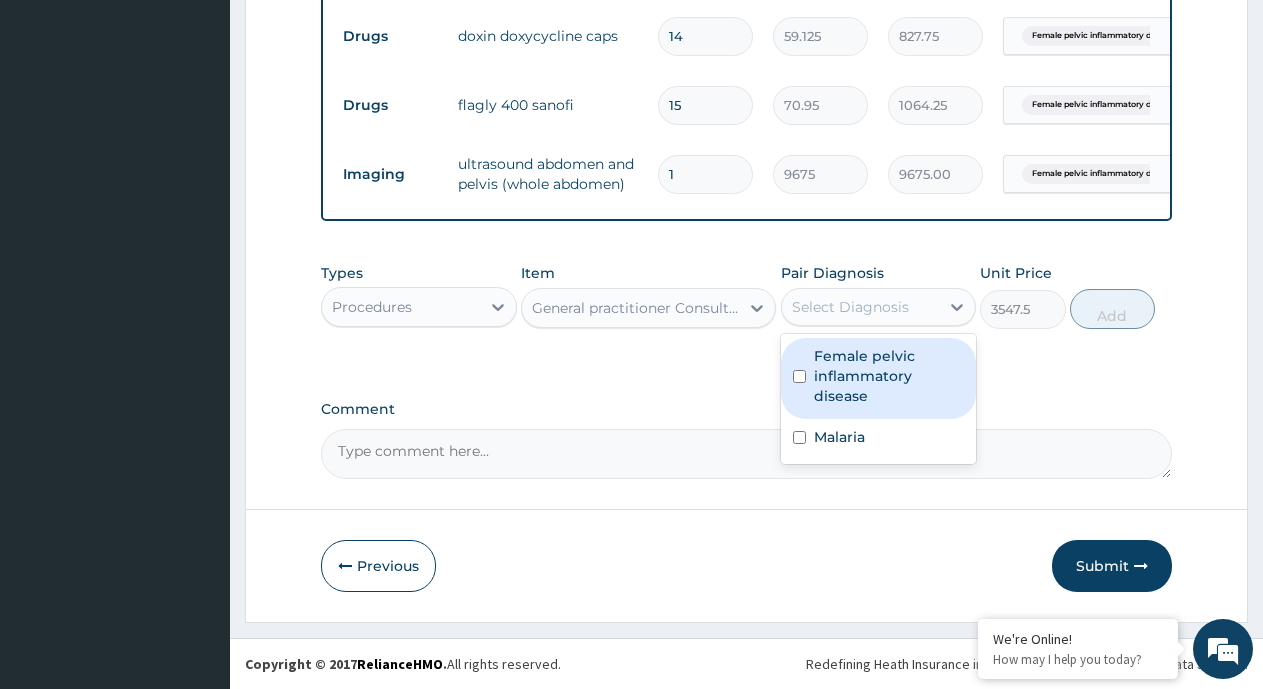 click on "Select Diagnosis" at bounding box center (850, 307) 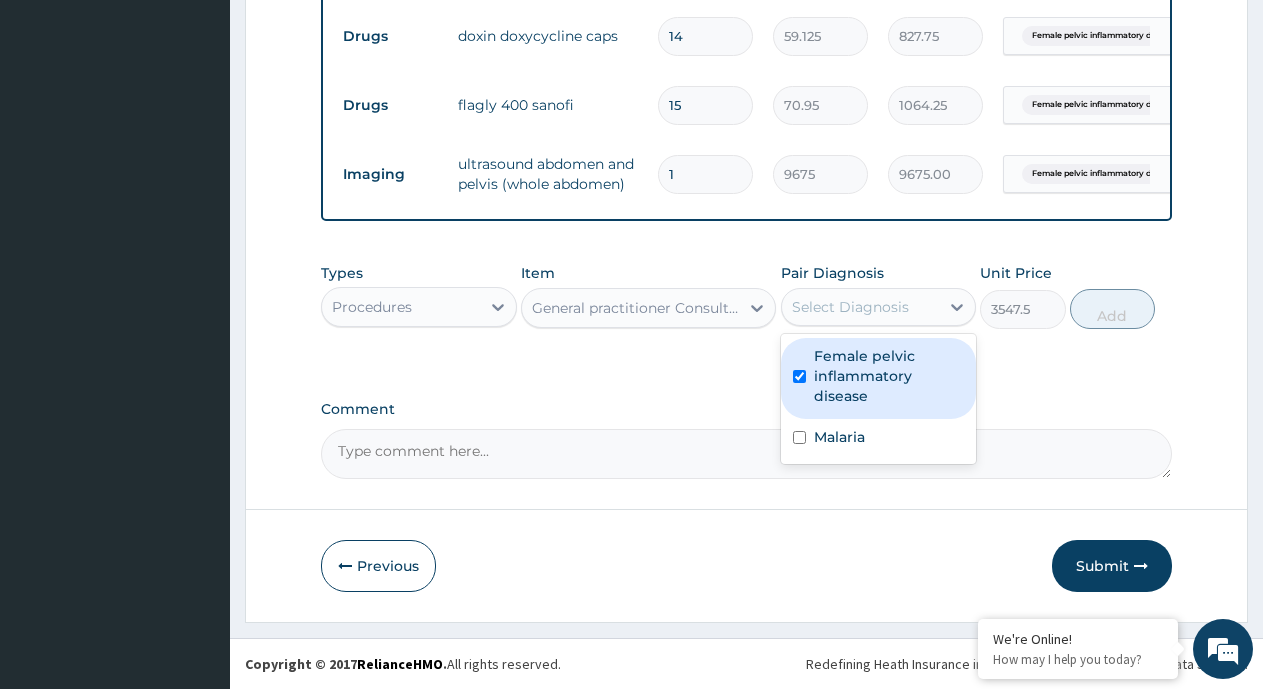 checkbox on "true" 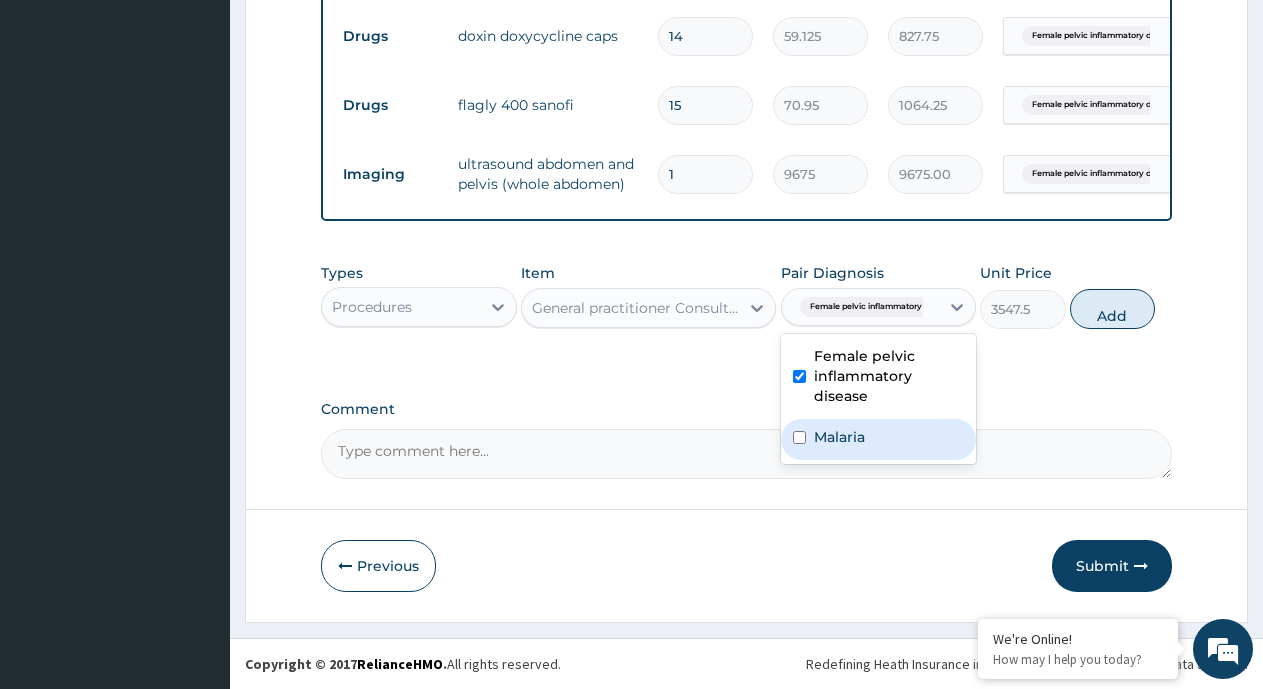 click on "Malaria" at bounding box center [839, 437] 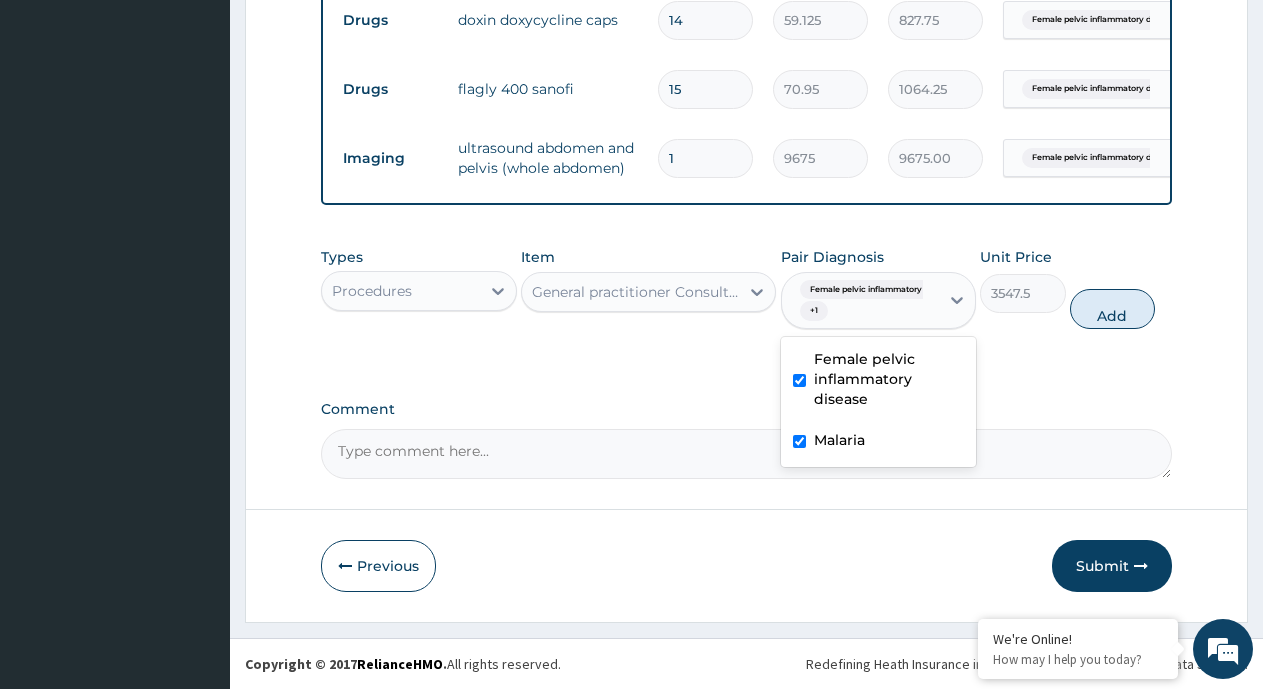 checkbox on "true" 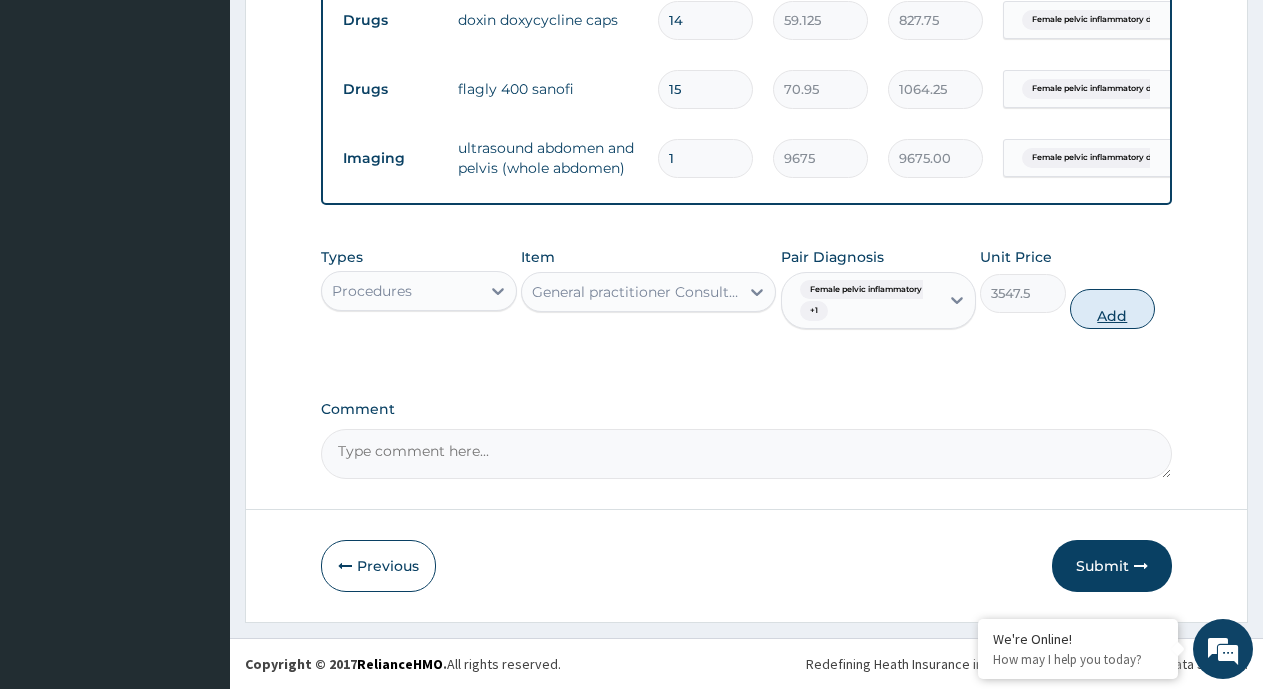 click on "Add" at bounding box center (1112, 309) 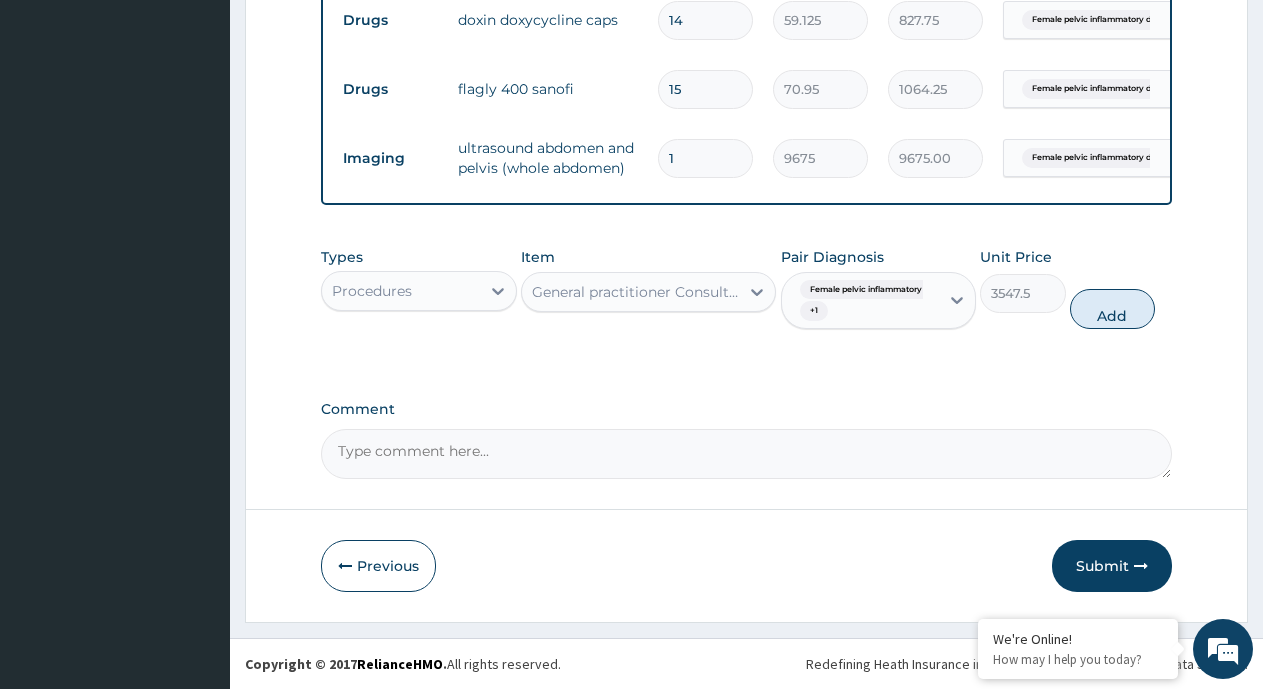 type on "0" 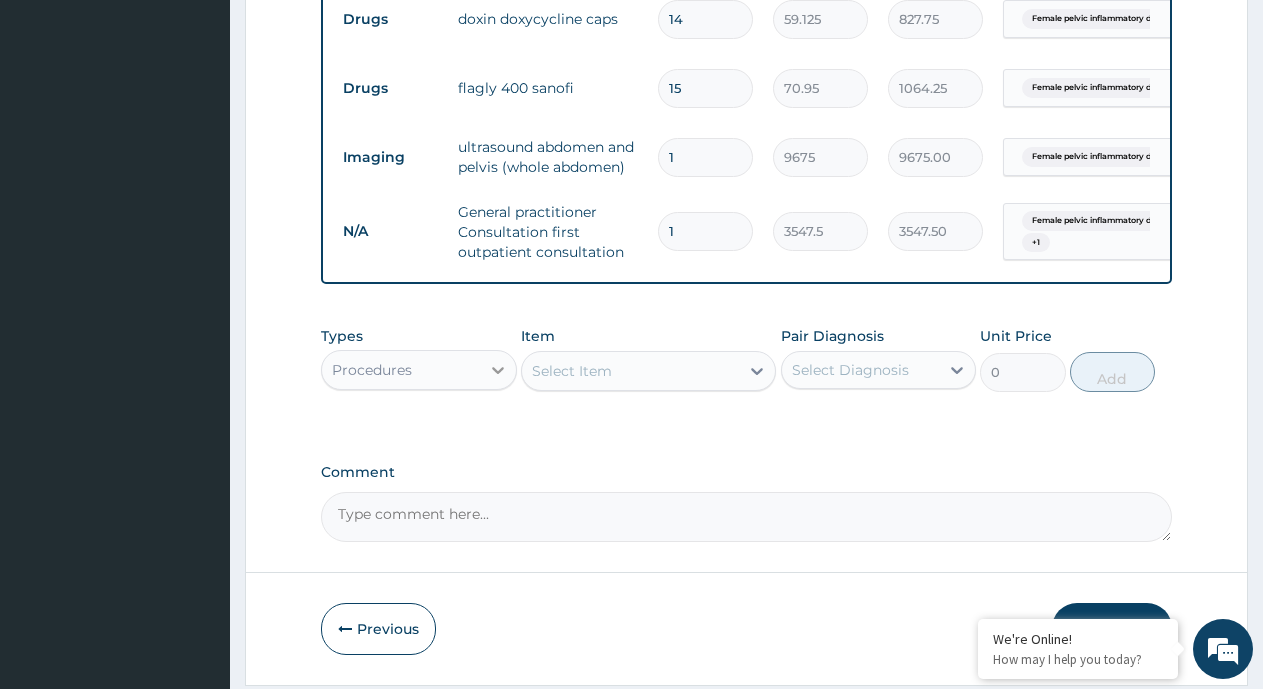 click 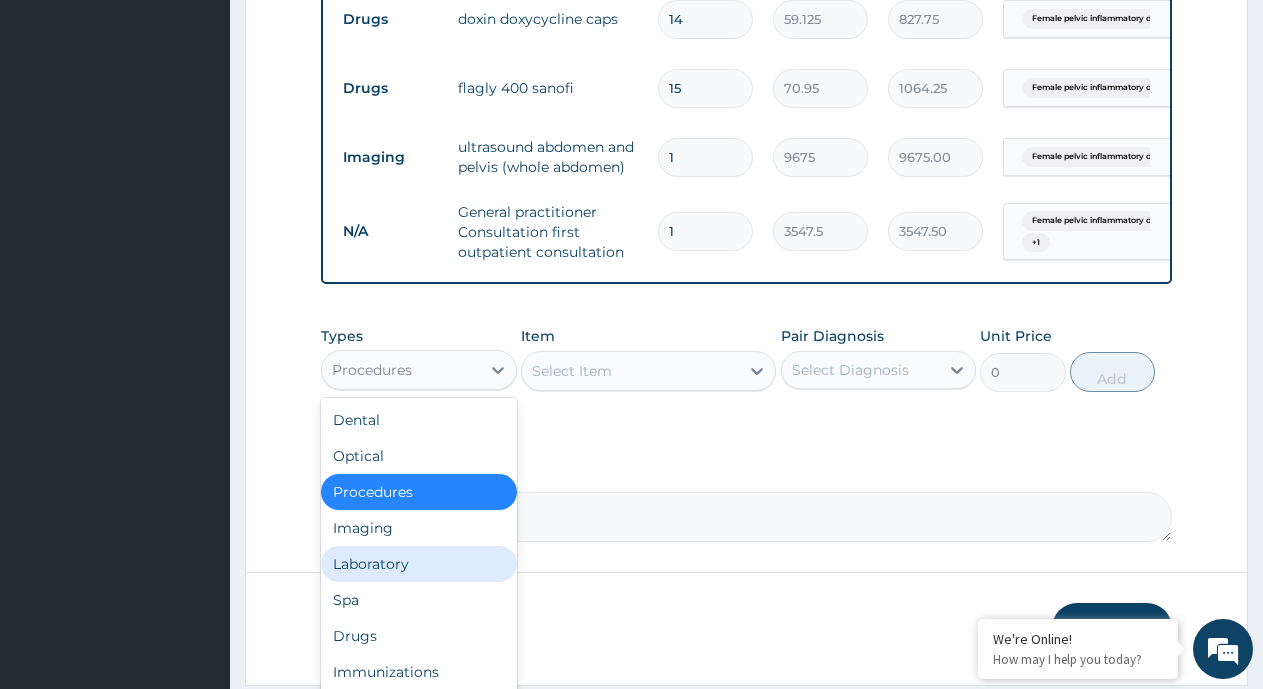 click on "Laboratory" at bounding box center (419, 564) 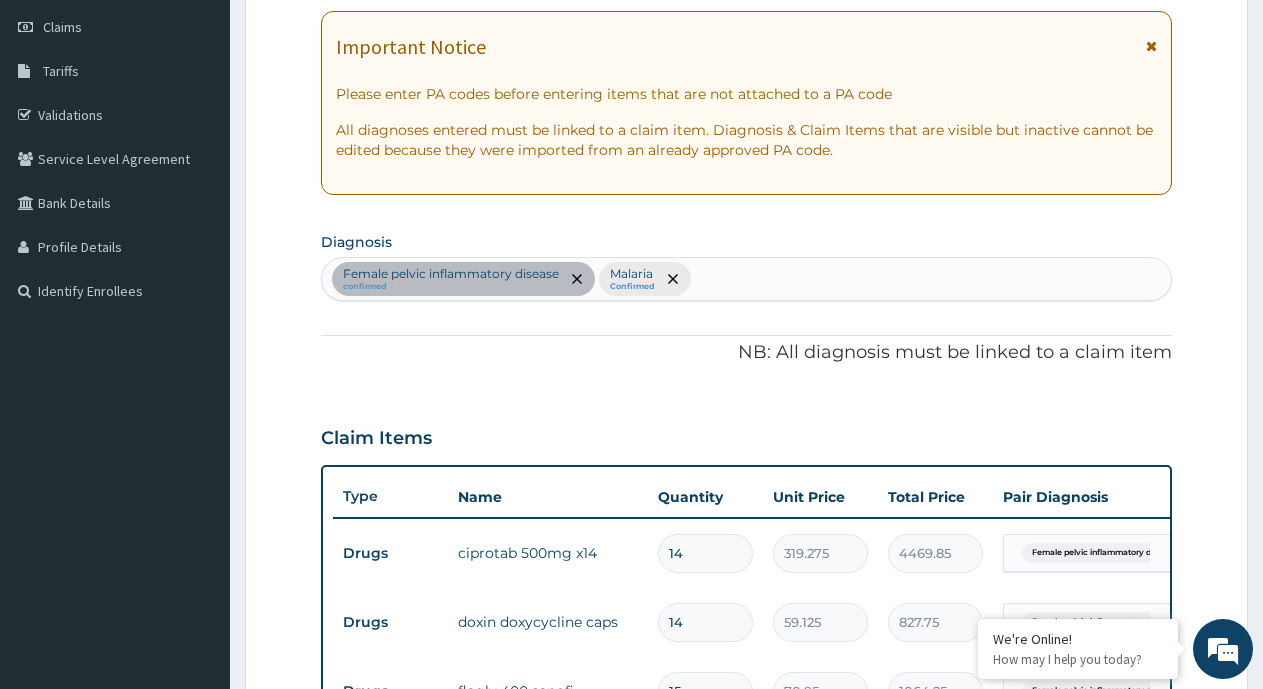 scroll, scrollTop: 962, scrollLeft: 0, axis: vertical 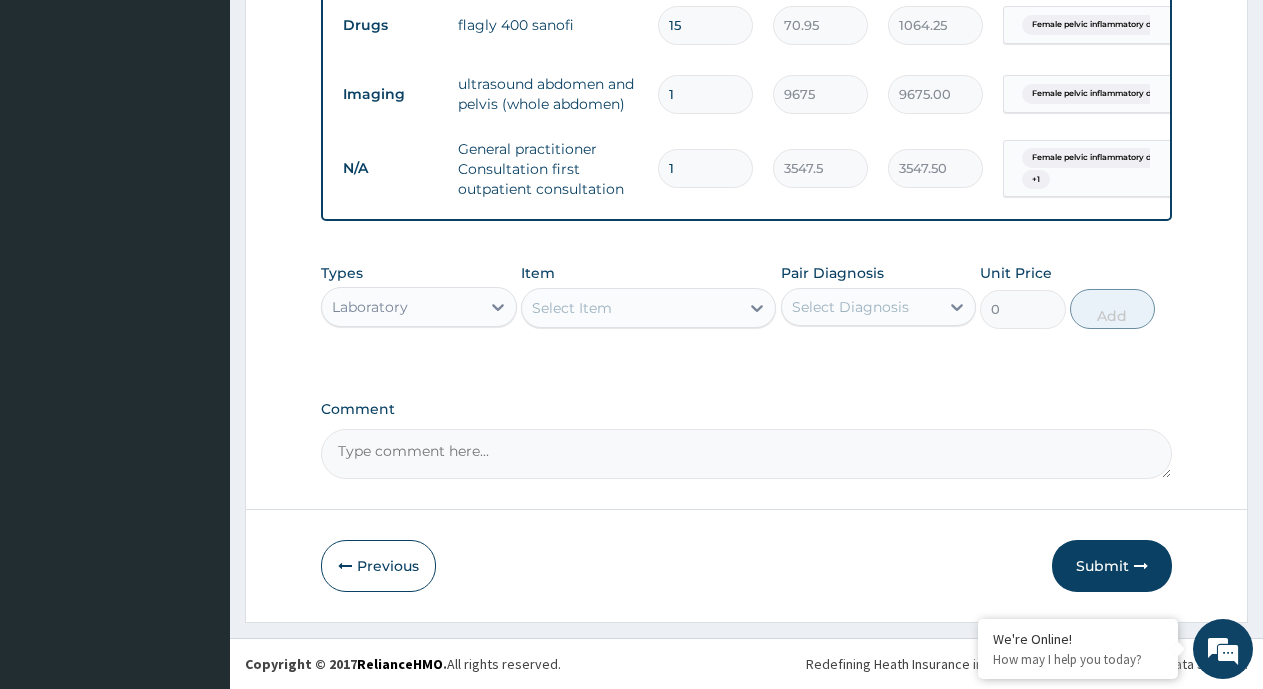 click on "Select Item" at bounding box center [630, 308] 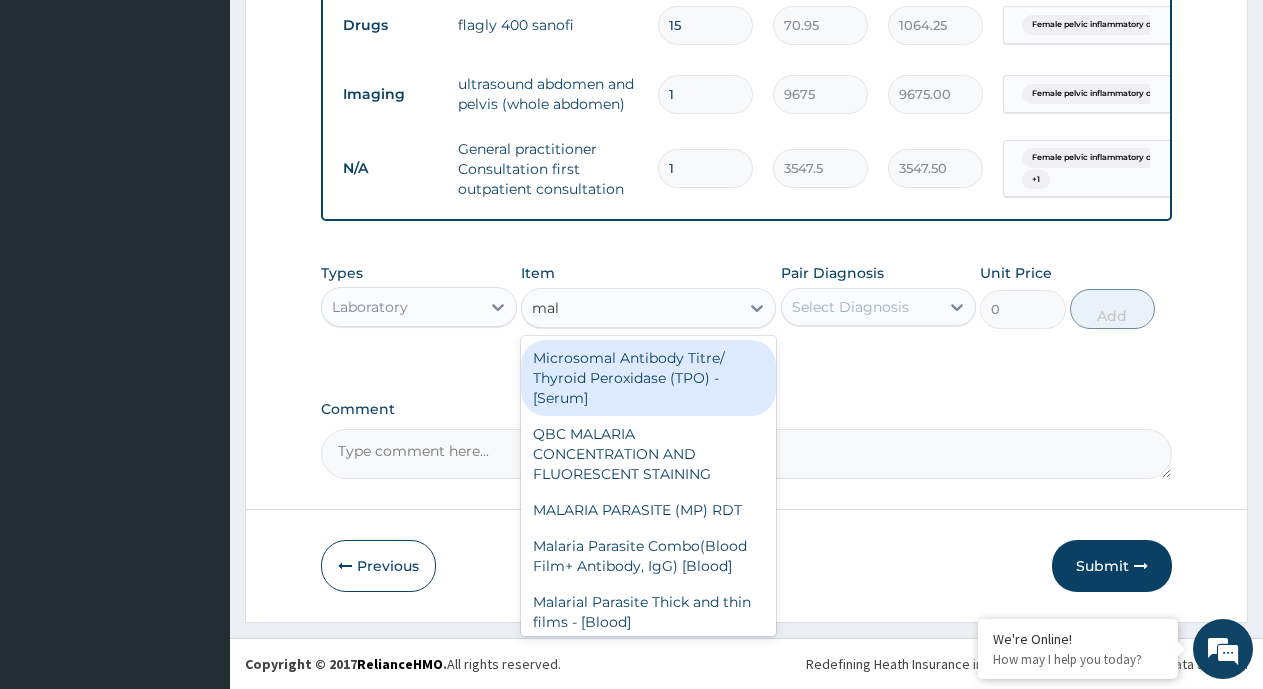 type on "mala" 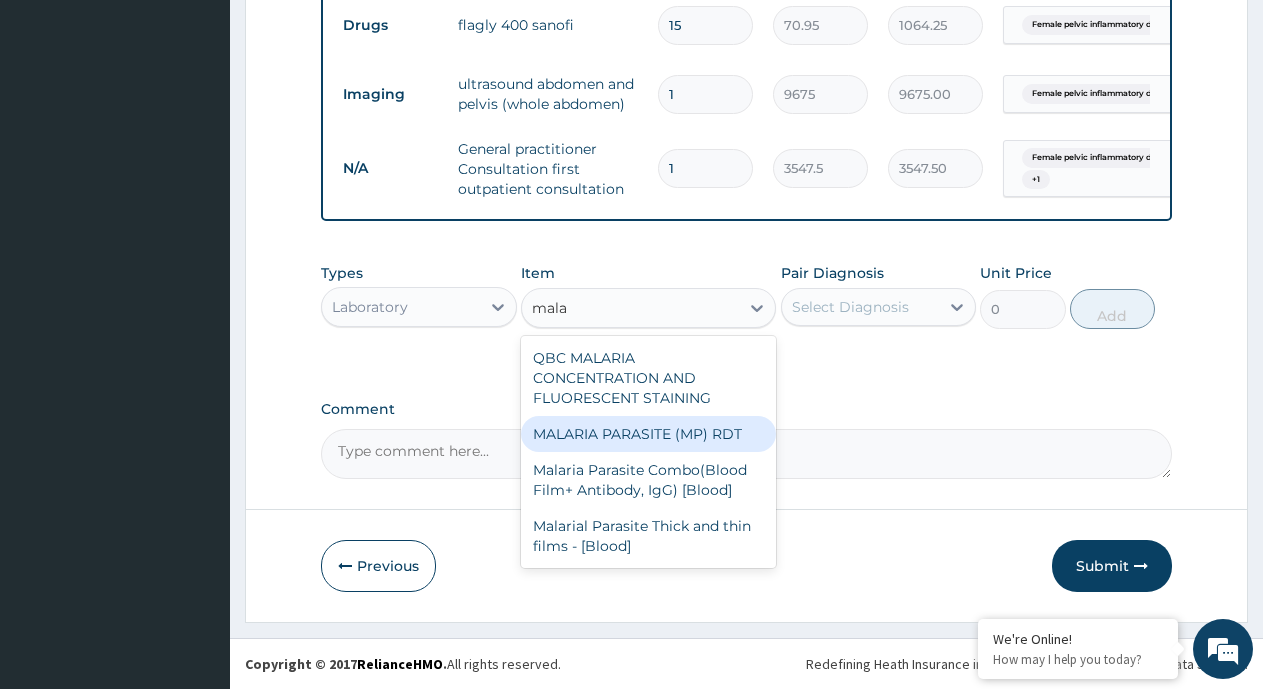 click on "MALARIA PARASITE (MP) RDT" at bounding box center (648, 434) 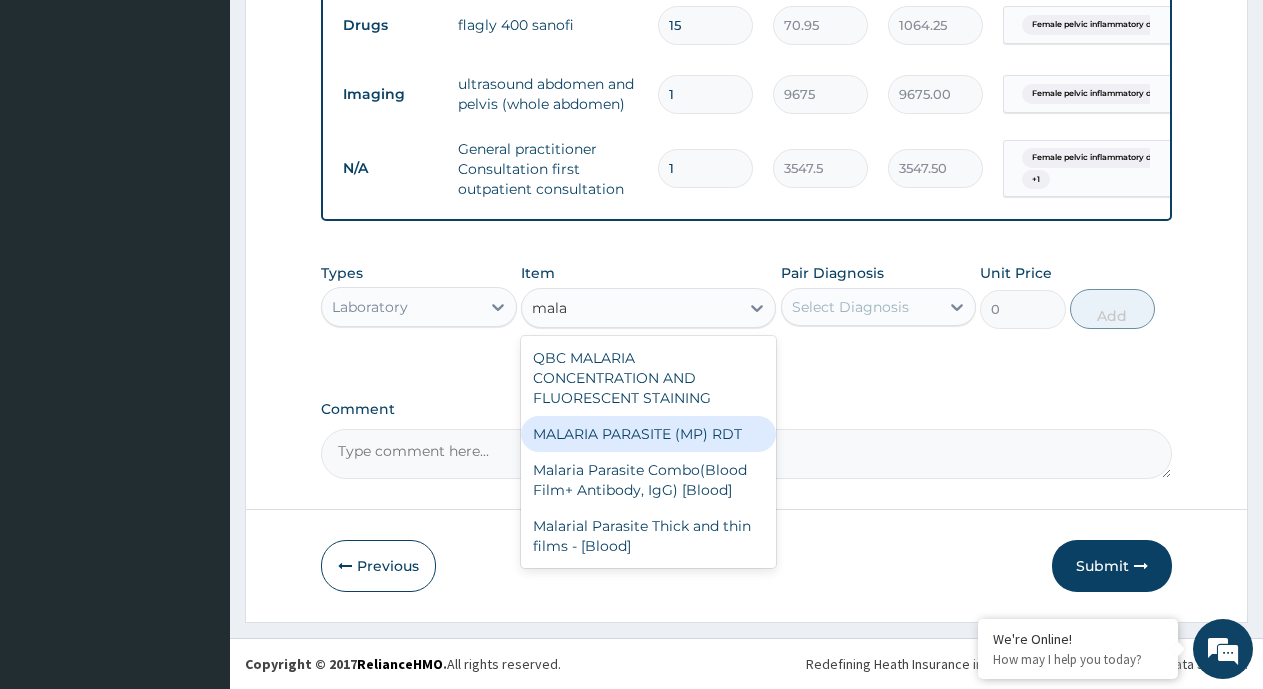 type 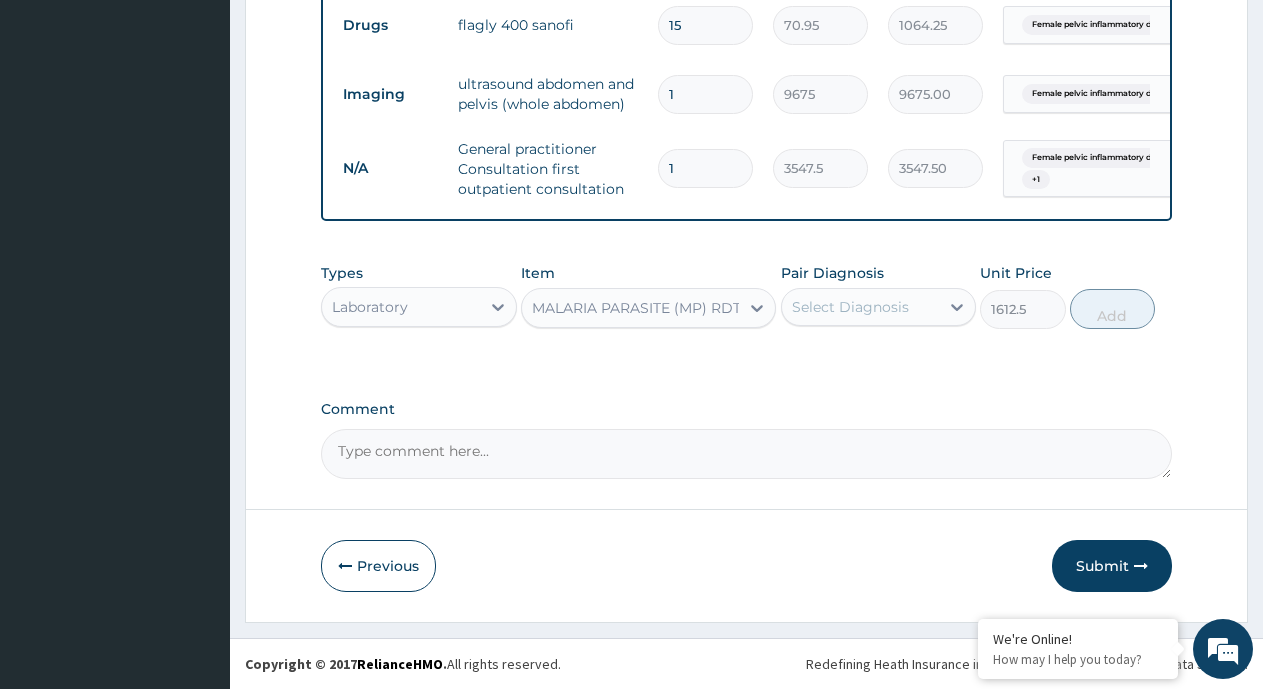 click on "Select Diagnosis" at bounding box center [850, 307] 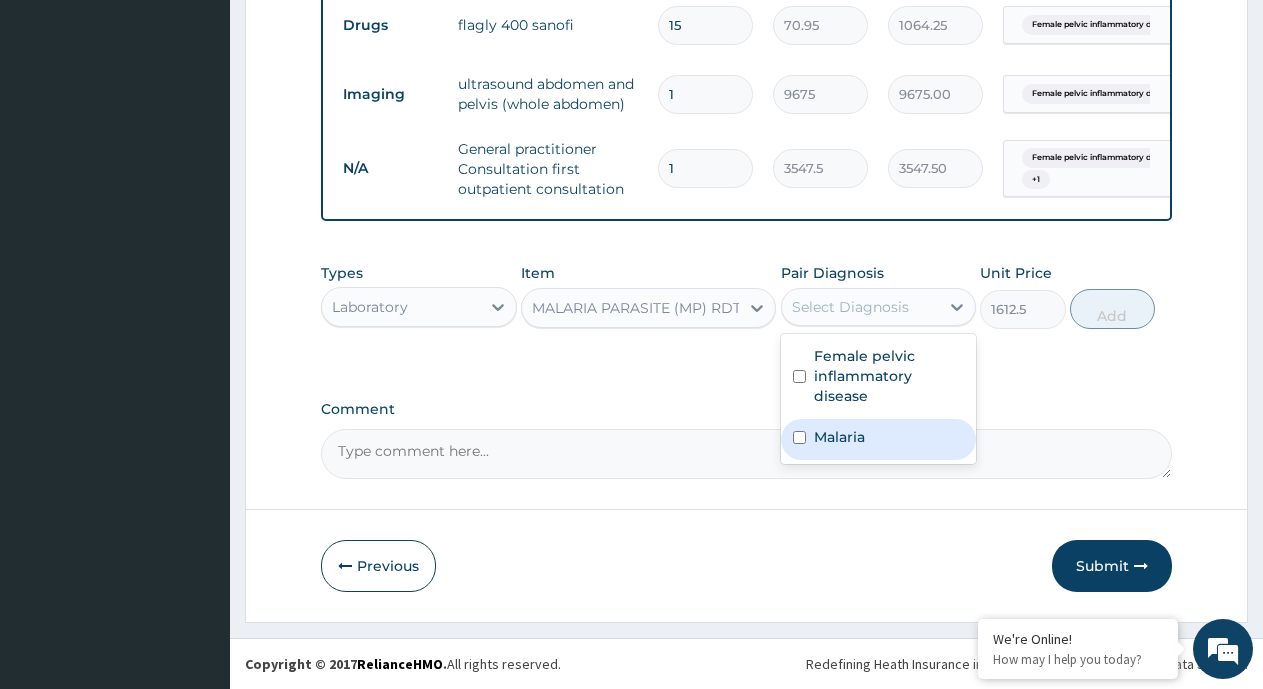click on "Malaria" at bounding box center [879, 439] 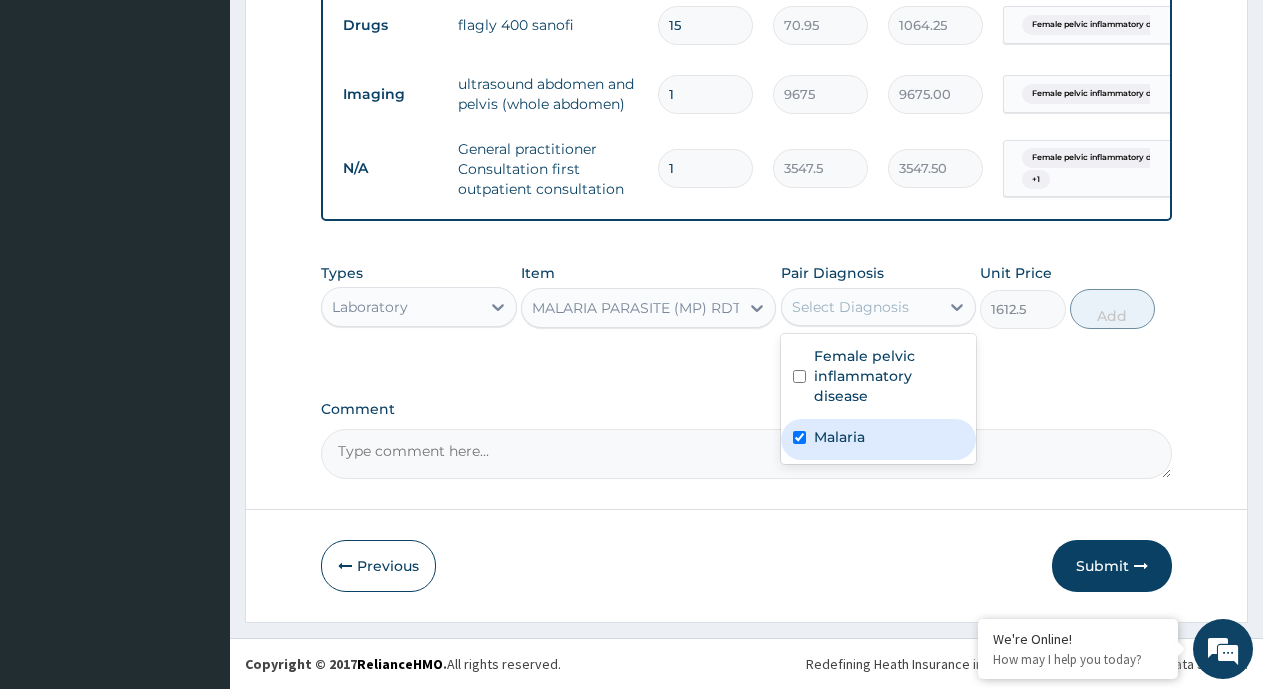 checkbox on "true" 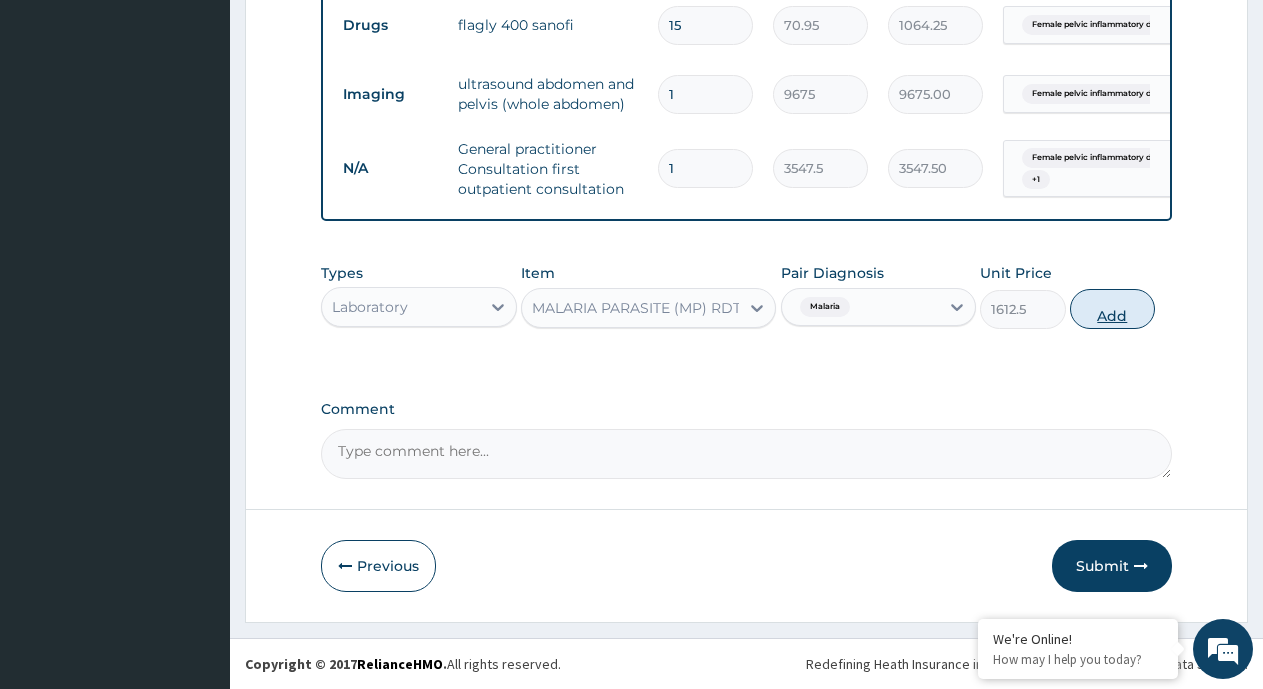 click on "Add" at bounding box center (1112, 309) 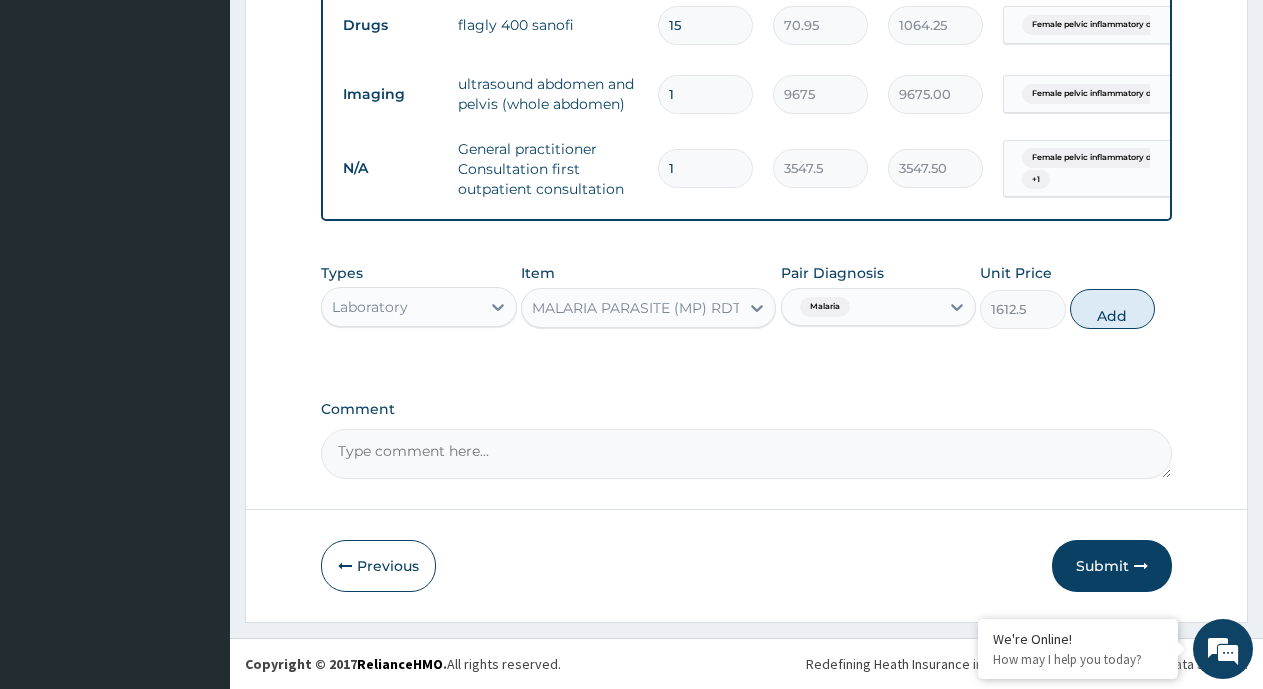 type on "0" 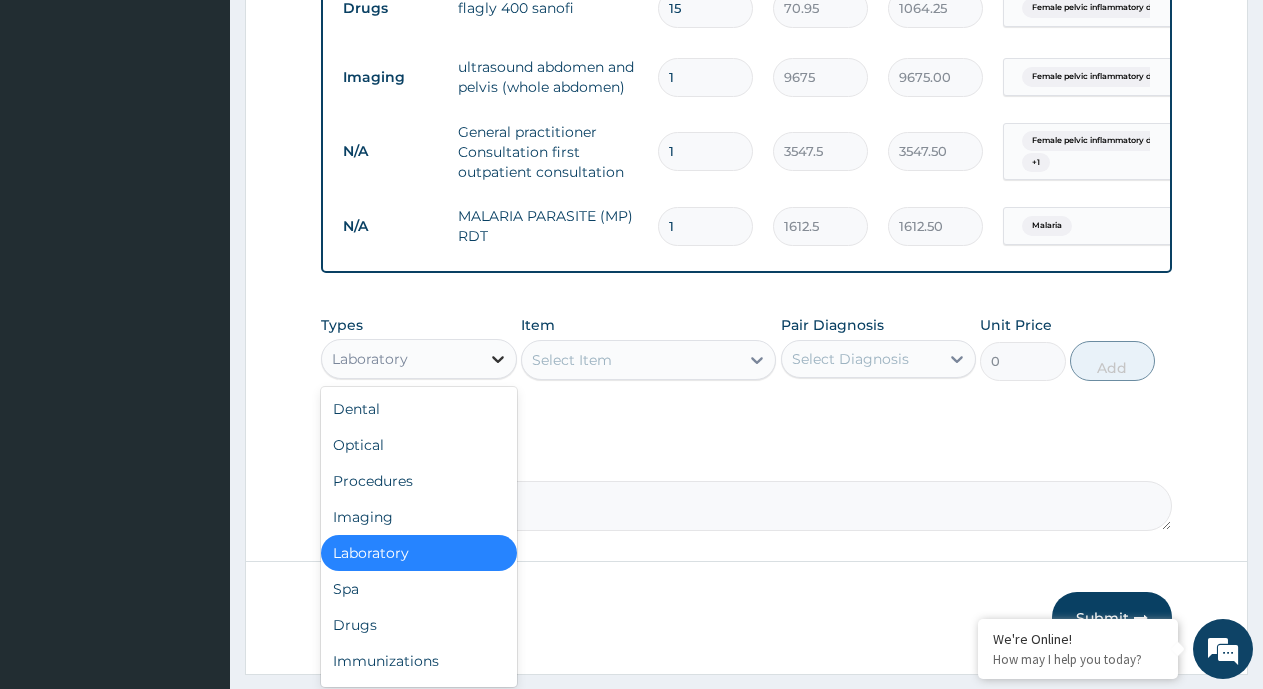 click 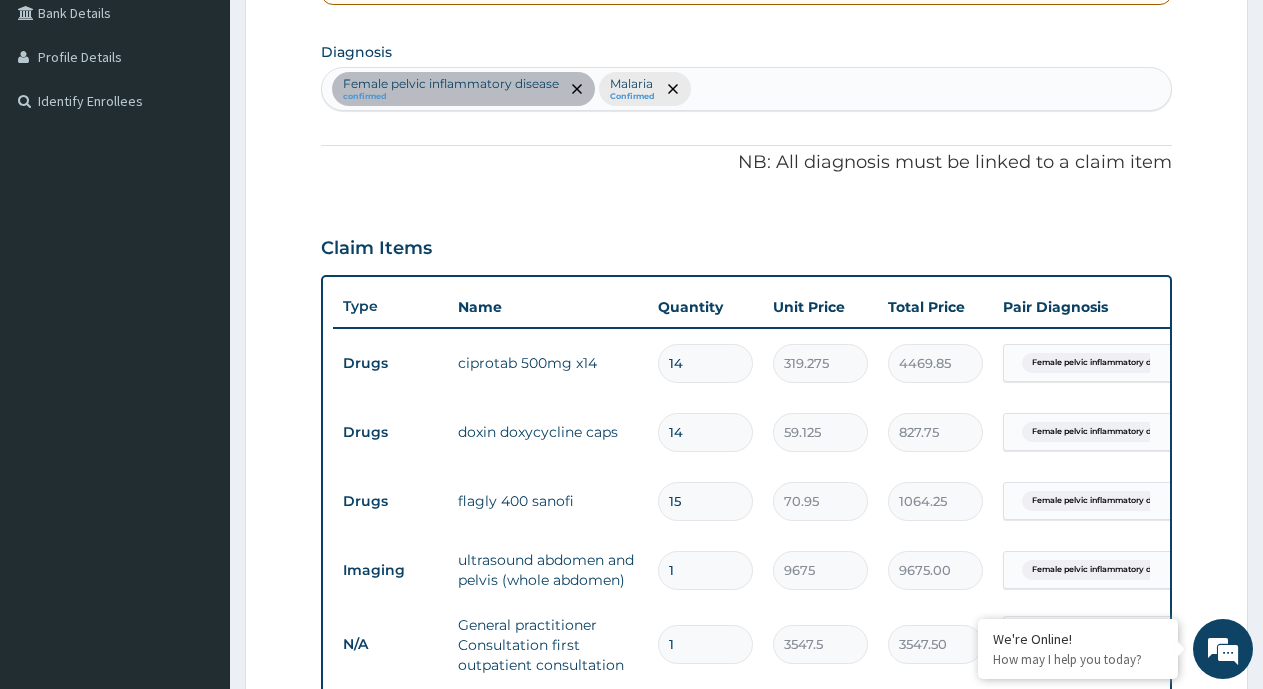 scroll, scrollTop: 456, scrollLeft: 0, axis: vertical 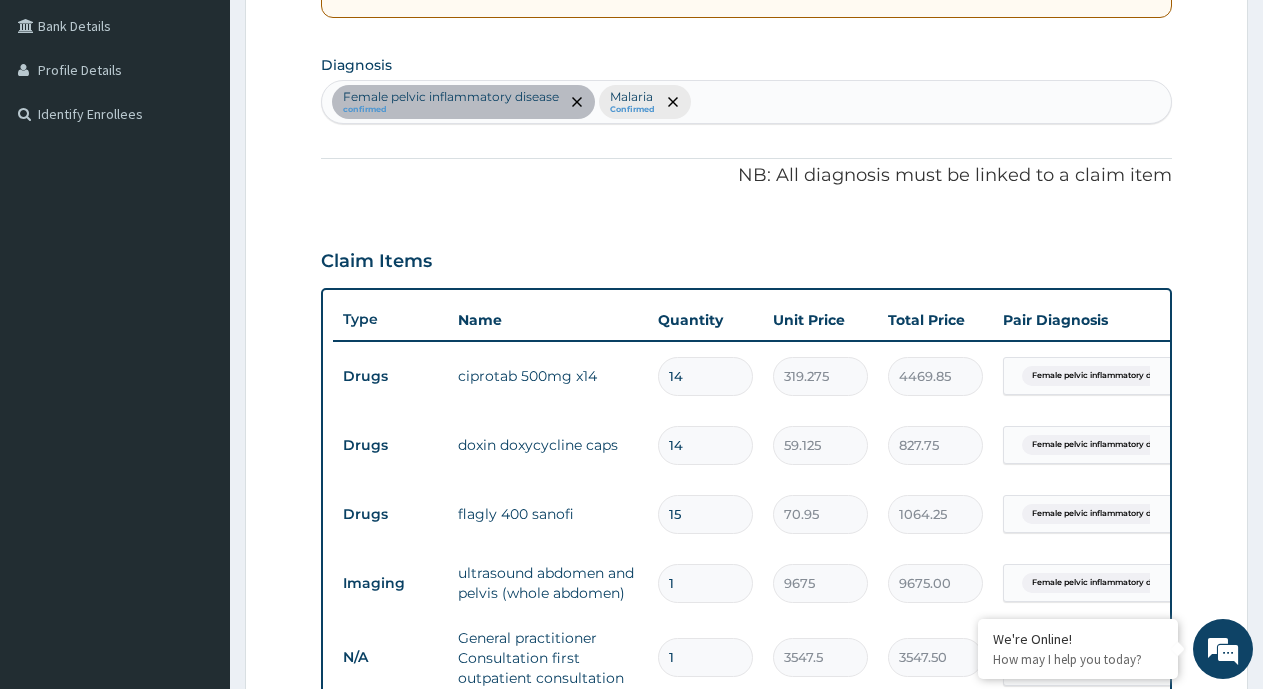 click on "Female pelvic inflammatory disease confirmed Malaria Confirmed" at bounding box center (746, 102) 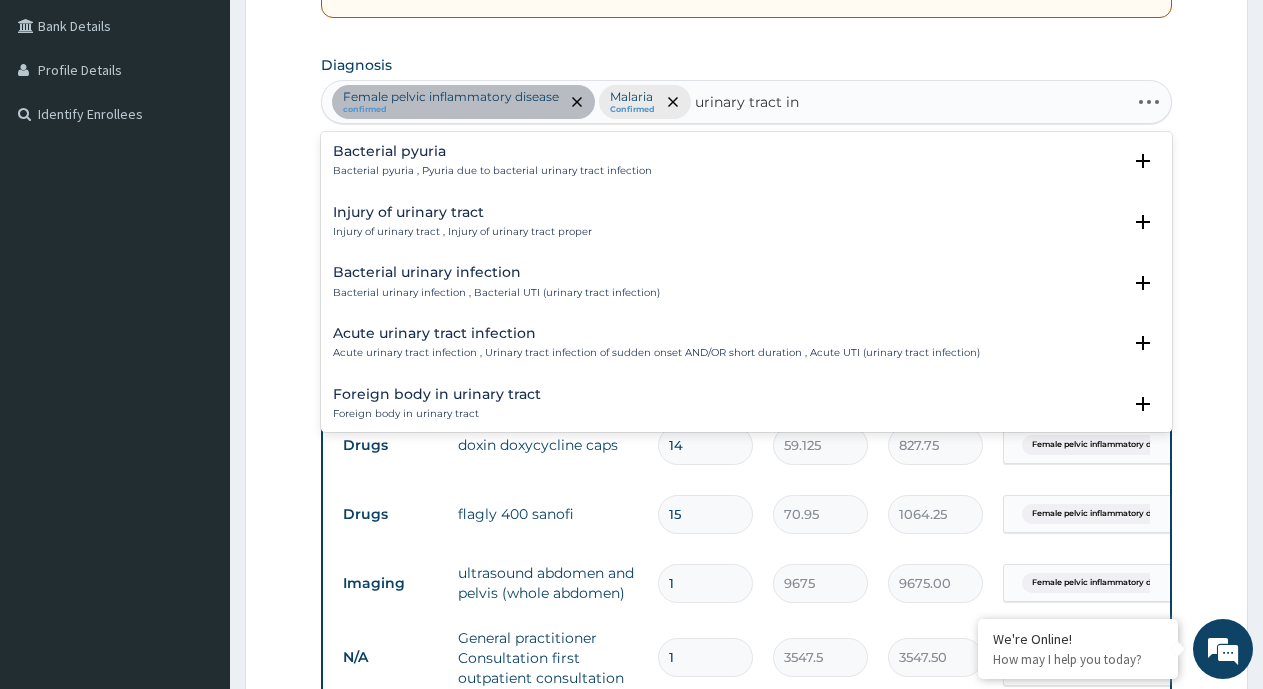 type on "urinary tract inf" 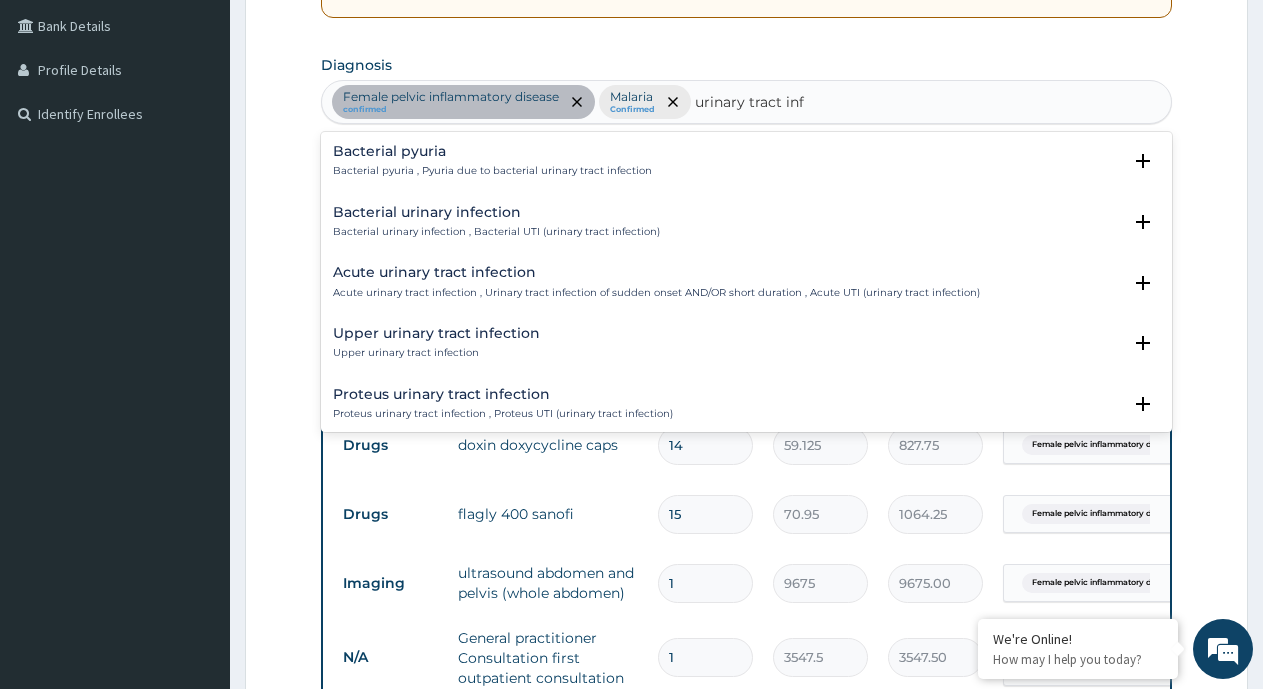 click on "Acute urinary tract infection , Urinary tract infection of sudden onset AND/OR short duration , Acute UTI (urinary tract infection)" at bounding box center (656, 293) 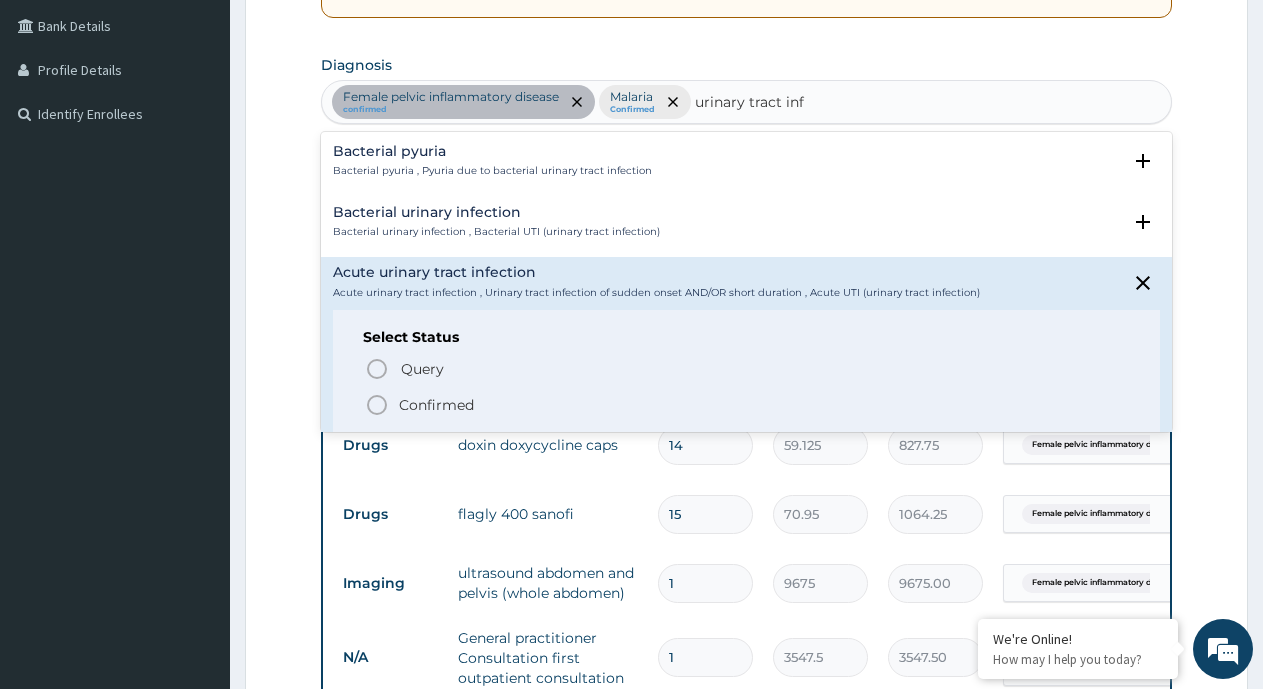 click on "Confirmed" at bounding box center (436, 405) 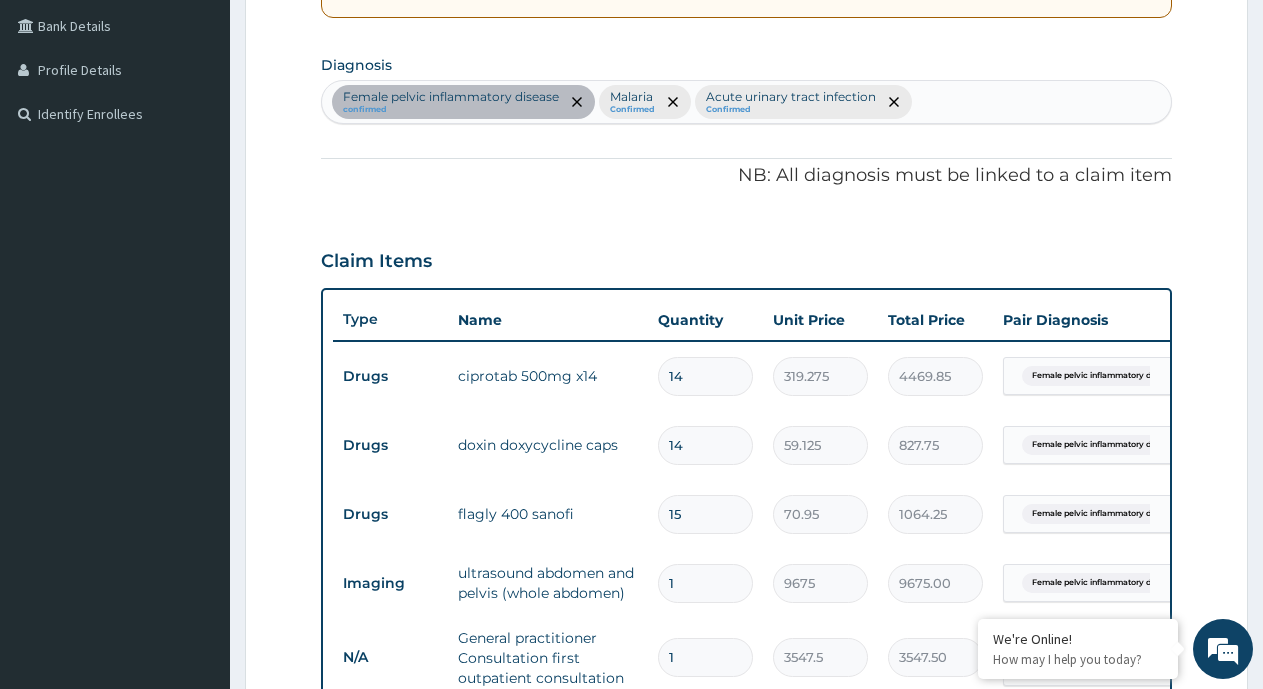 click on "Female pelvic inflammatory disease confirmed Malaria Confirmed Acute urinary tract infection Confirmed" at bounding box center [746, 102] 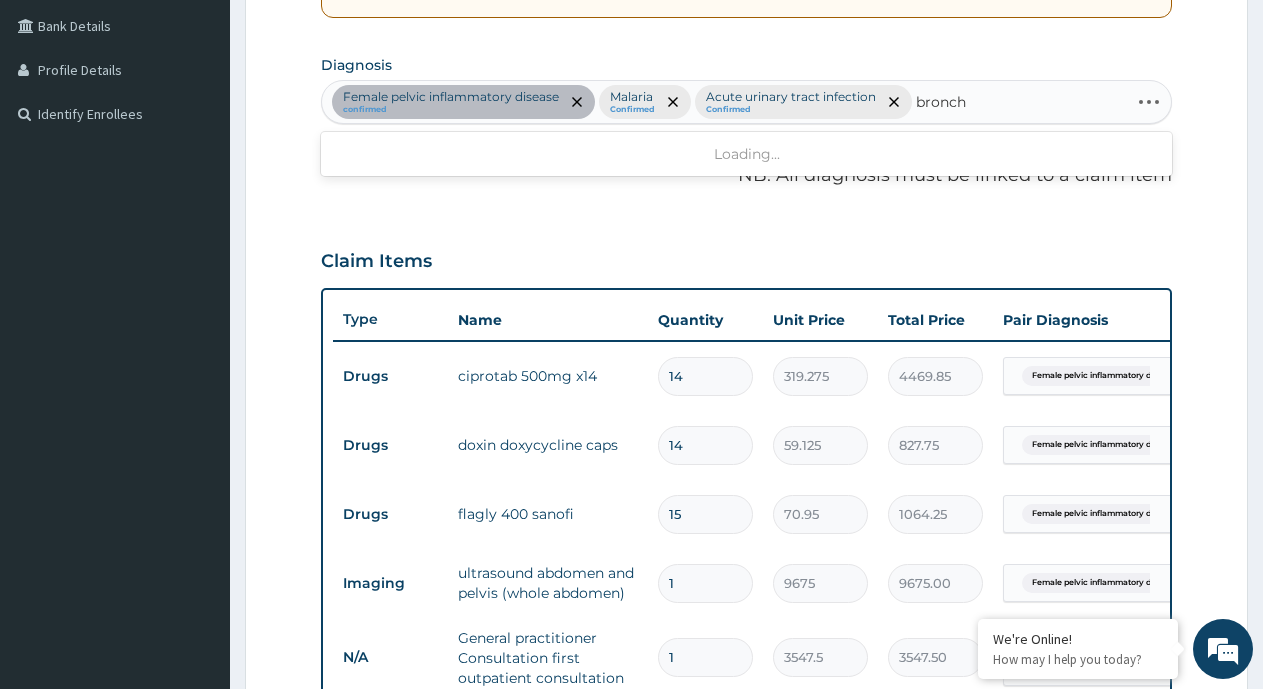 type on "bronchi" 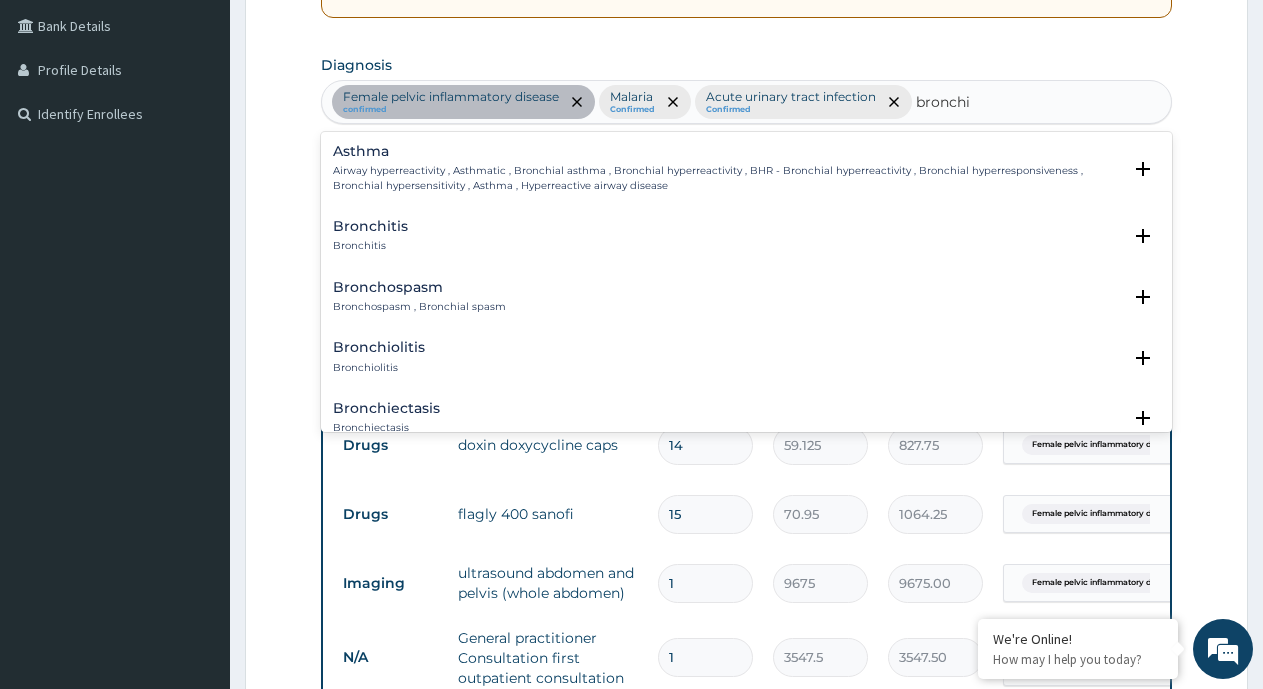 click on "Bronchitis Bronchitis" at bounding box center (746, 236) 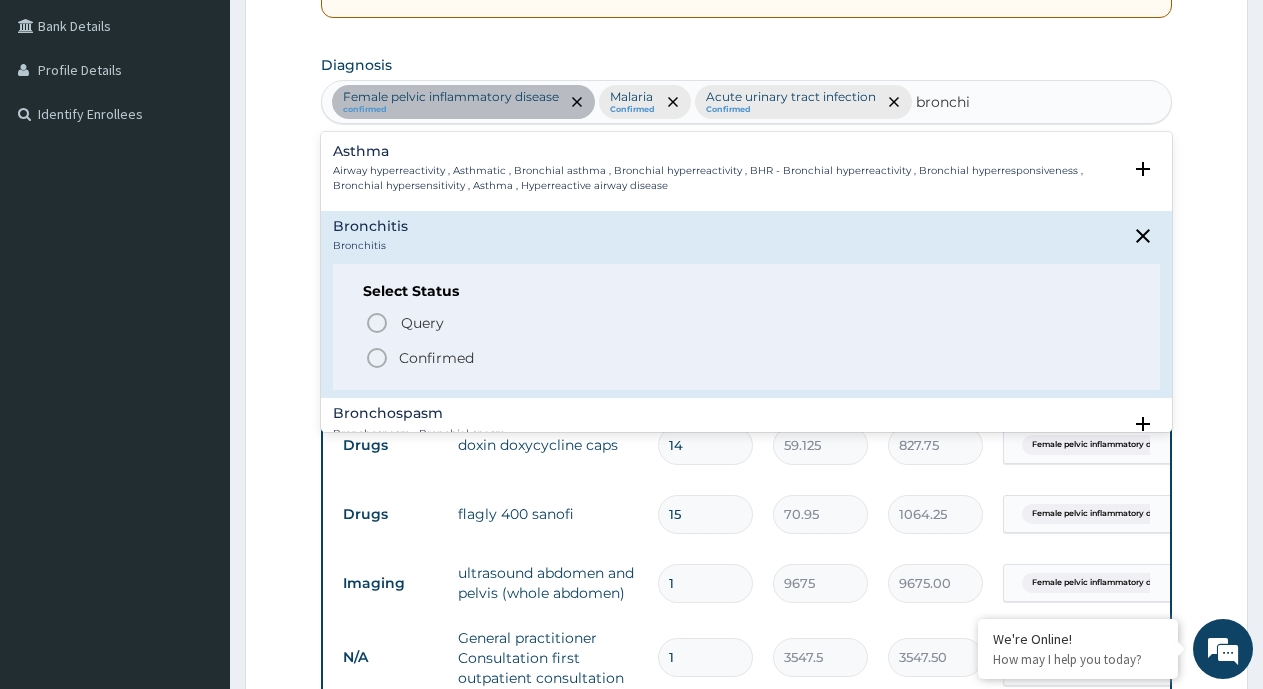 click on "Confirmed" at bounding box center (747, 358) 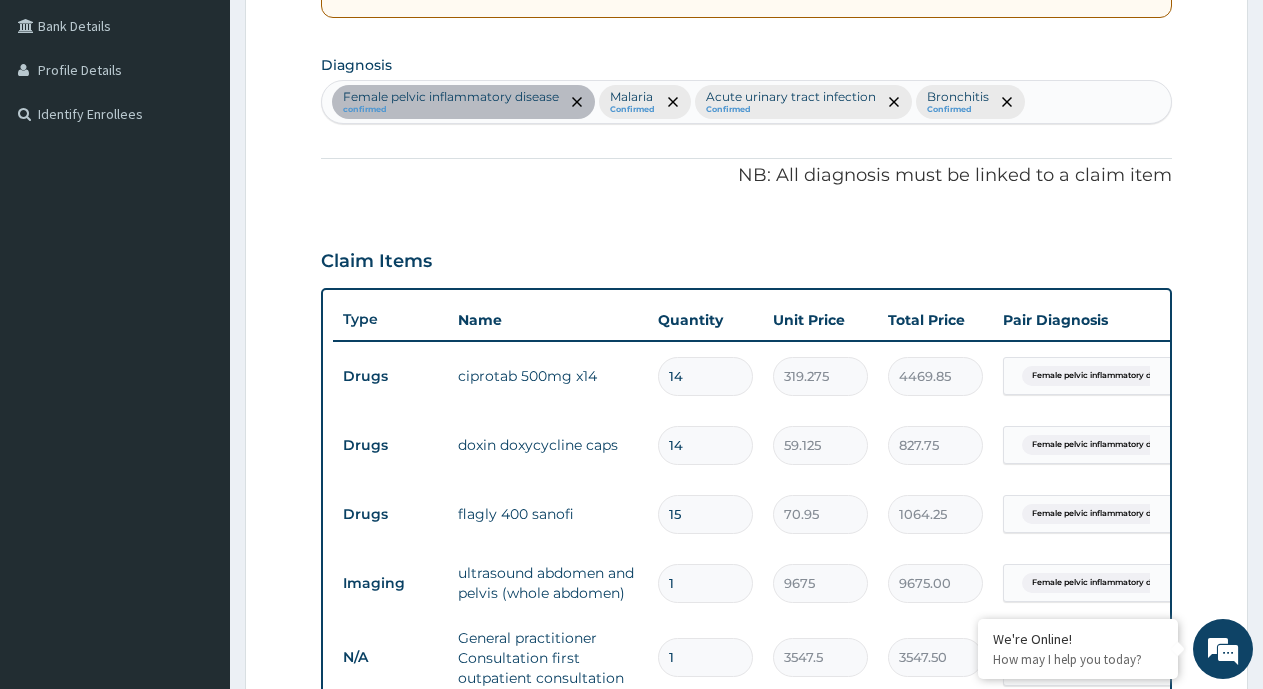 click on "Female pelvic inflammatory disease confirmed Malaria Confirmed Acute urinary tract infection Confirmed Bronchitis Confirmed" at bounding box center (746, 102) 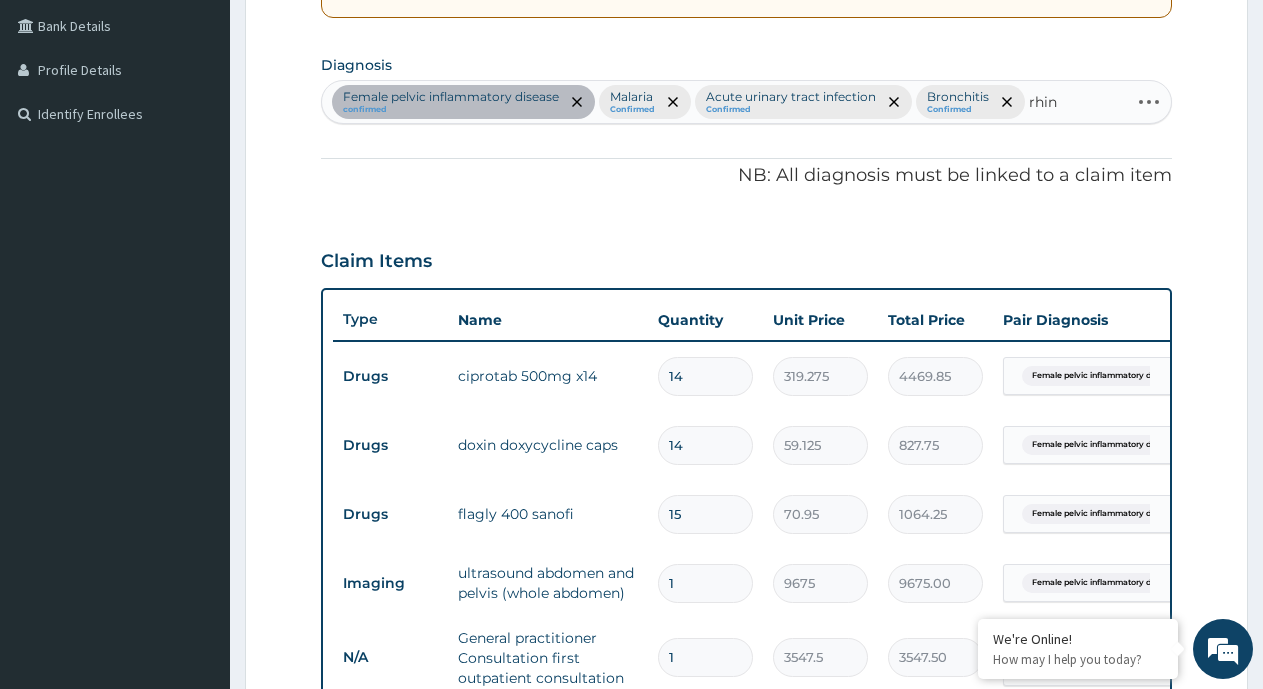 type on "rhini" 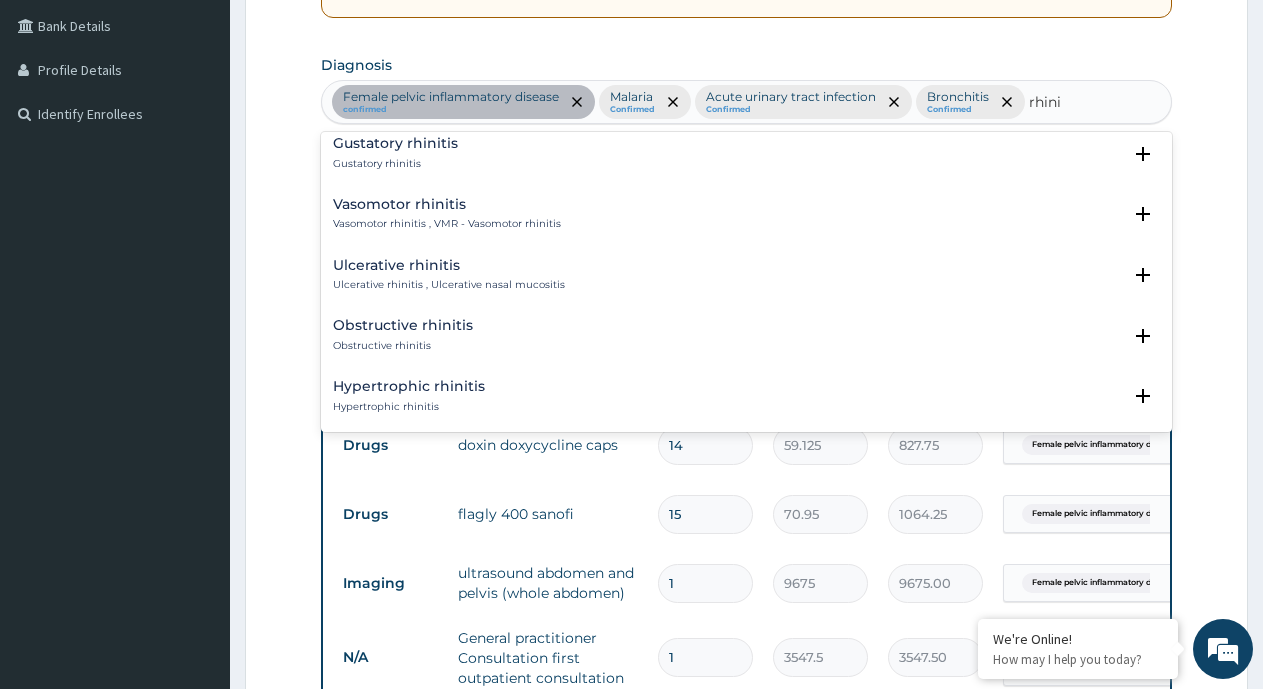 scroll, scrollTop: 646, scrollLeft: 0, axis: vertical 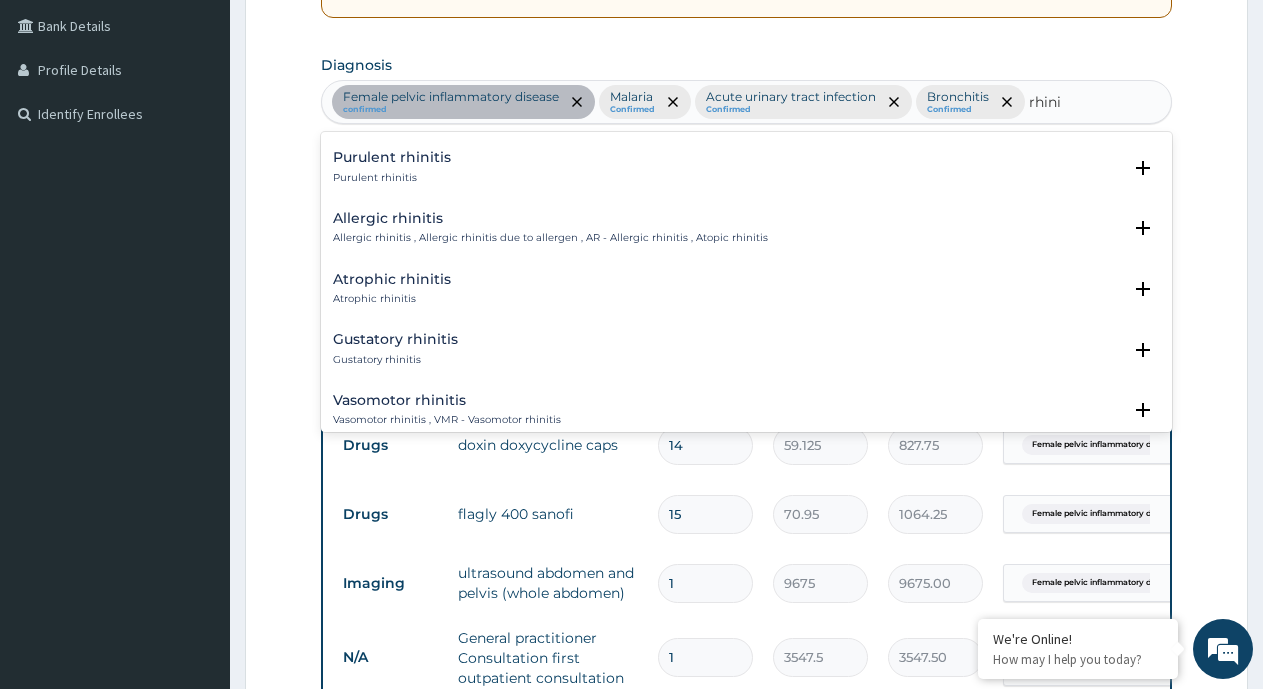 click on "Allergic rhinitis , Allergic rhinitis due to allergen , AR - Allergic rhinitis , Atopic rhinitis" at bounding box center (550, 238) 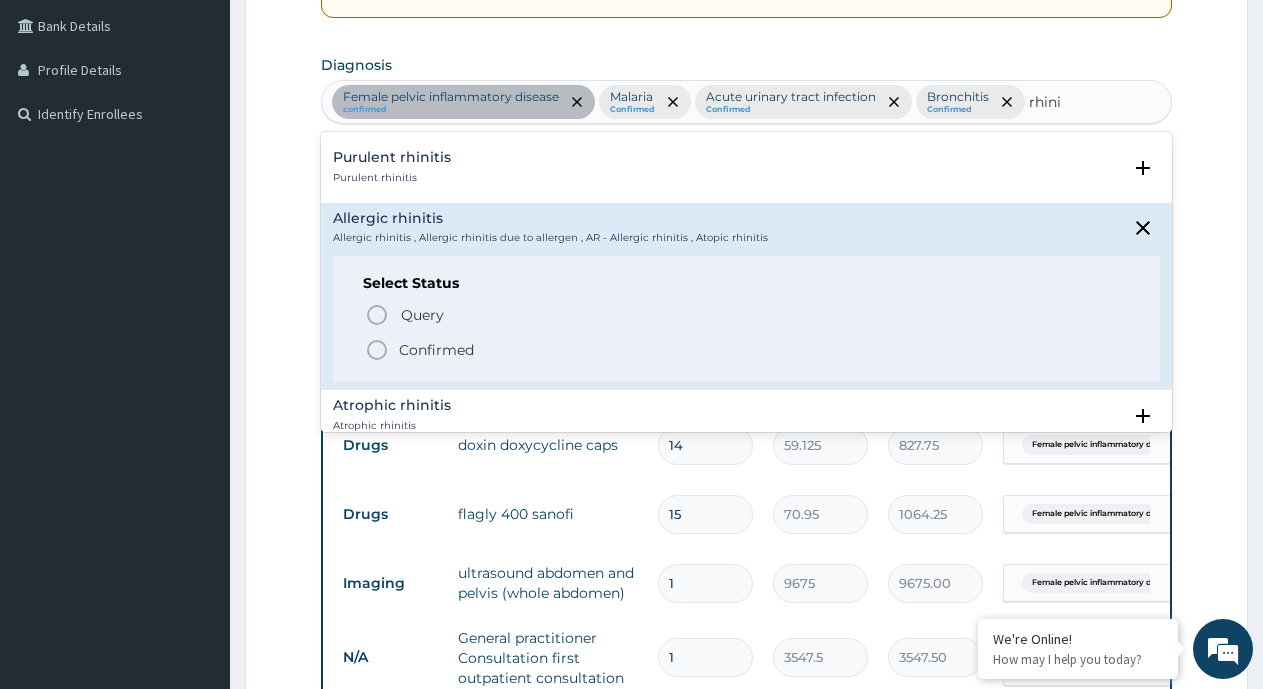 click on "Confirmed" at bounding box center (747, 350) 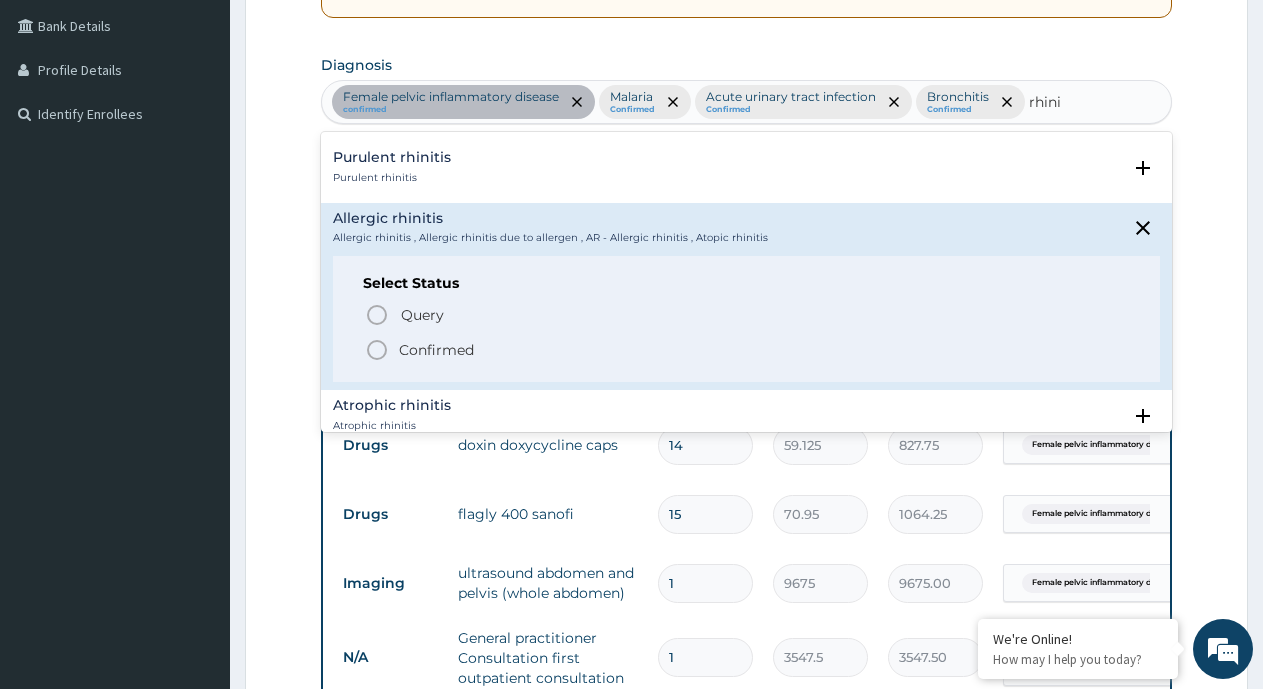 type 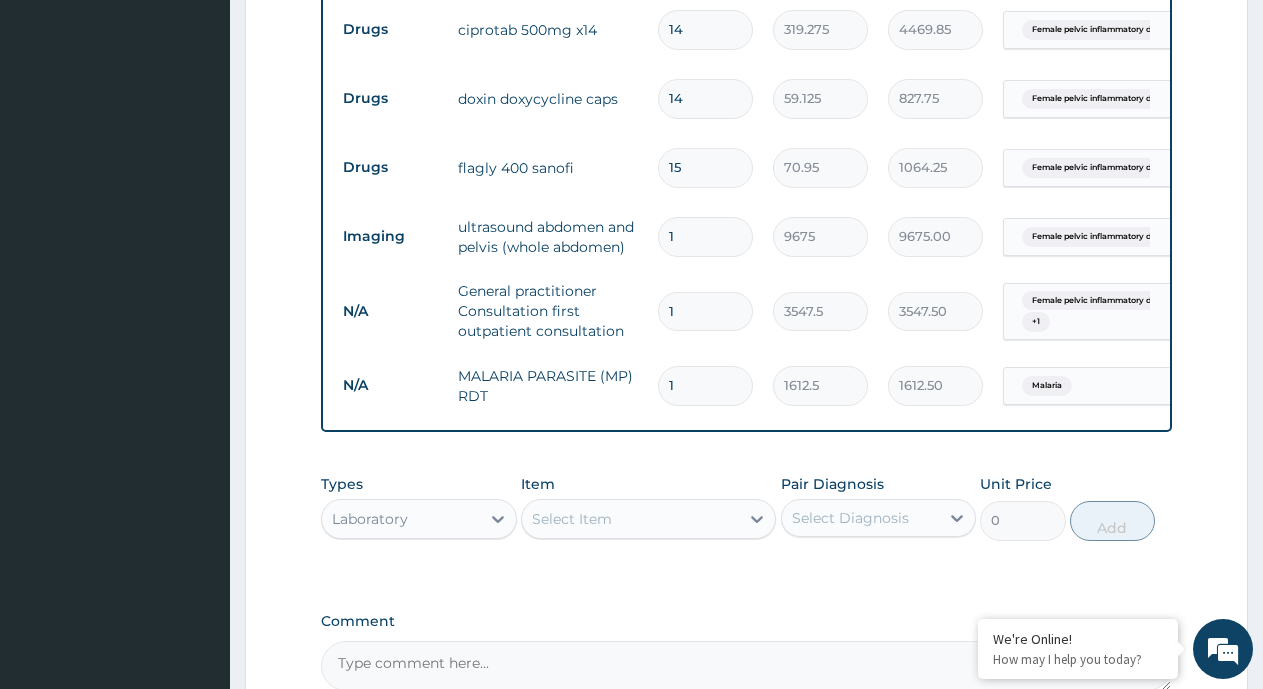 scroll, scrollTop: 893, scrollLeft: 0, axis: vertical 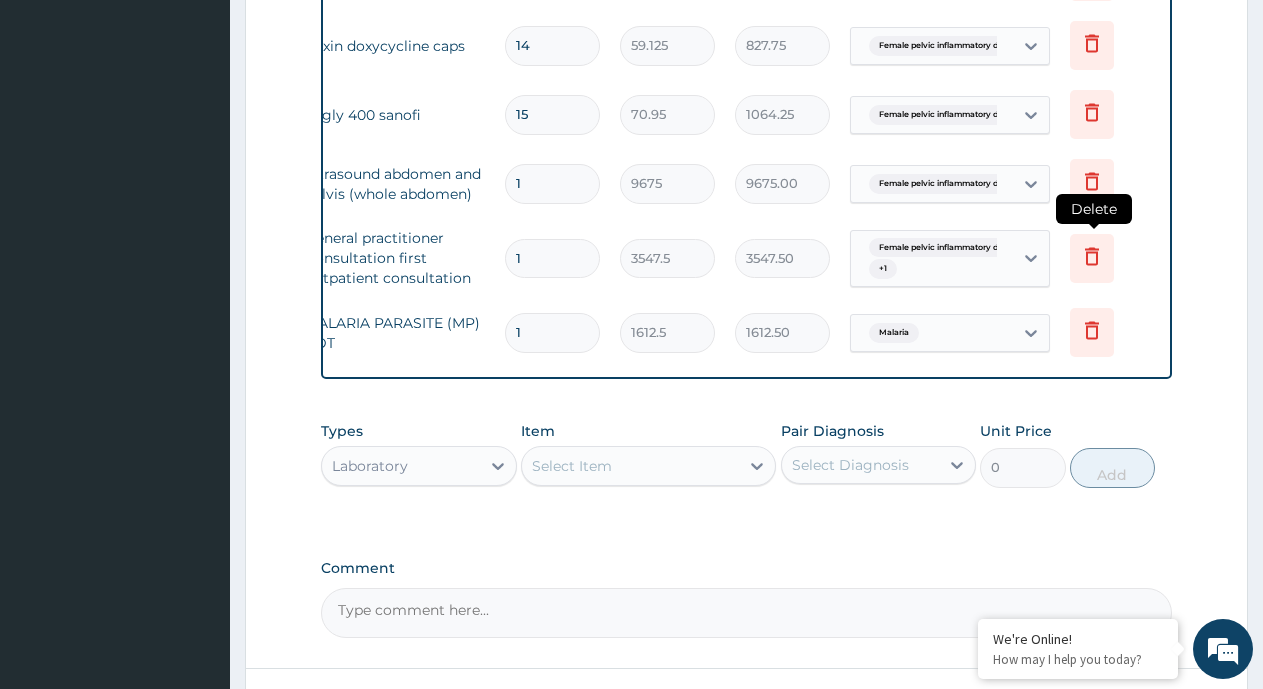 click 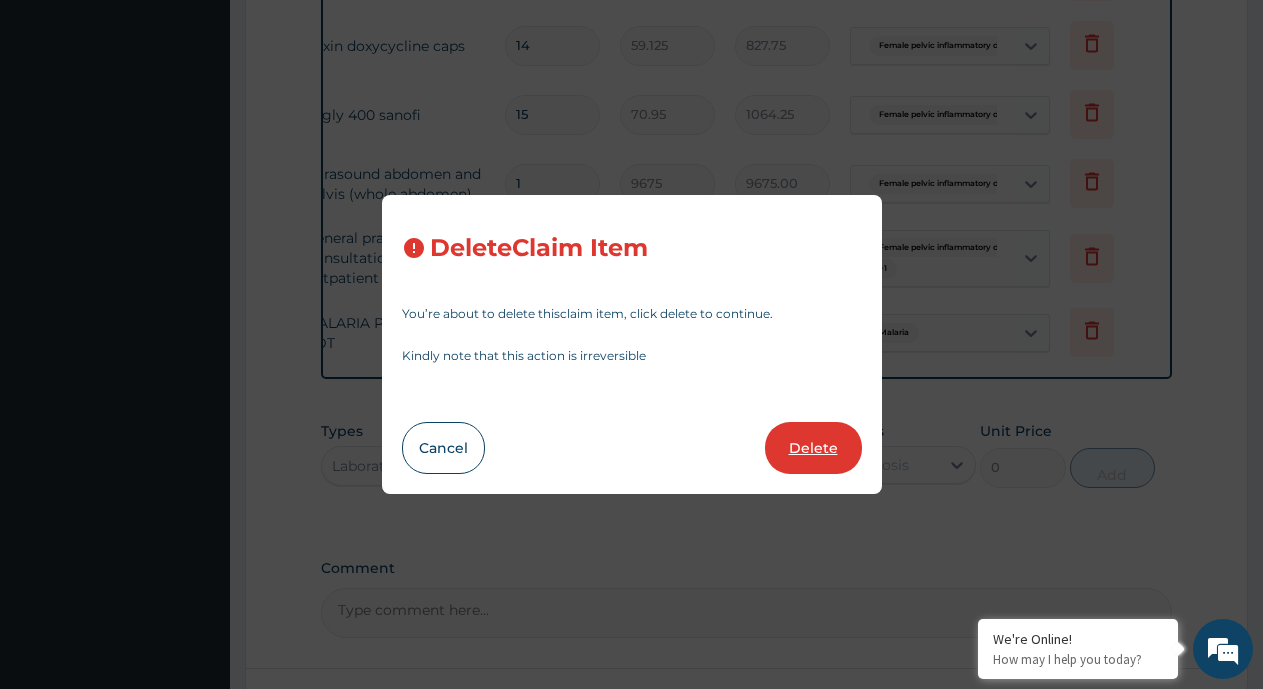 click on "Delete" at bounding box center (813, 448) 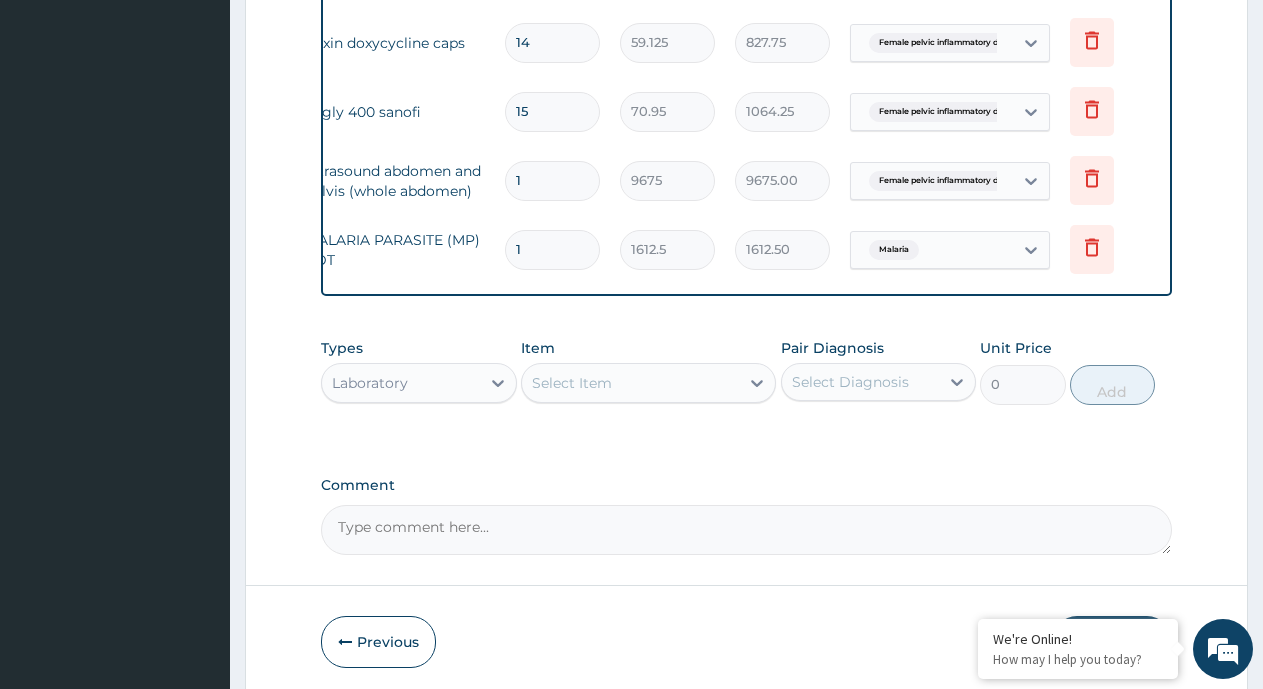 scroll, scrollTop: 989, scrollLeft: 0, axis: vertical 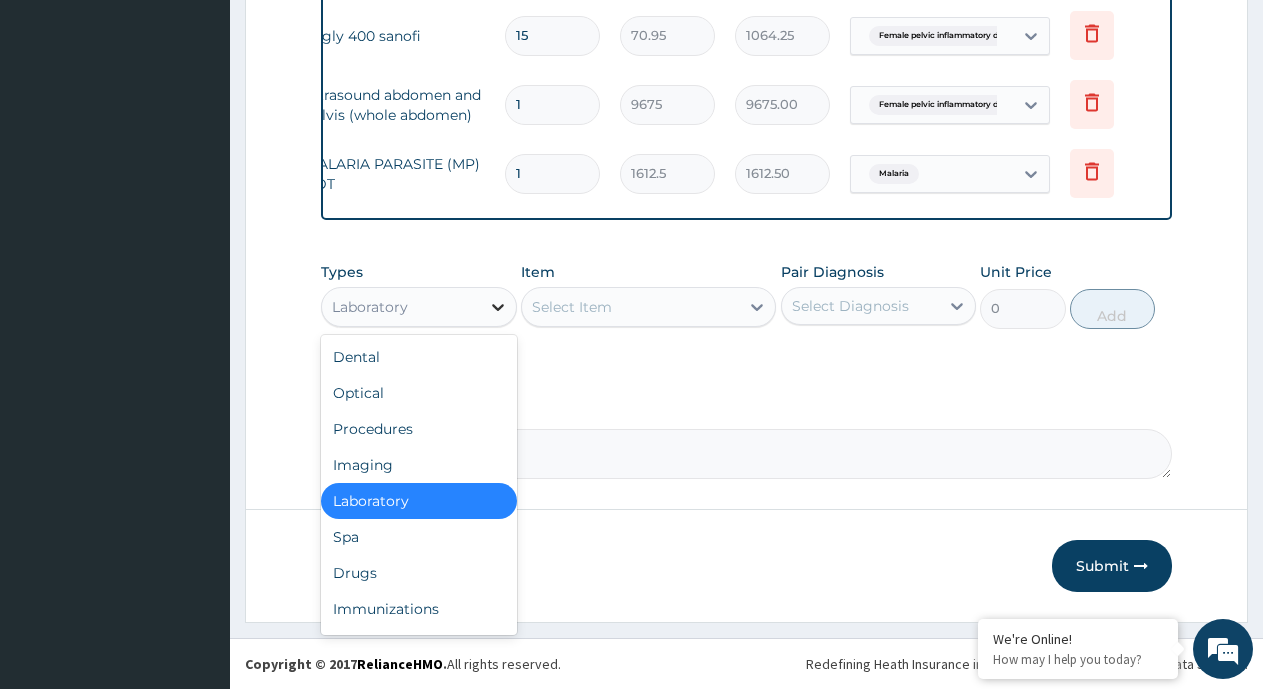 click 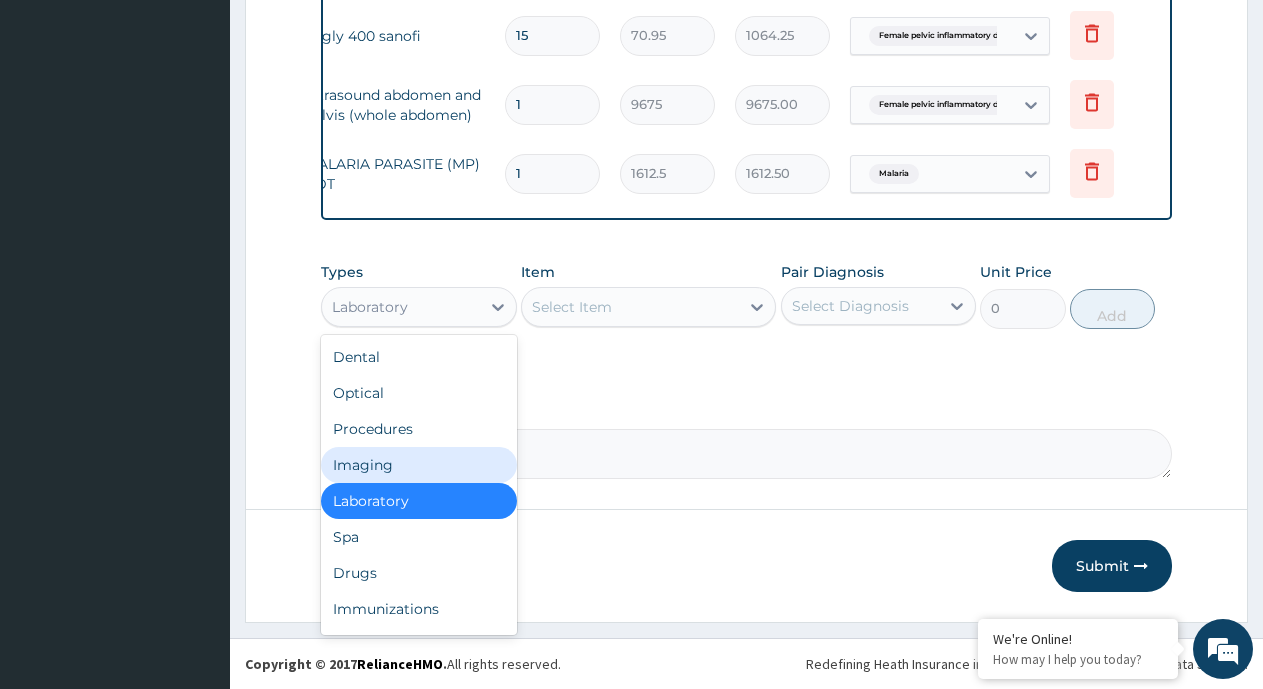 click on "Imaging" at bounding box center [419, 465] 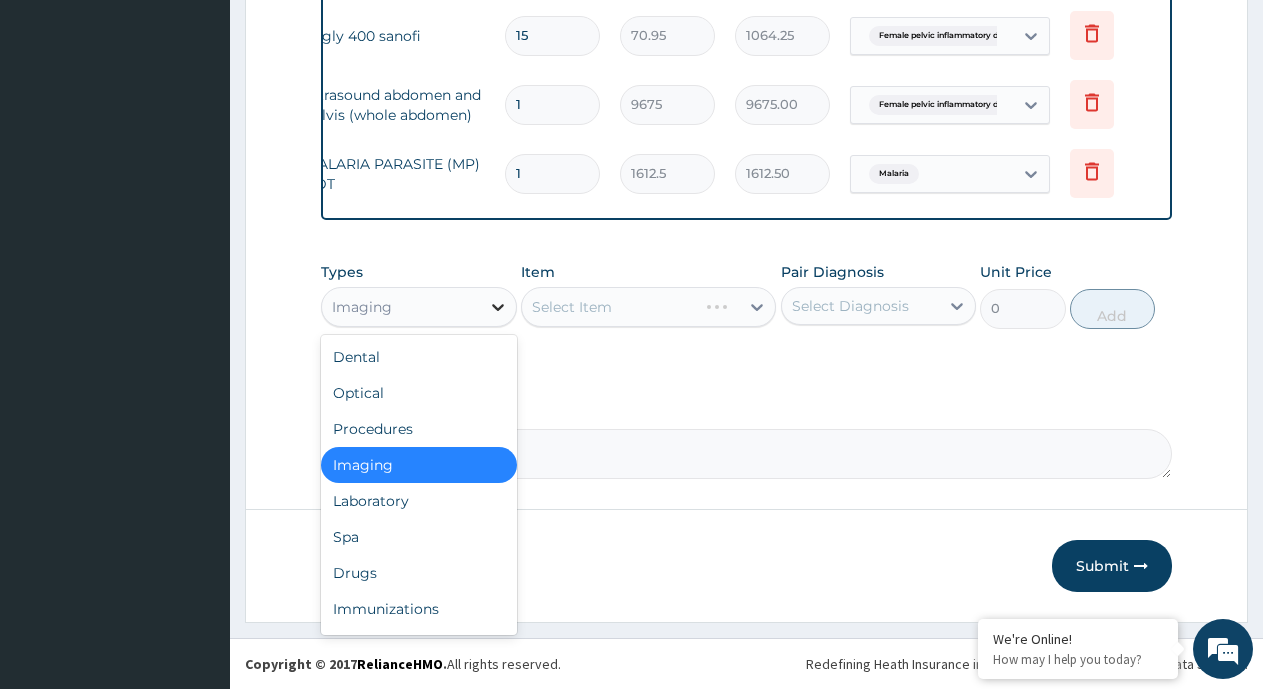 click 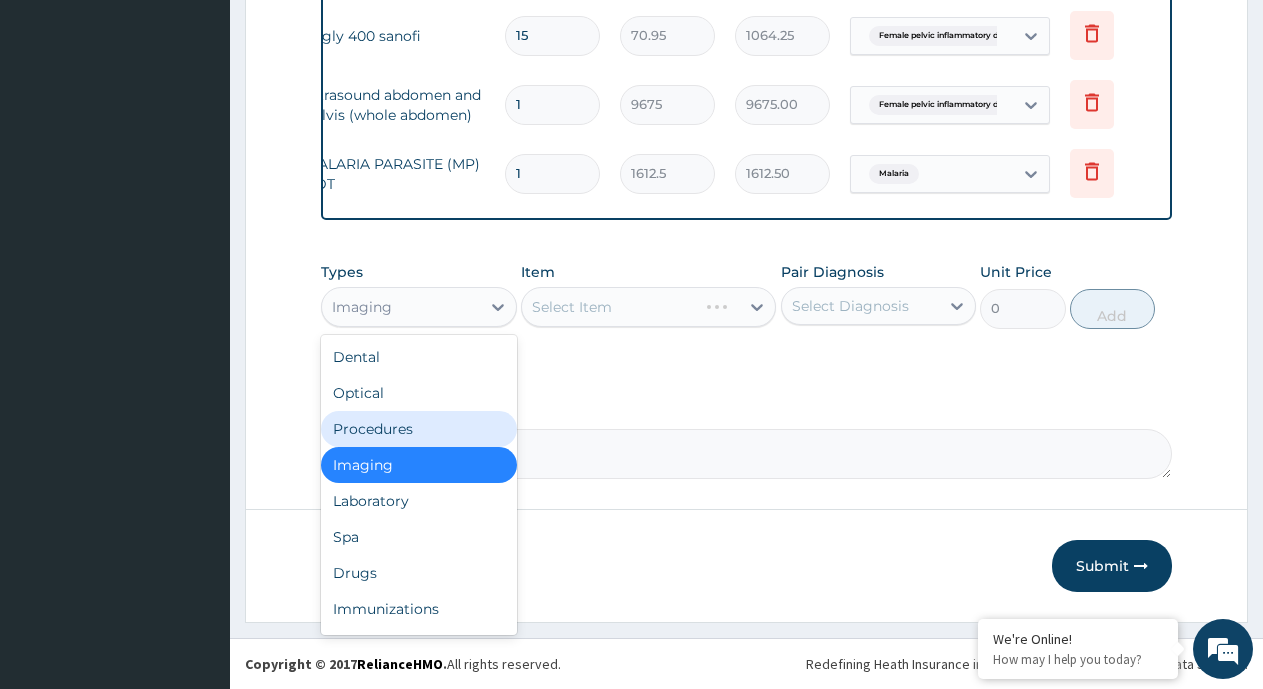 click on "Procedures" at bounding box center [419, 429] 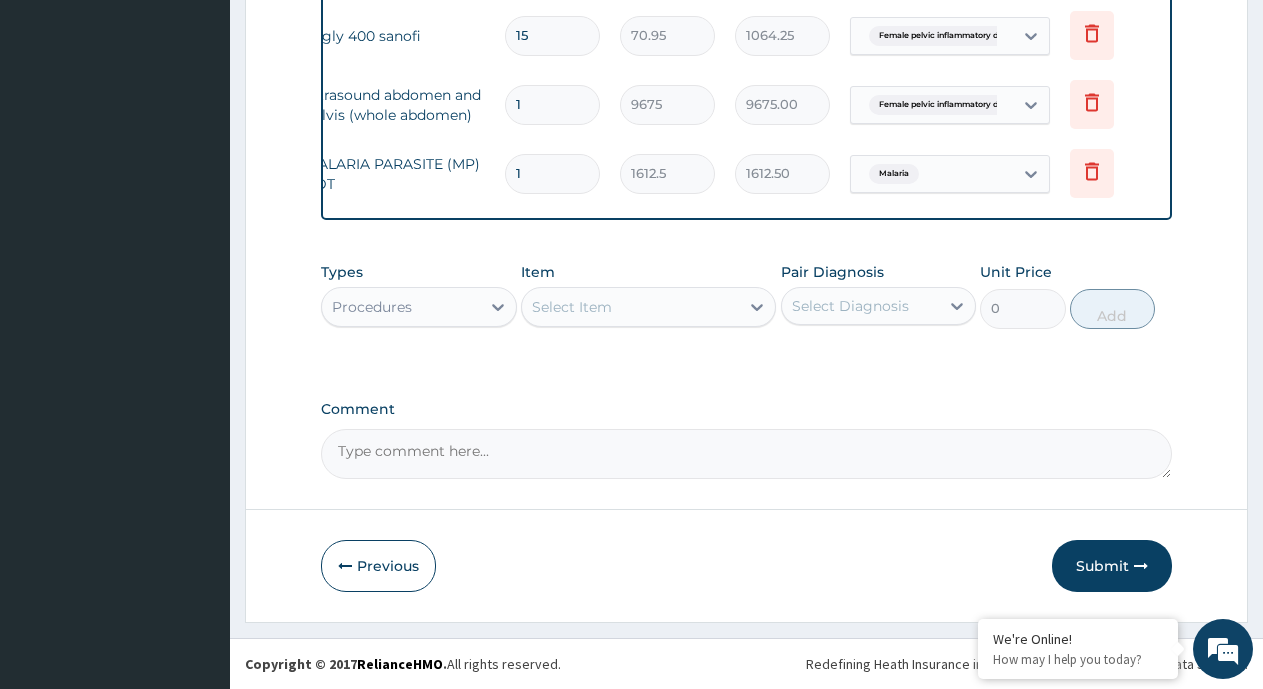 click on "Select Item" at bounding box center (648, 307) 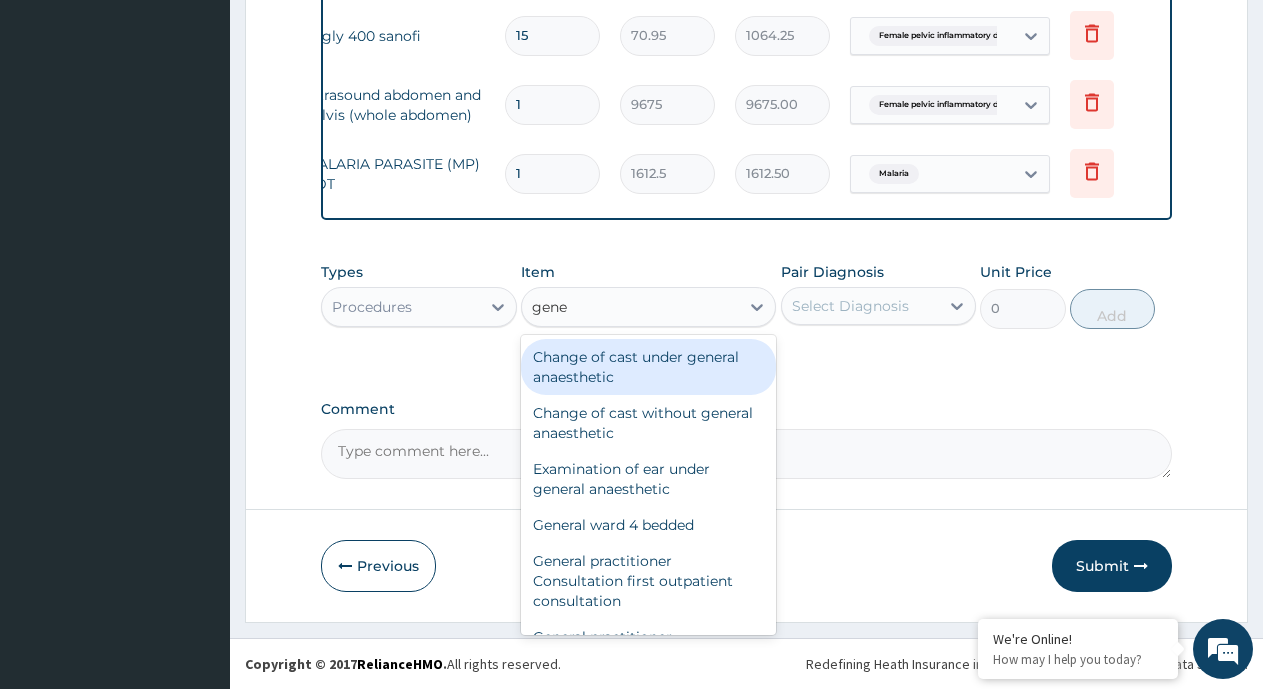 type on "gener" 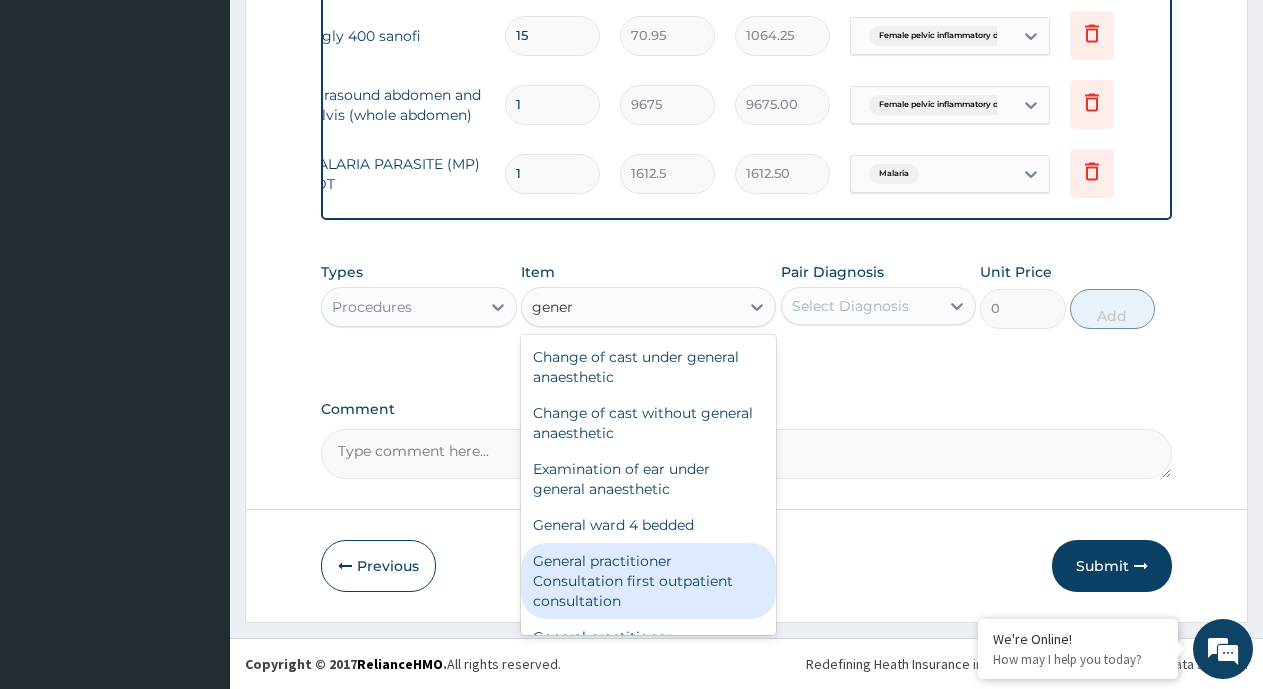 click on "General practitioner Consultation first outpatient consultation" at bounding box center [648, 581] 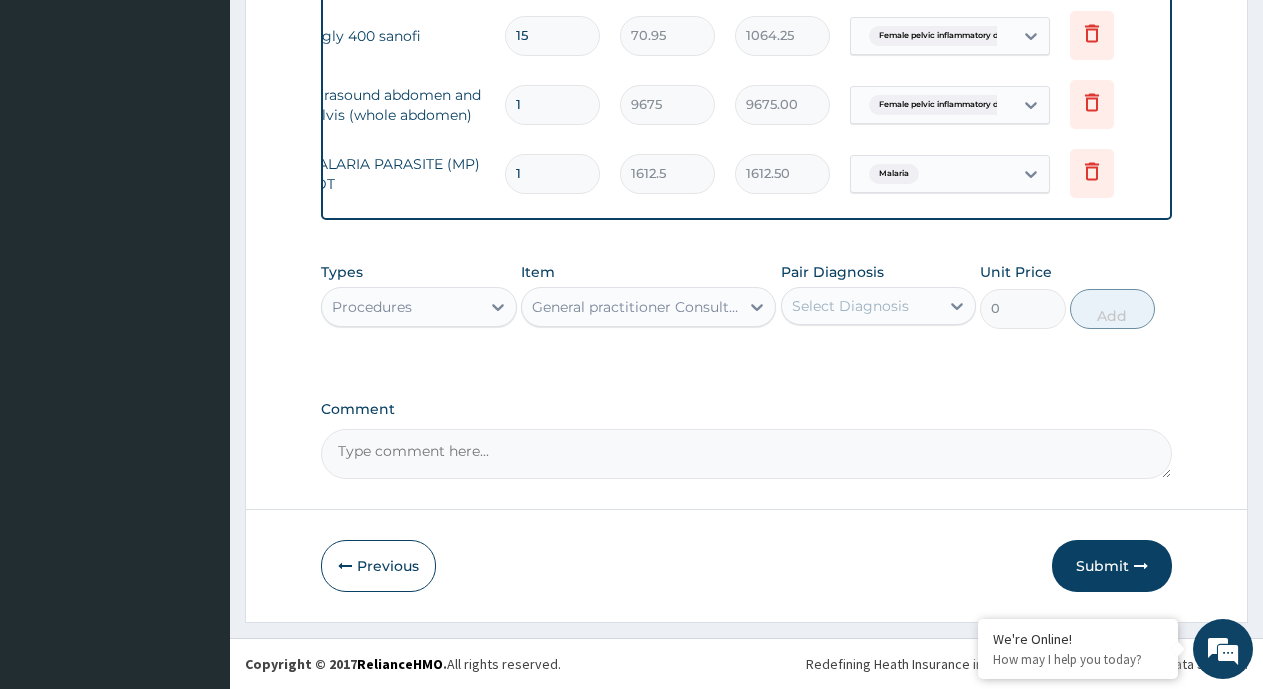 type 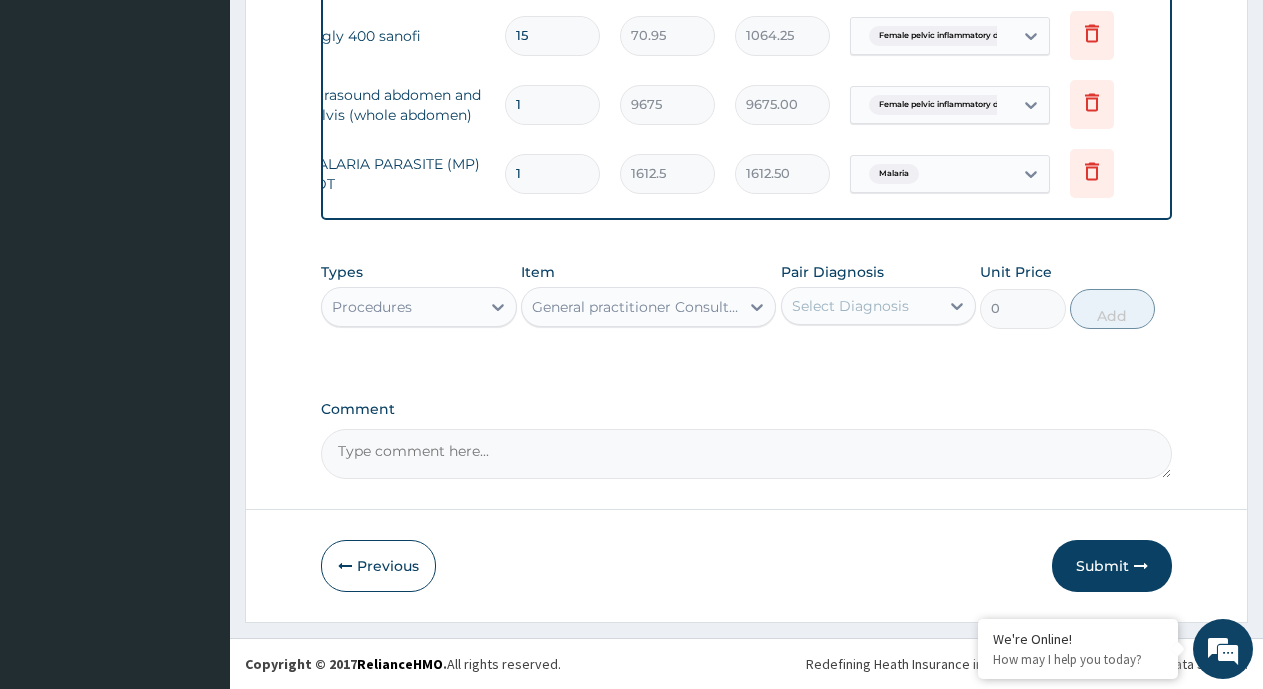 type on "3547.5" 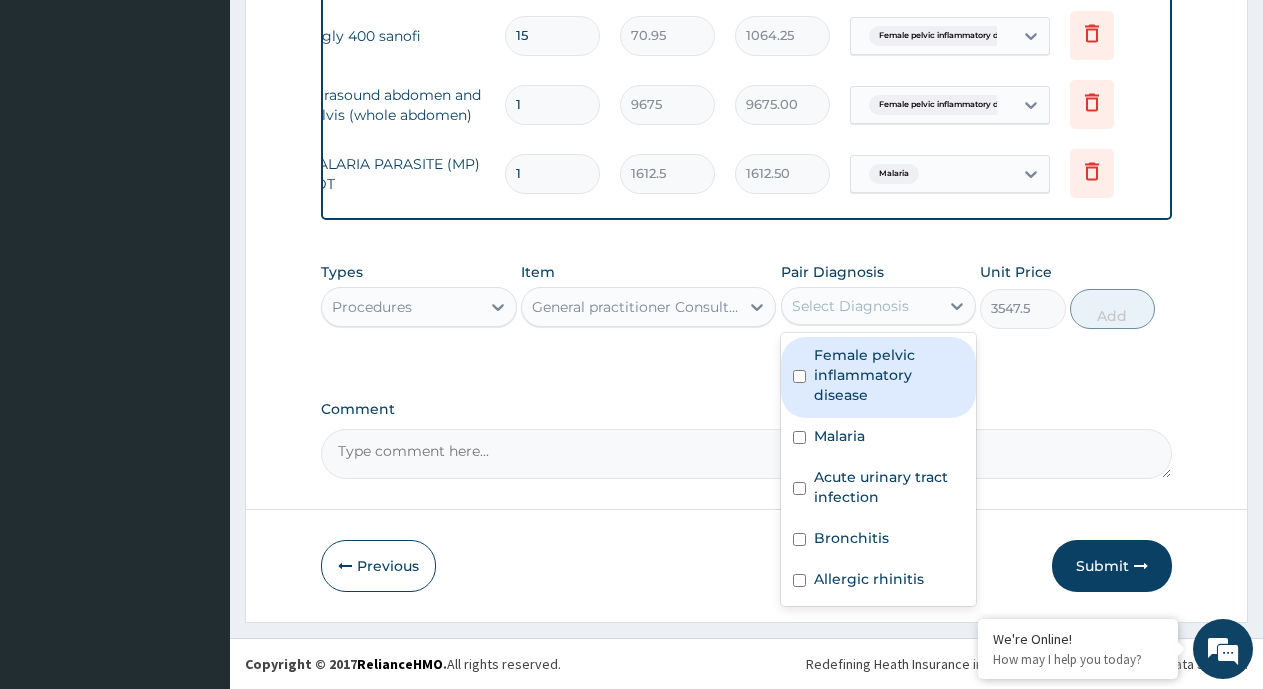 click on "Select Diagnosis" at bounding box center [850, 306] 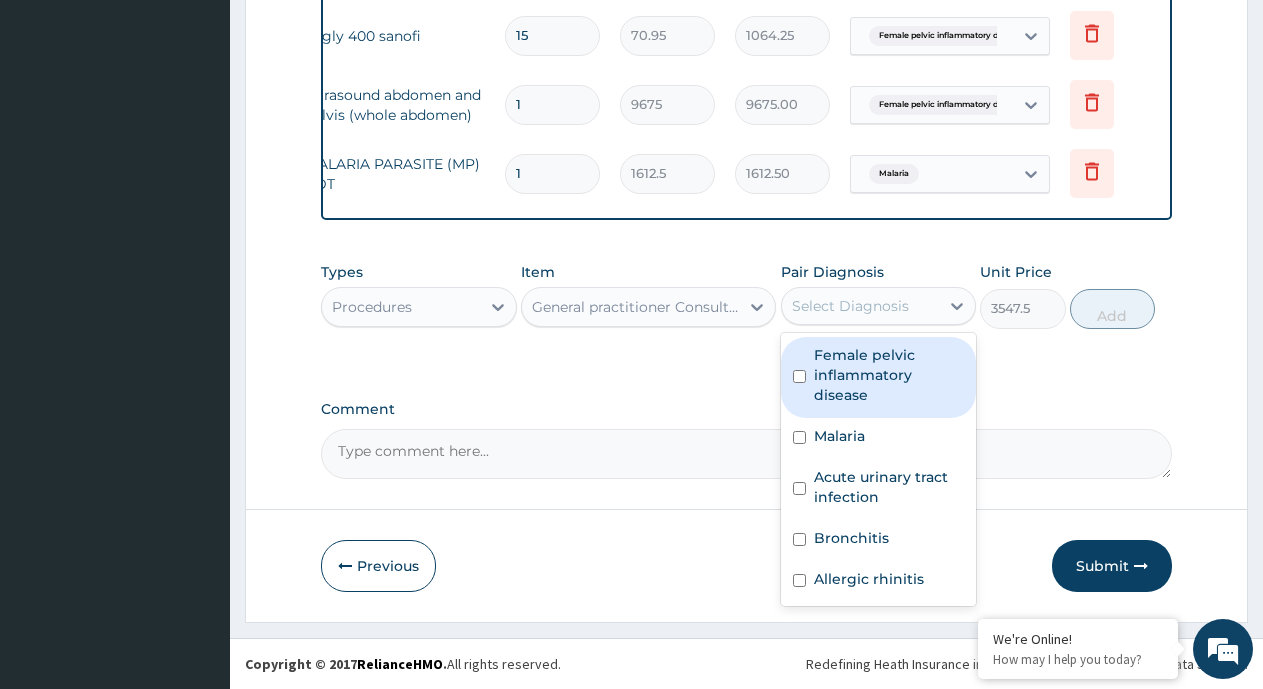 click on "Female pelvic inflammatory disease" at bounding box center [889, 375] 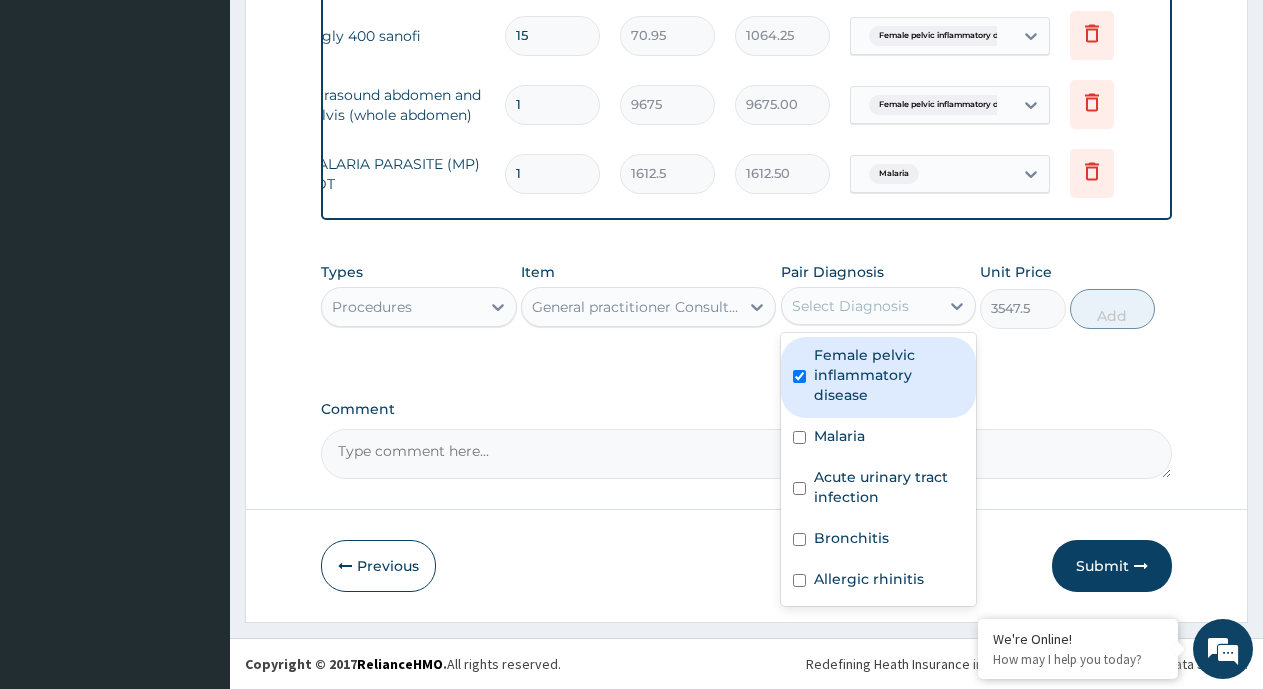 checkbox on "true" 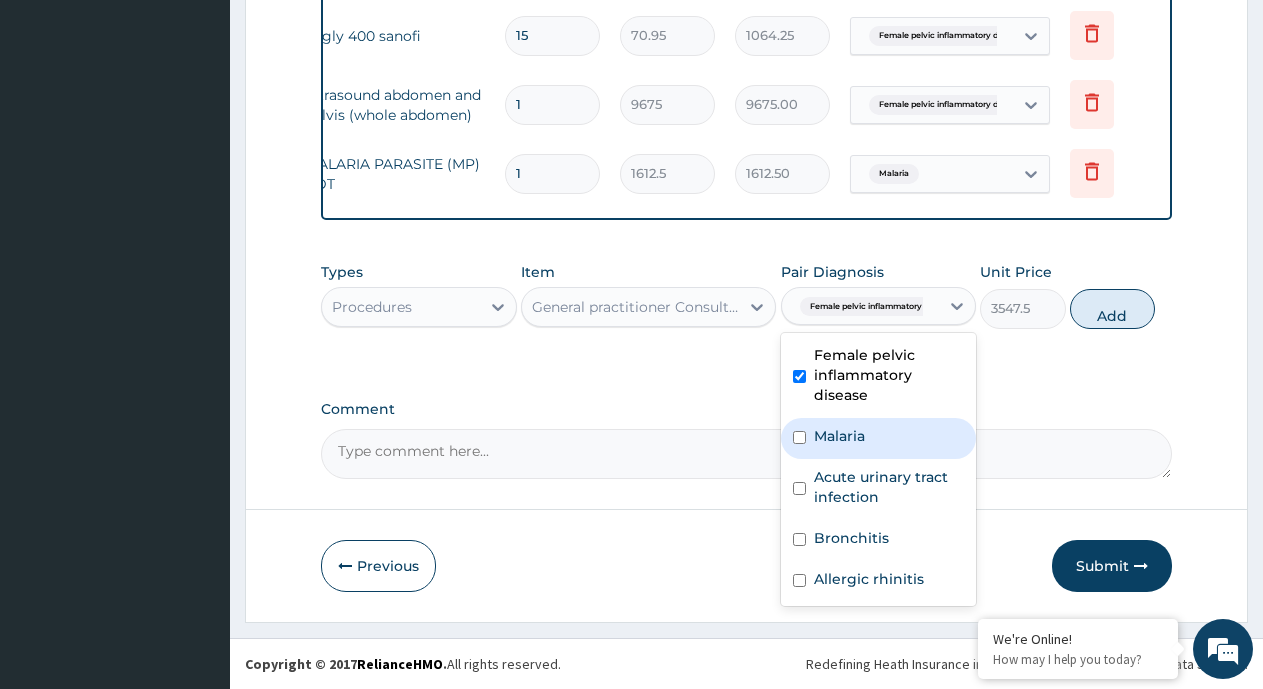 click on "Malaria" at bounding box center (839, 436) 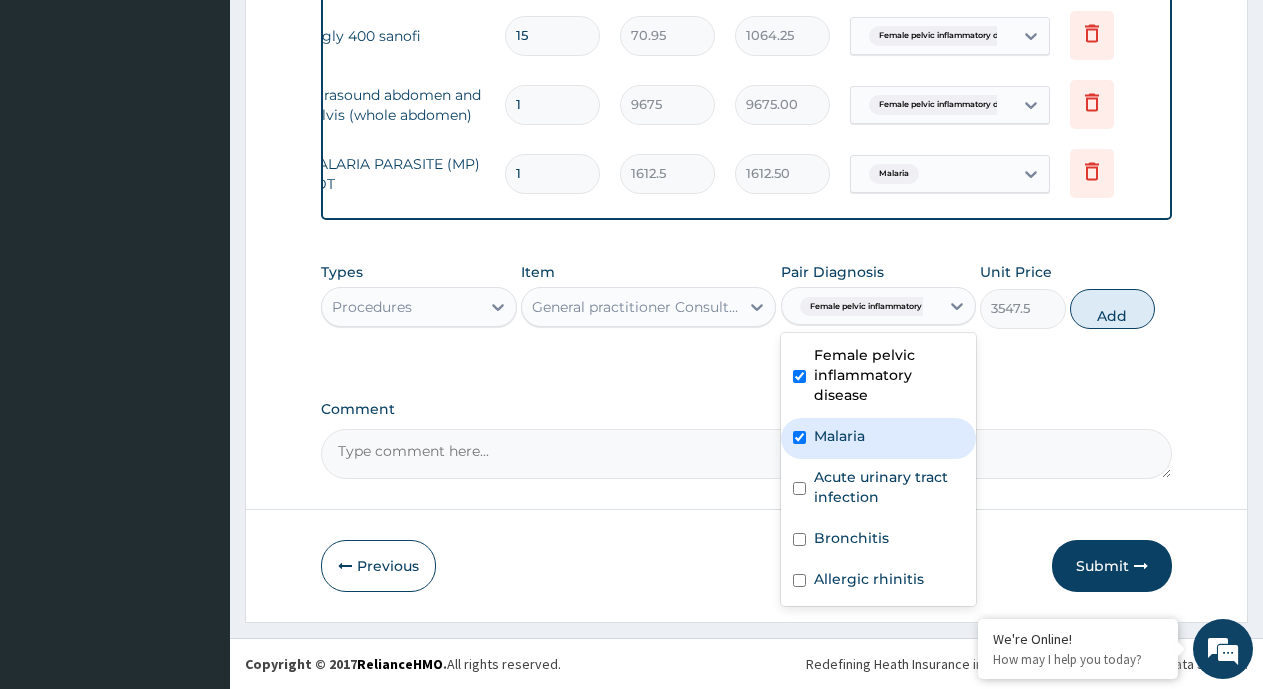 checkbox on "true" 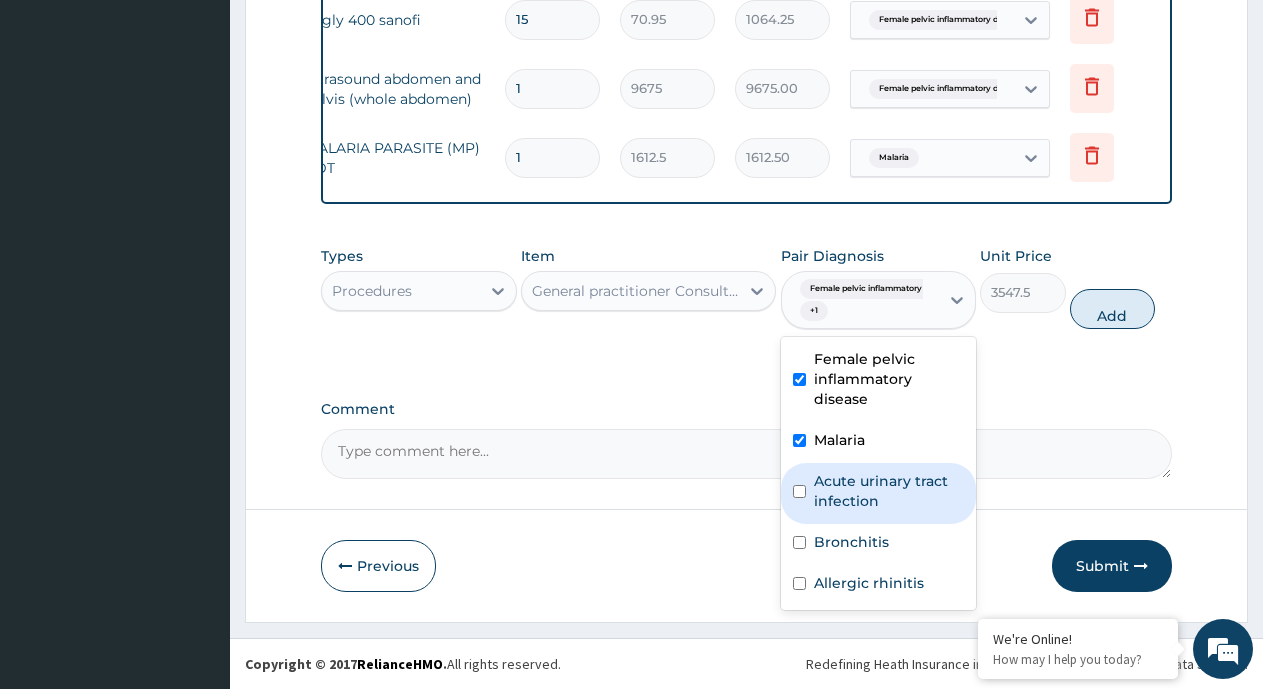 click on "Acute urinary tract infection" at bounding box center (889, 491) 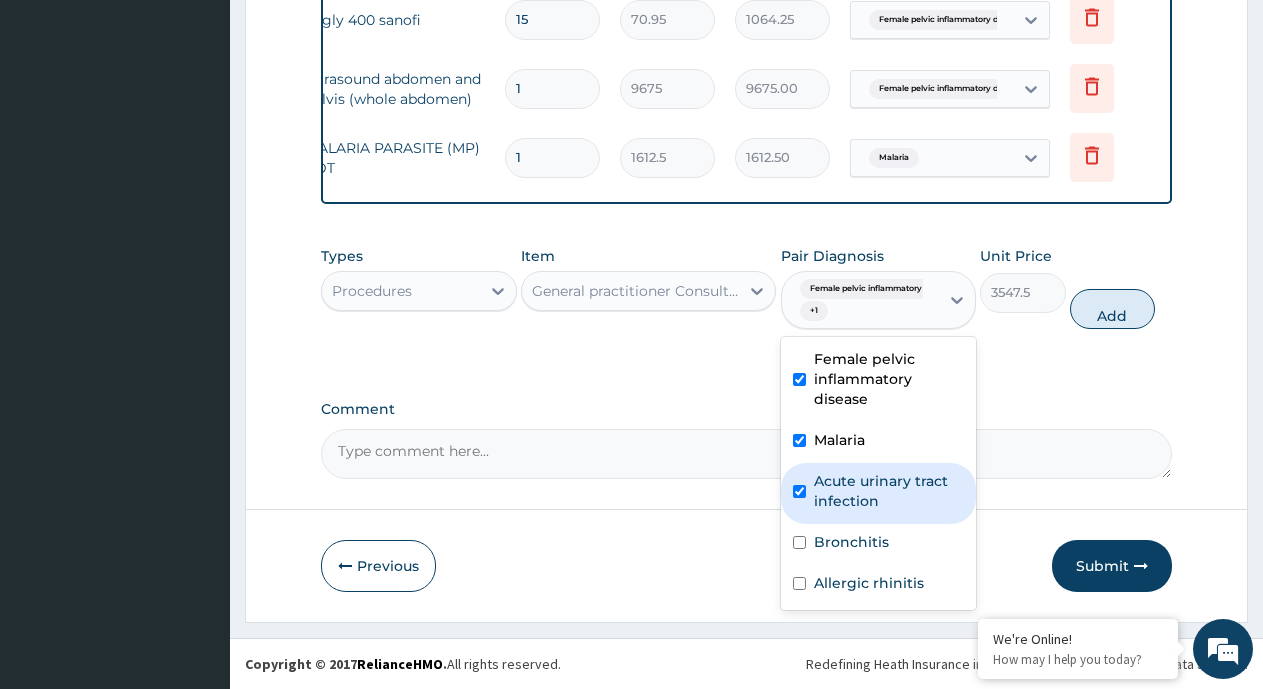 checkbox on "true" 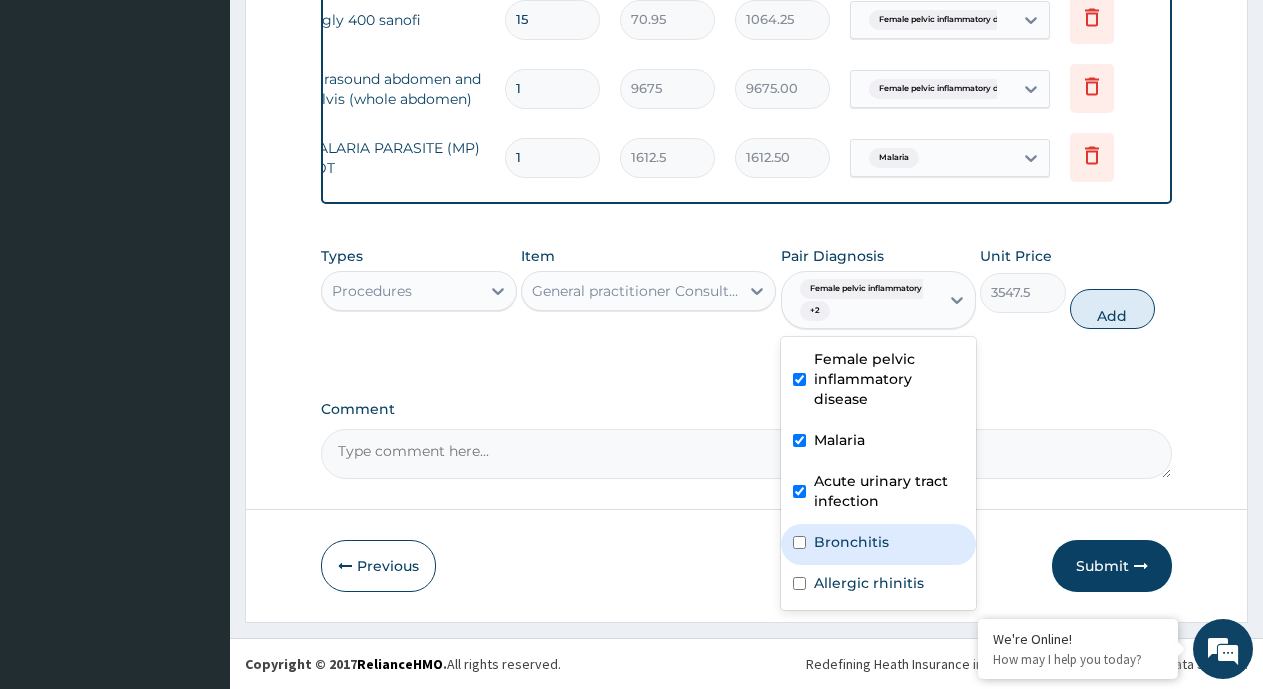 click on "Bronchitis" at bounding box center (851, 542) 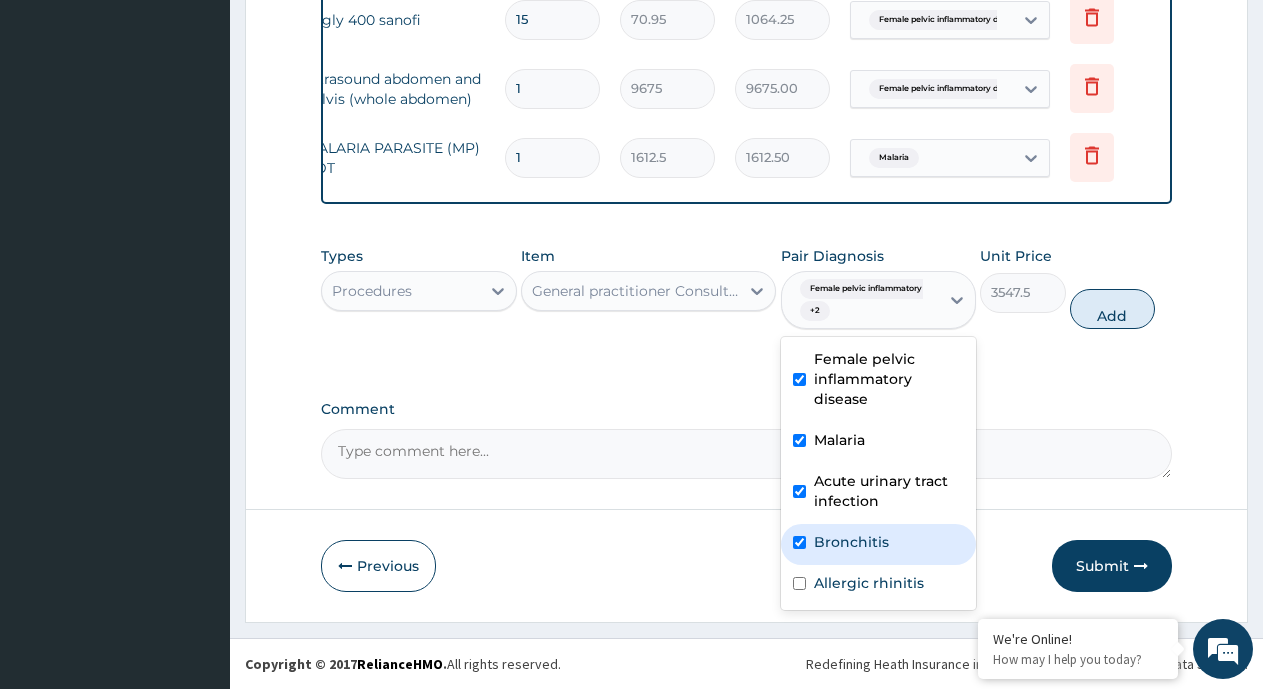 checkbox on "true" 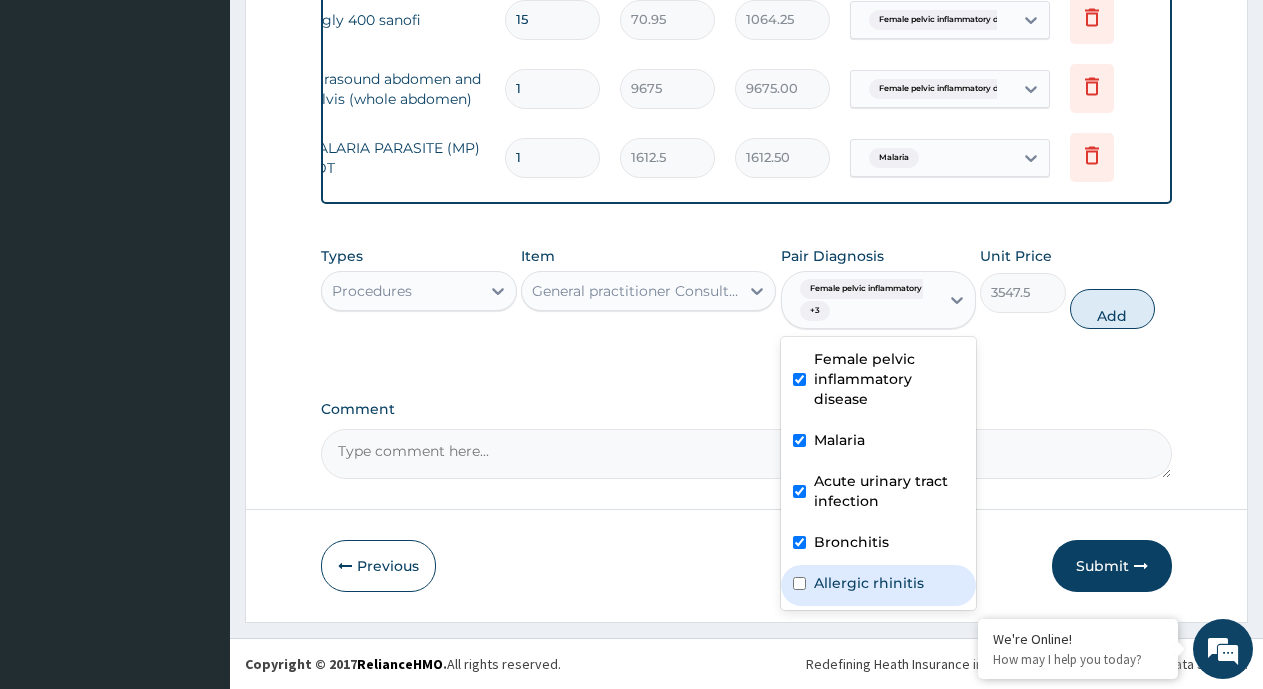 click on "Allergic rhinitis" at bounding box center (869, 583) 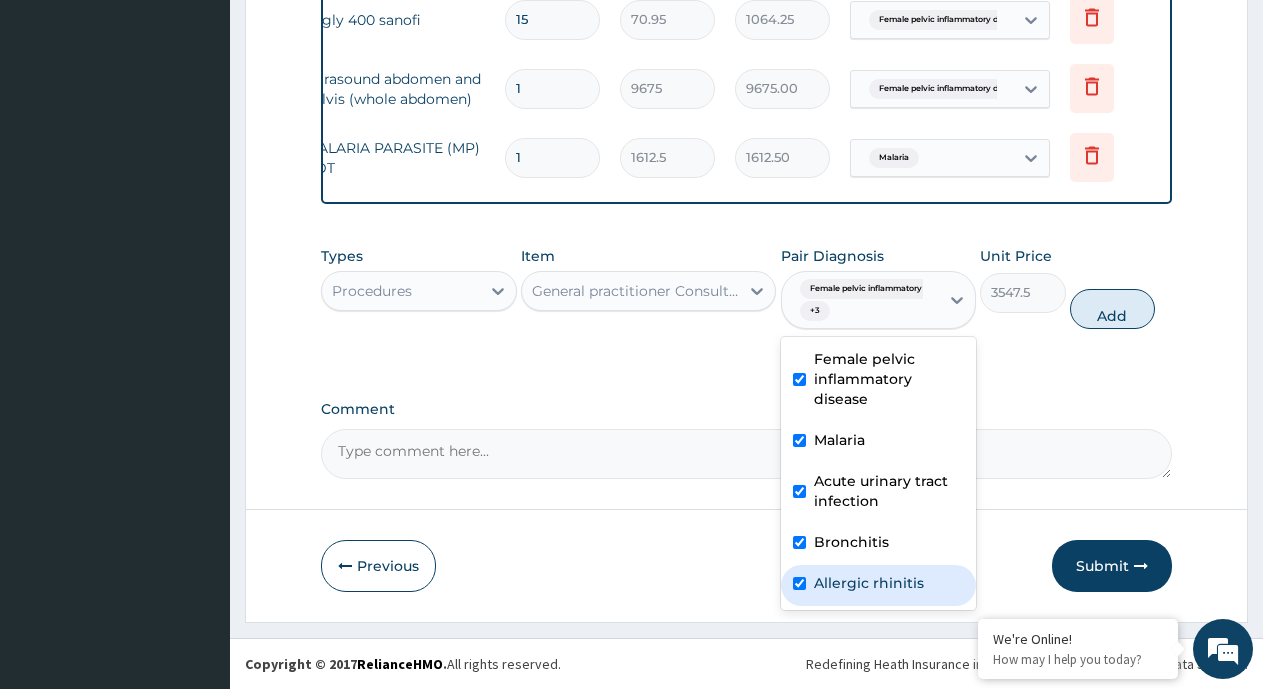checkbox on "true" 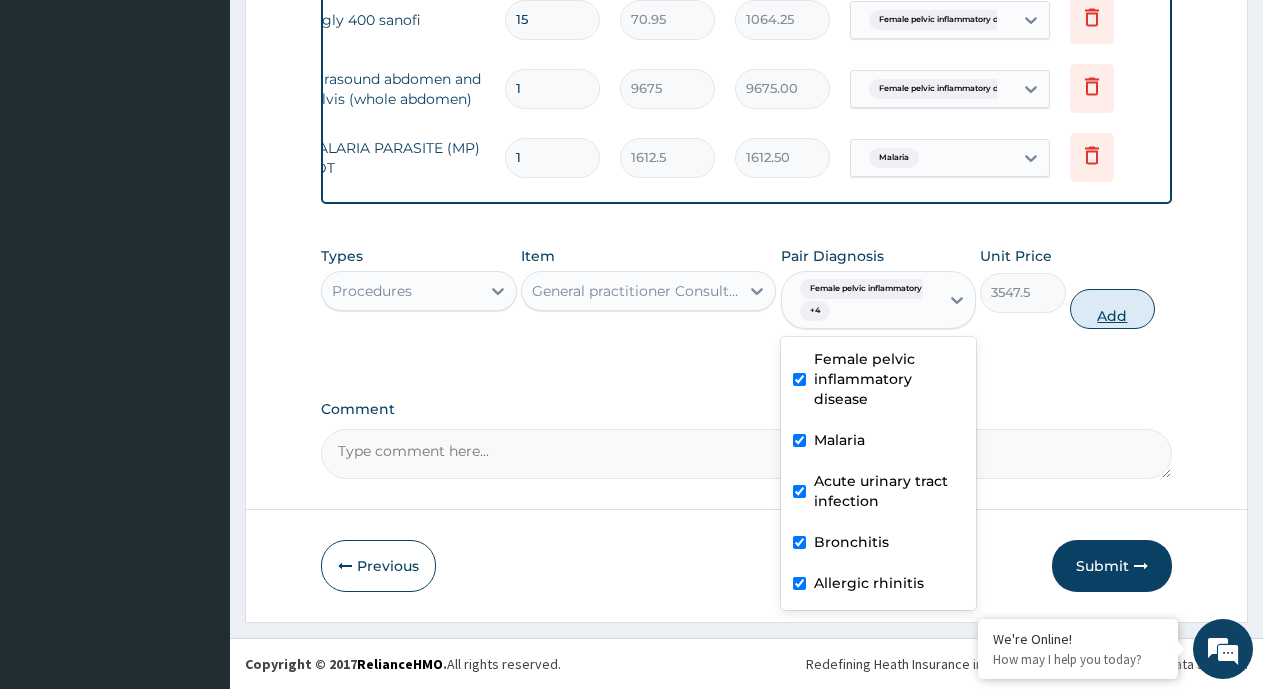 click on "Add" at bounding box center (1112, 309) 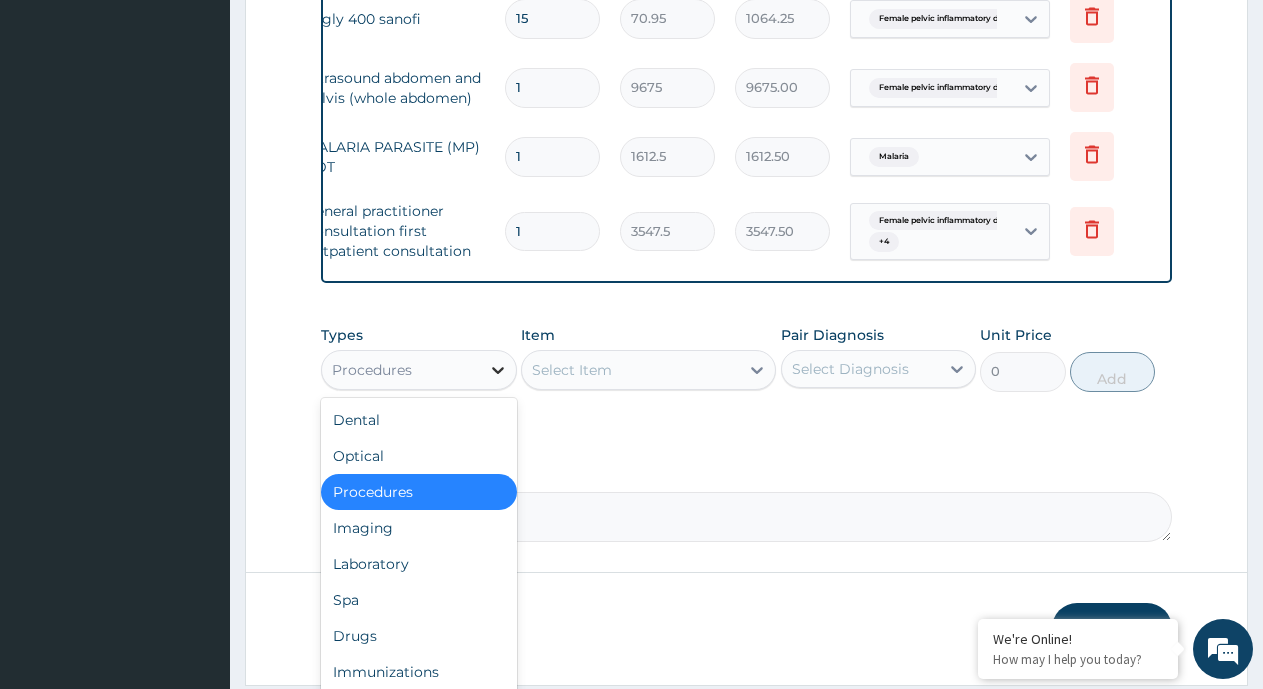 click 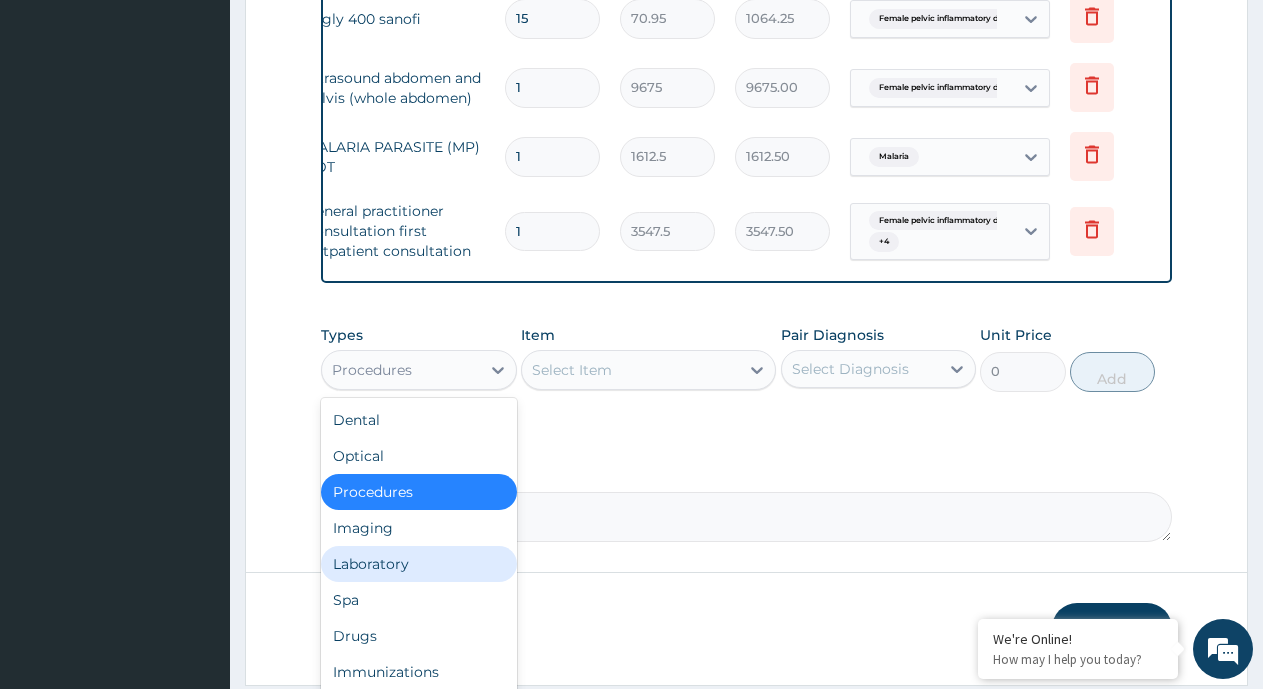 click on "Laboratory" at bounding box center (419, 564) 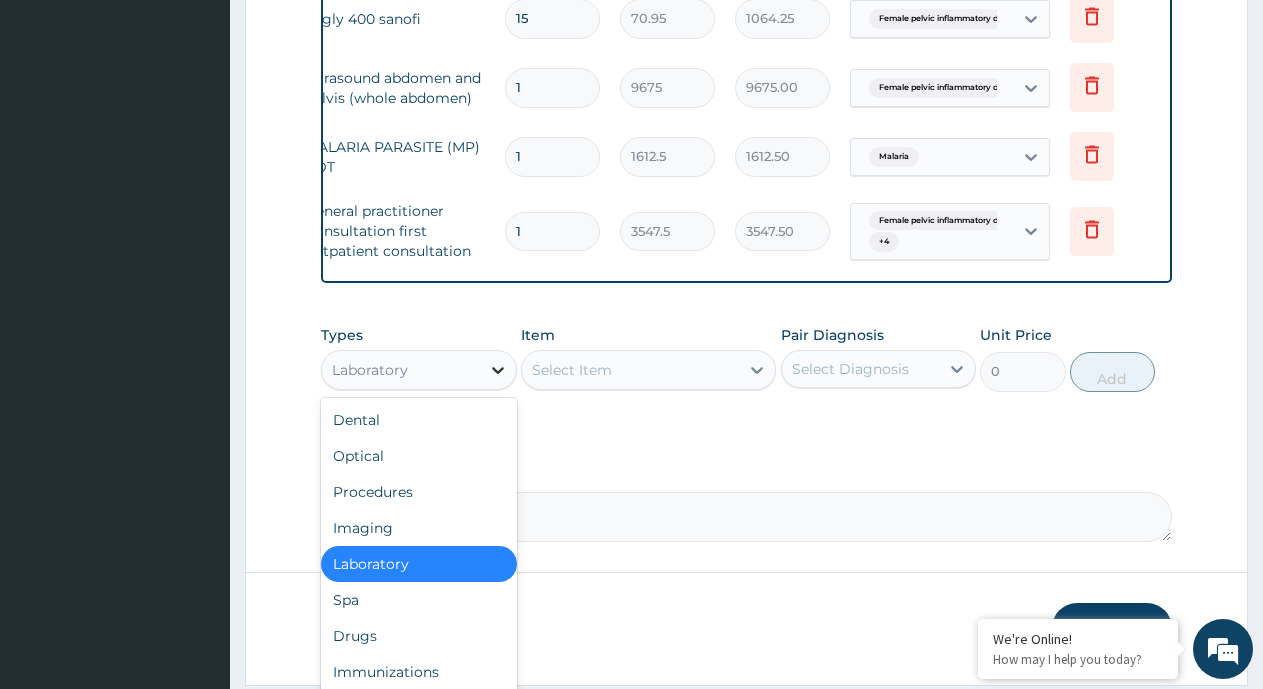 click 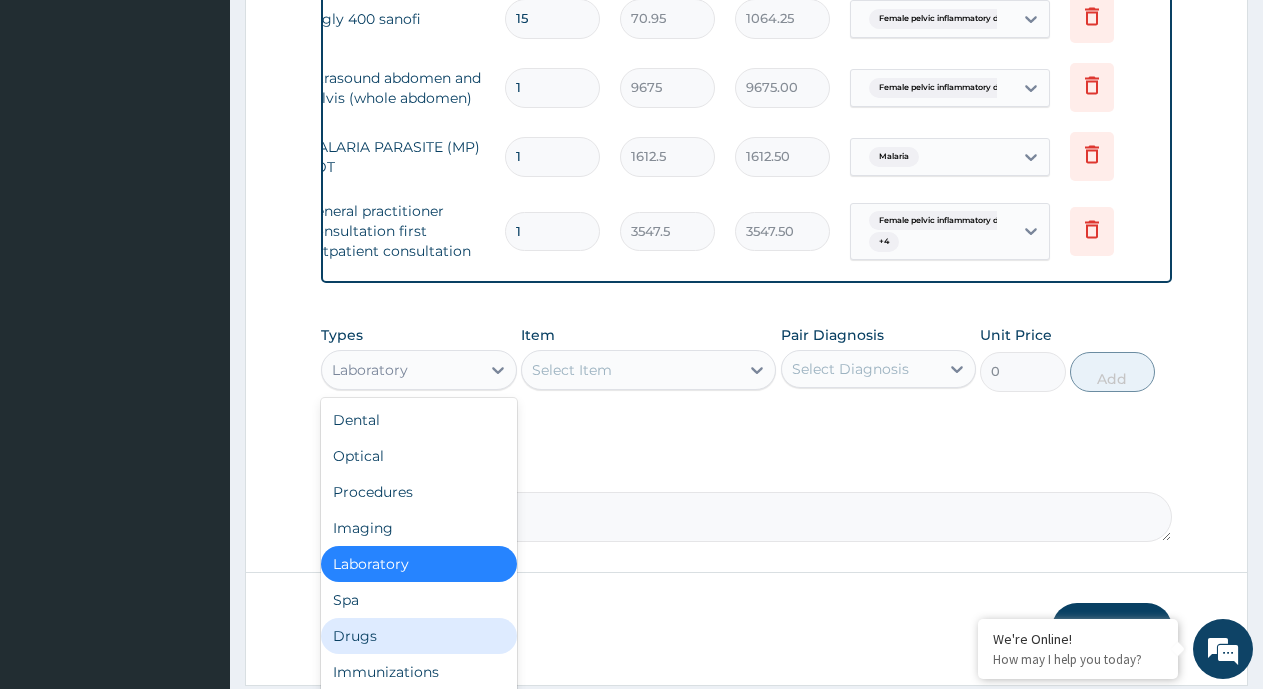 click on "Drugs" at bounding box center (419, 636) 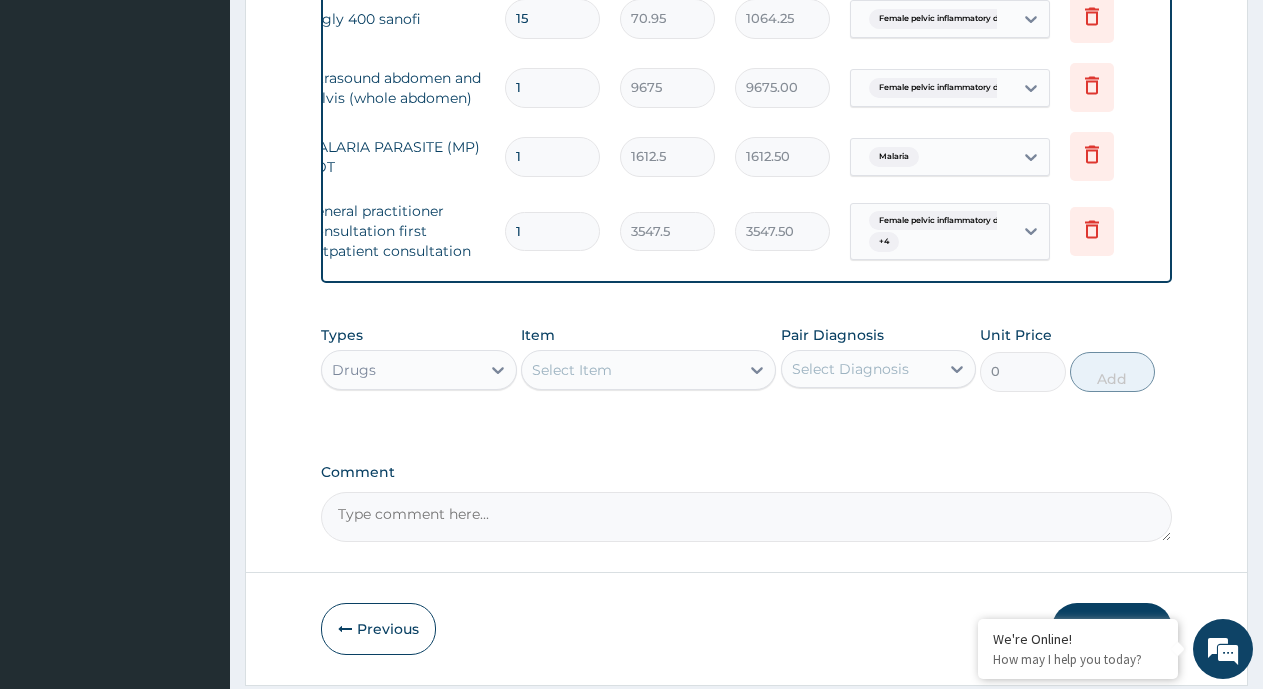 click on "Select Item" at bounding box center [630, 370] 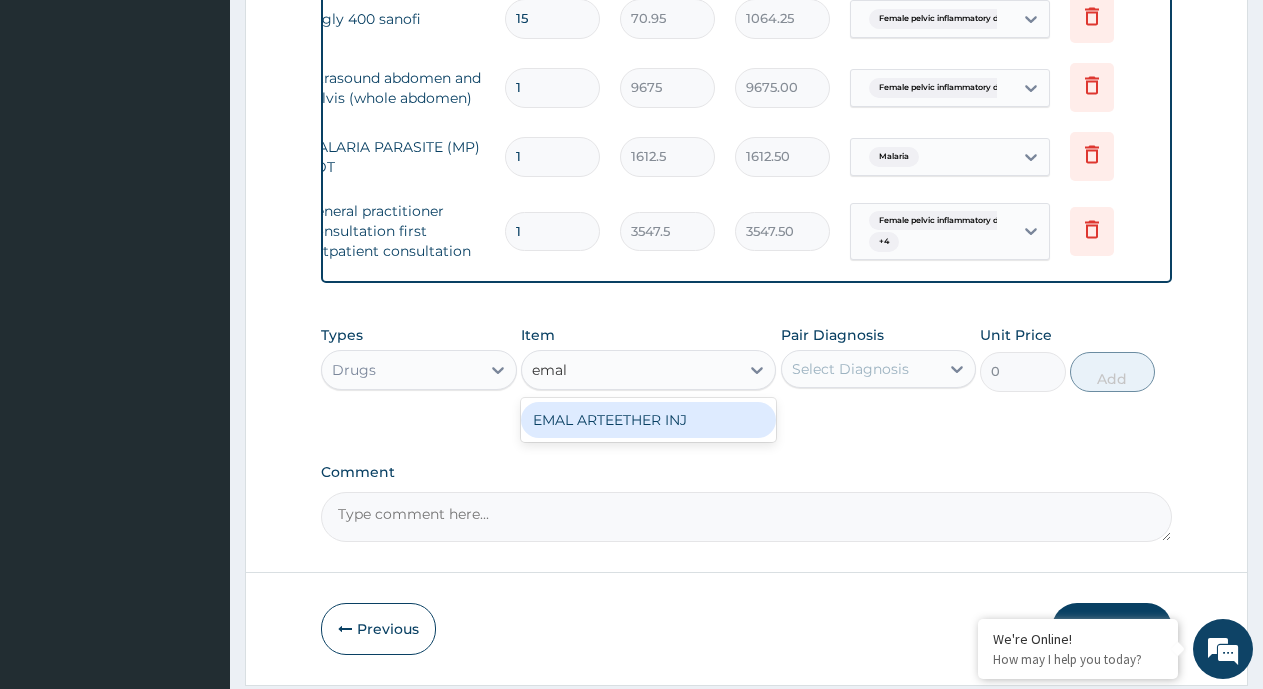 type on "emal" 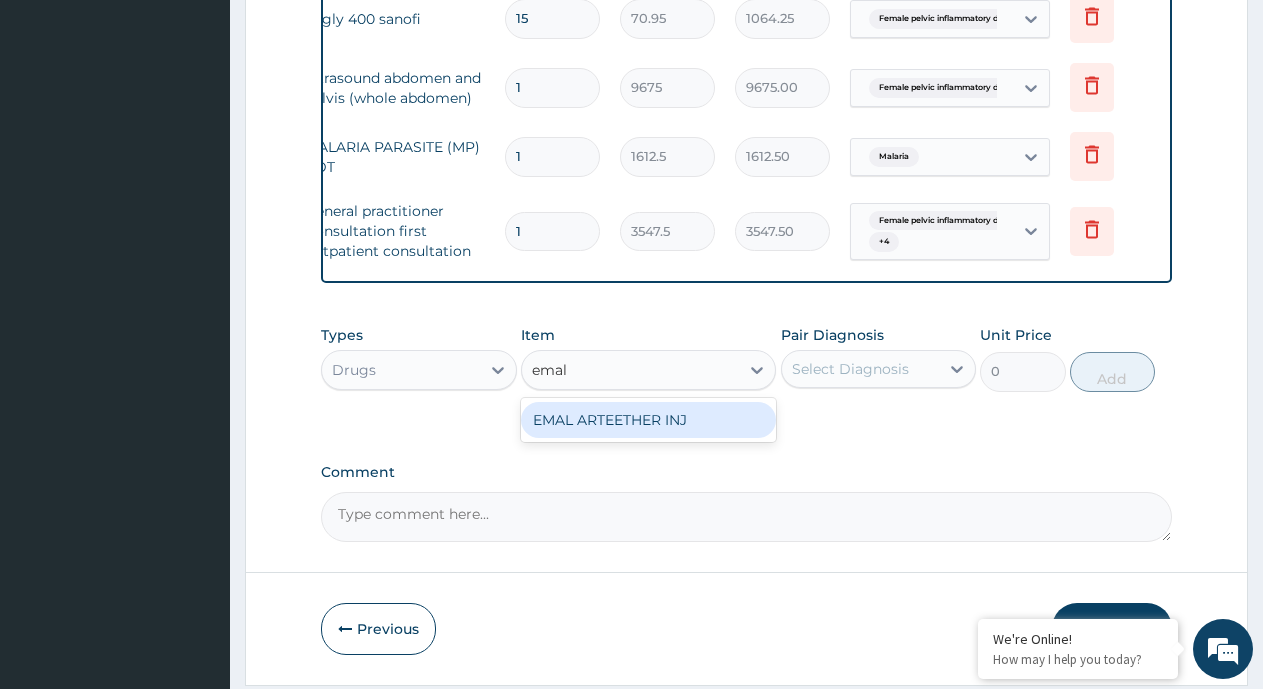 type 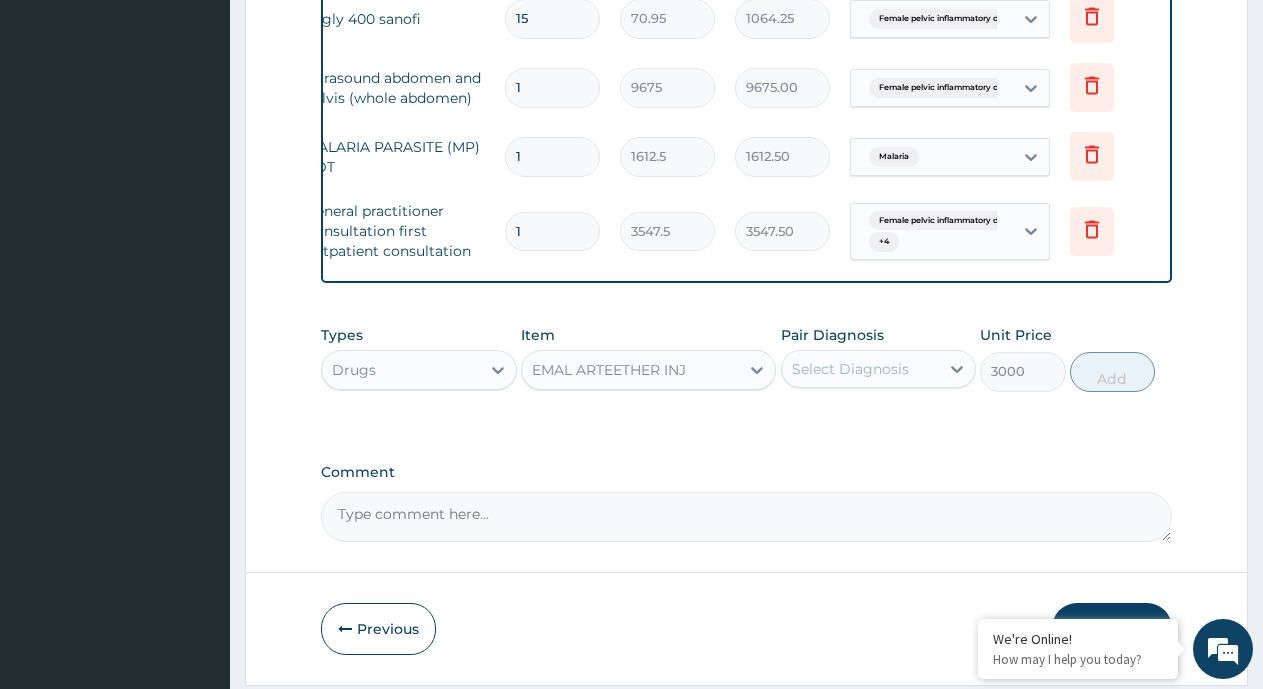 click on "Select Diagnosis" at bounding box center (850, 369) 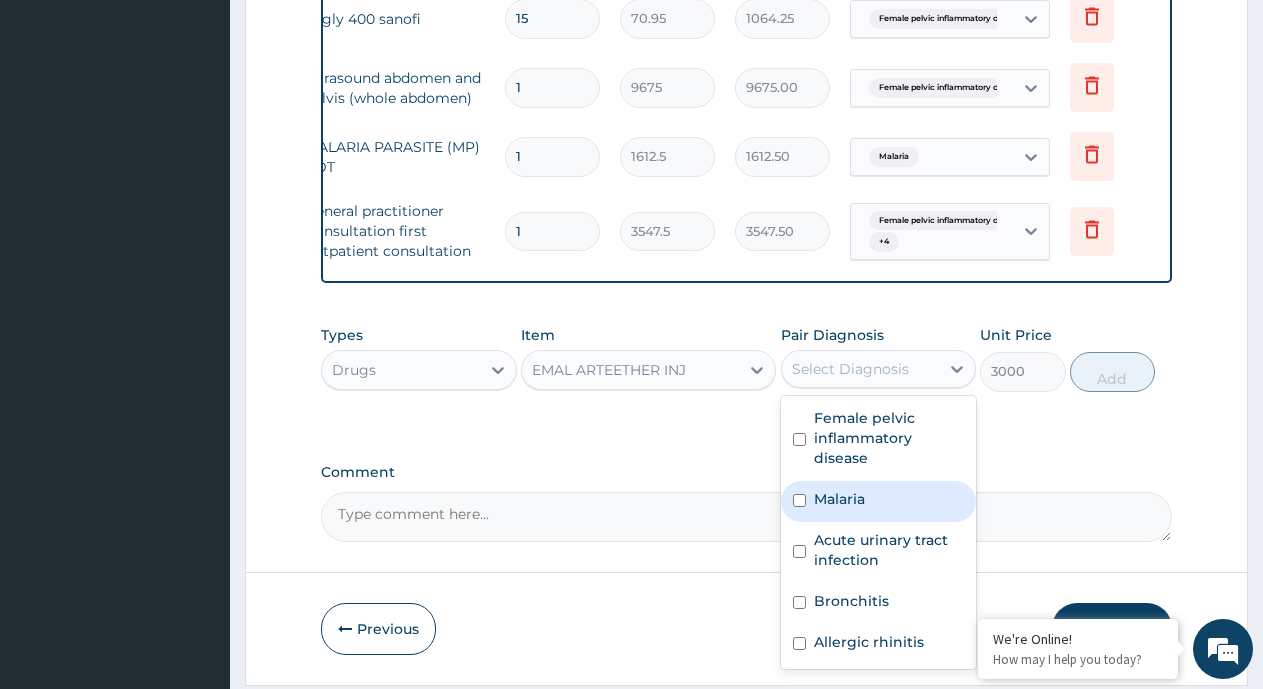 click on "Malaria" at bounding box center [839, 499] 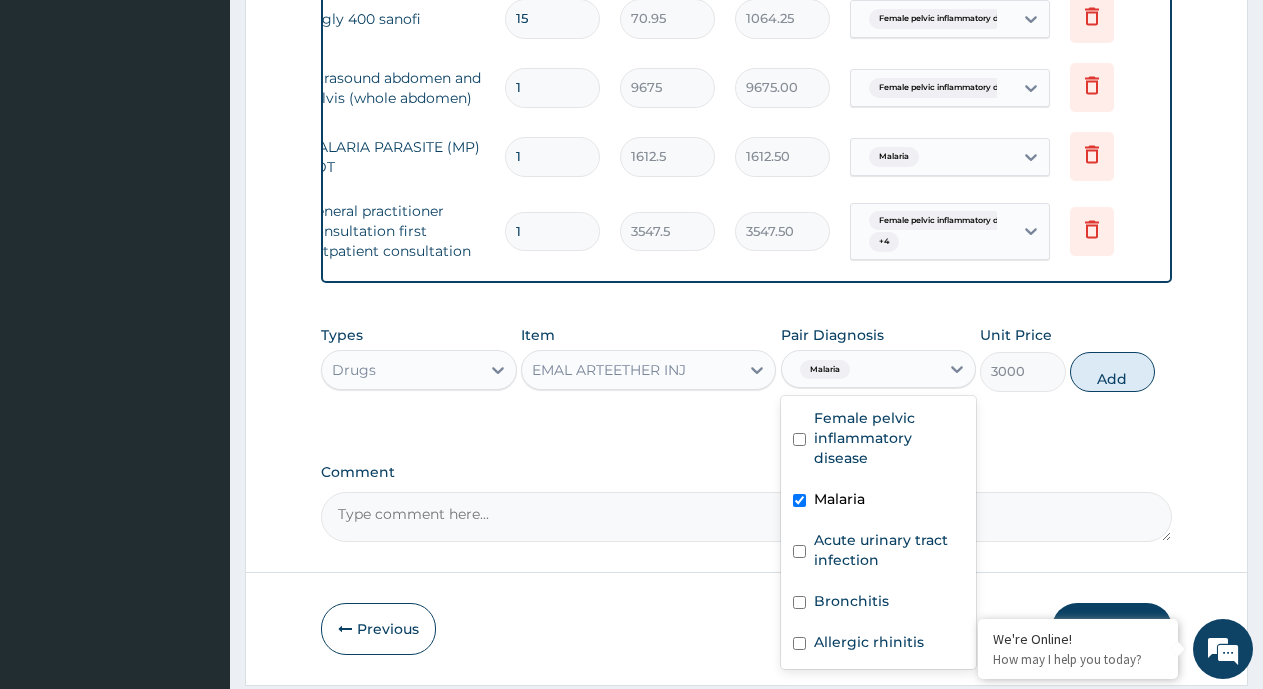 checkbox on "true" 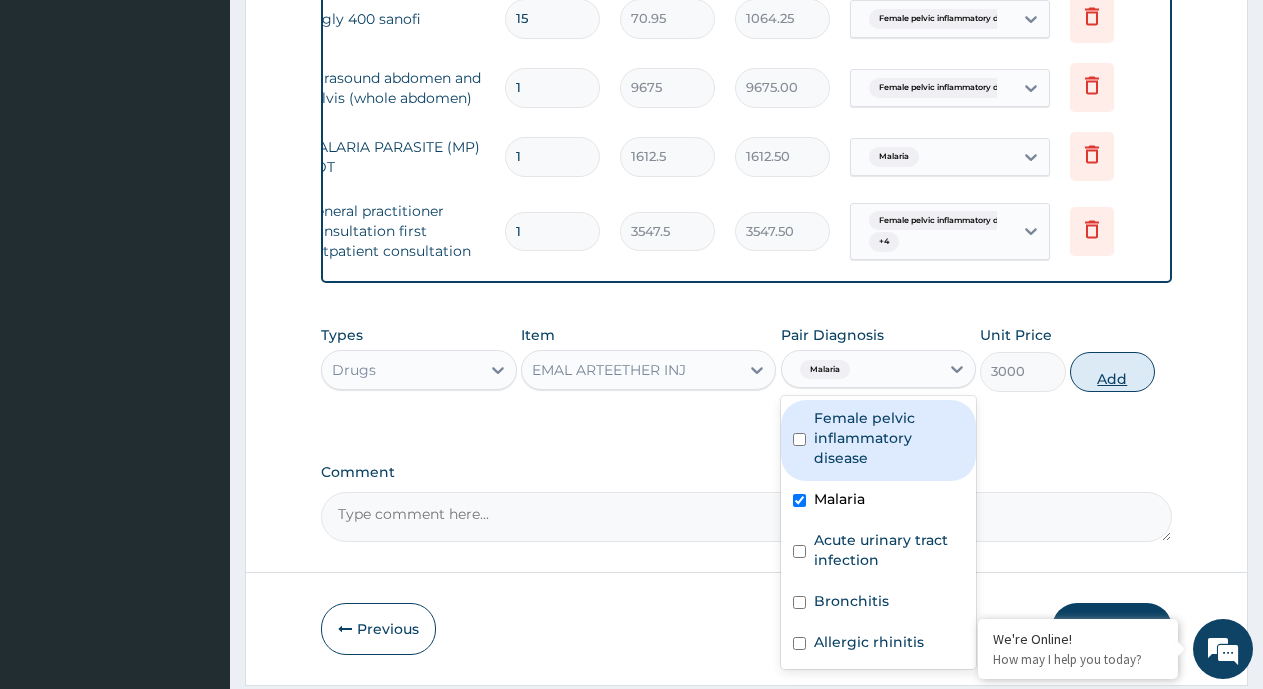 click on "Add" at bounding box center (1112, 372) 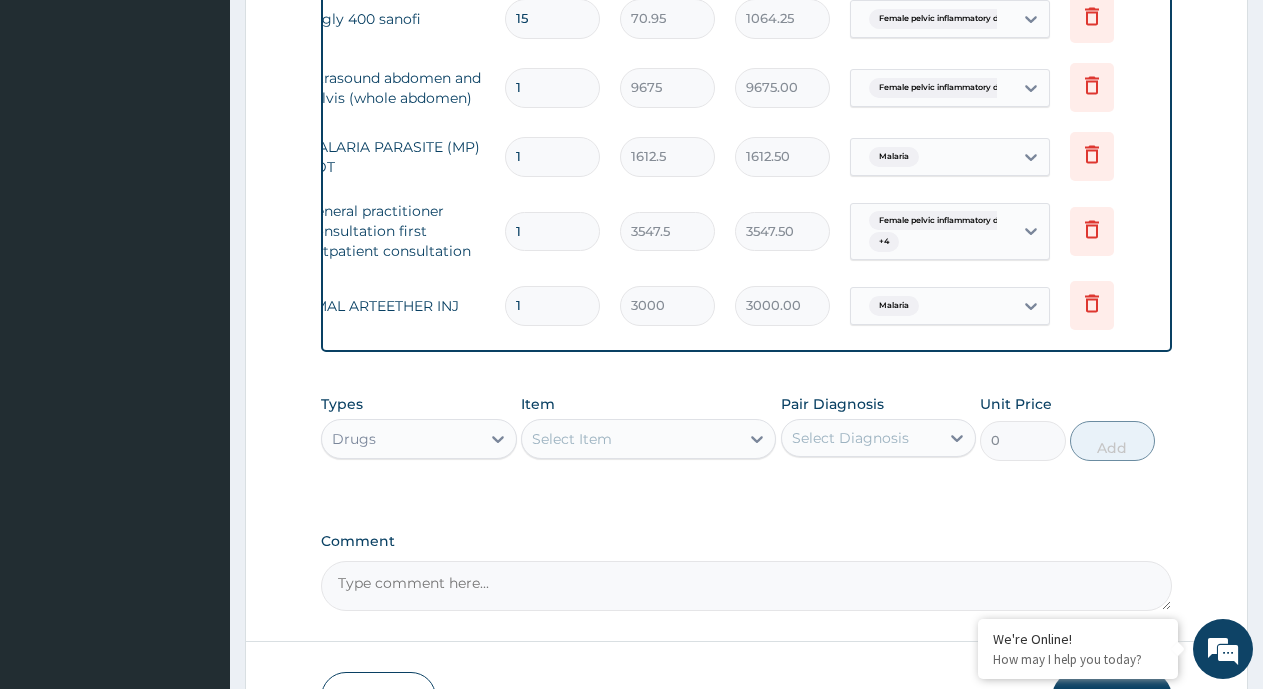 click on "Select Item" at bounding box center [648, 439] 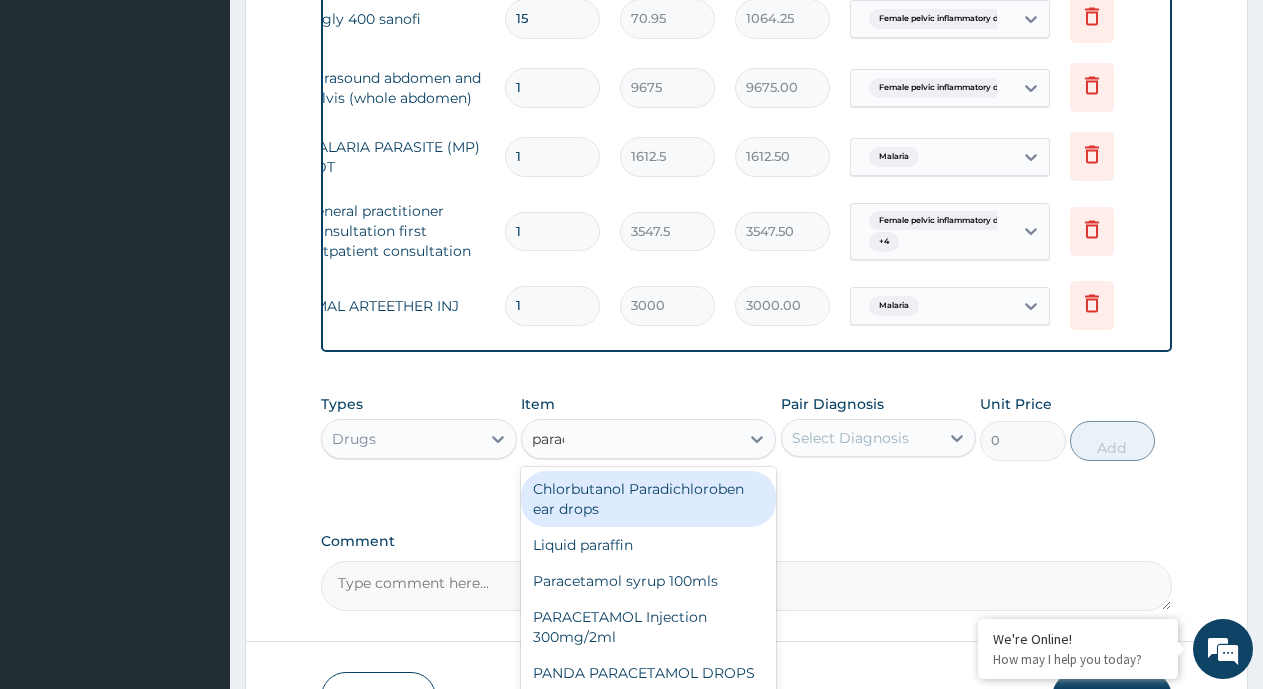 type on "parace" 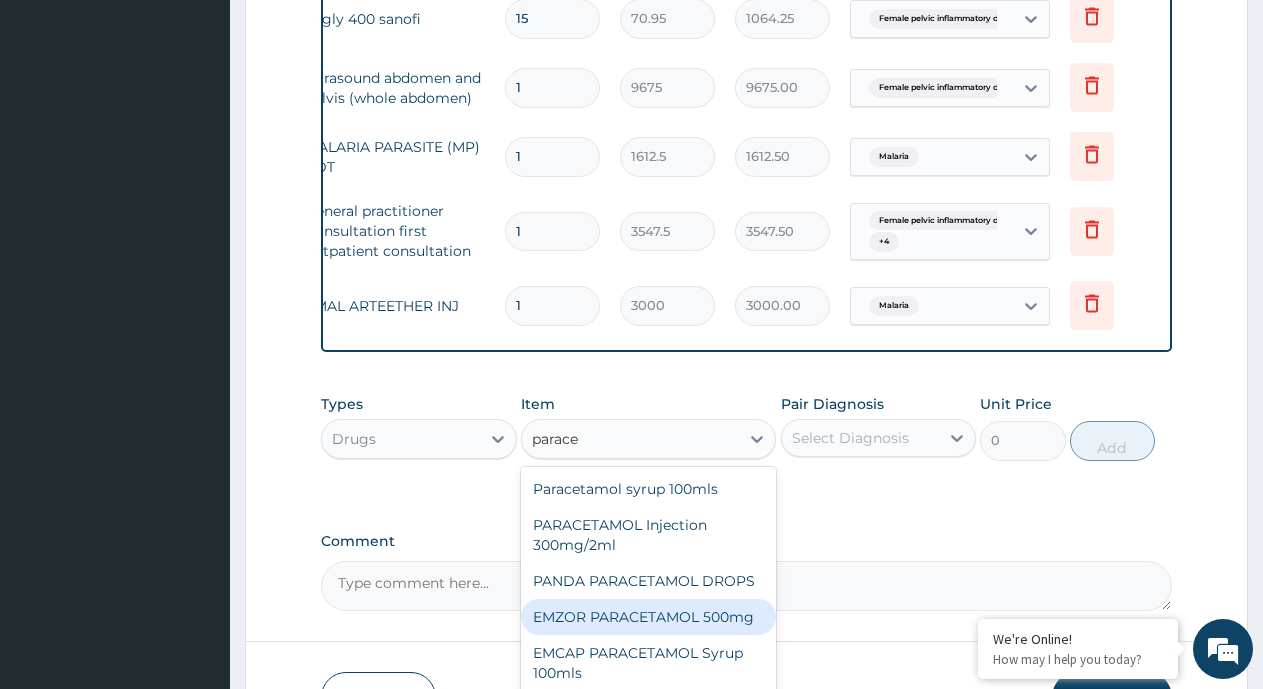 click on "EMZOR PARACETAMOL 500mg" at bounding box center [648, 617] 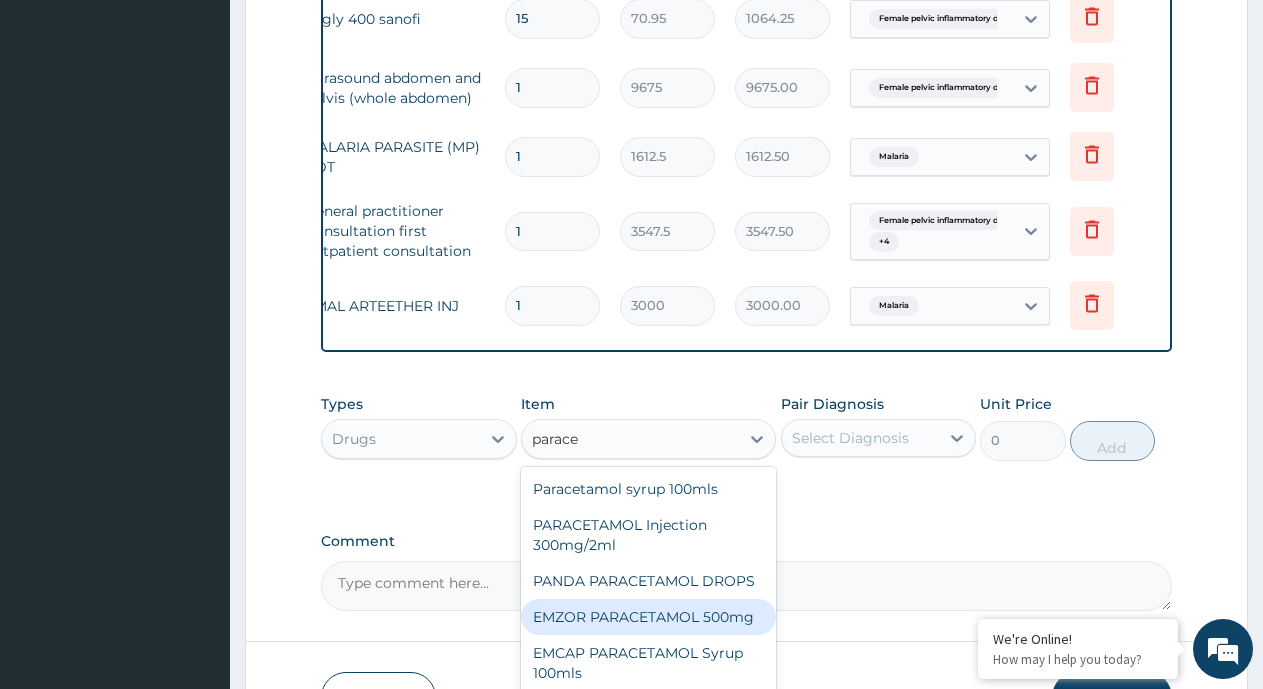 type 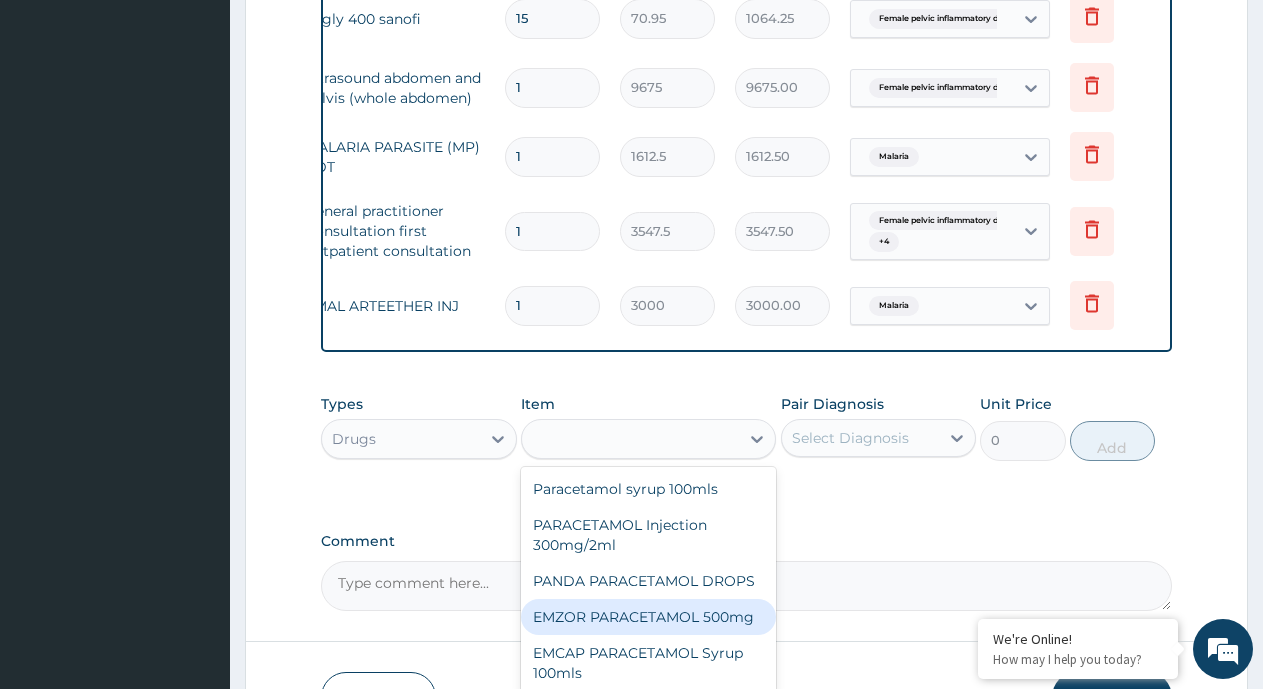 type on "23.65" 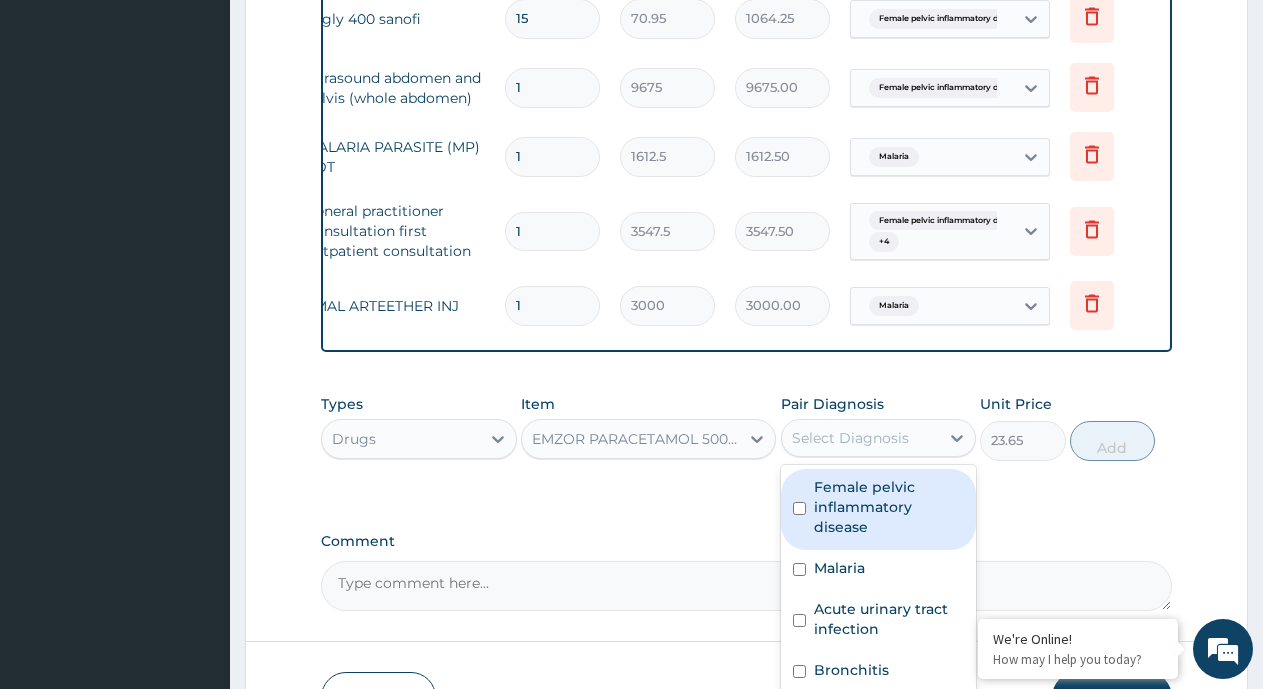 click on "Select Diagnosis" at bounding box center (850, 438) 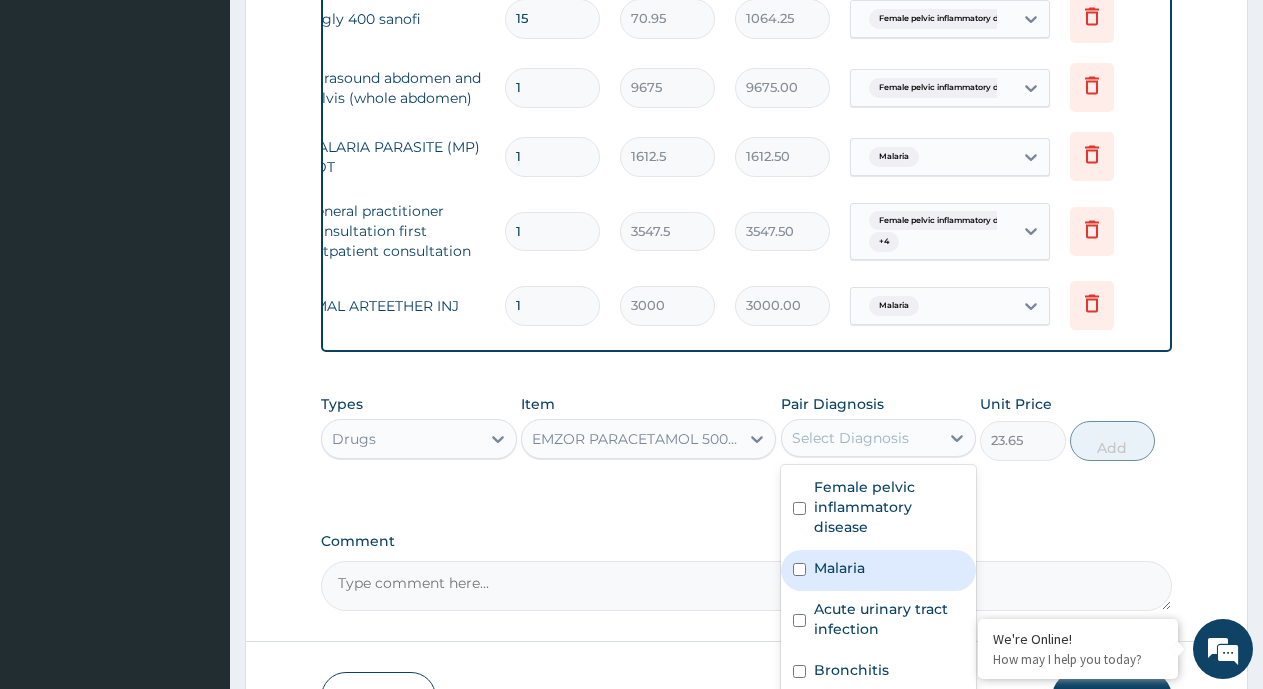 click on "Malaria" at bounding box center (839, 568) 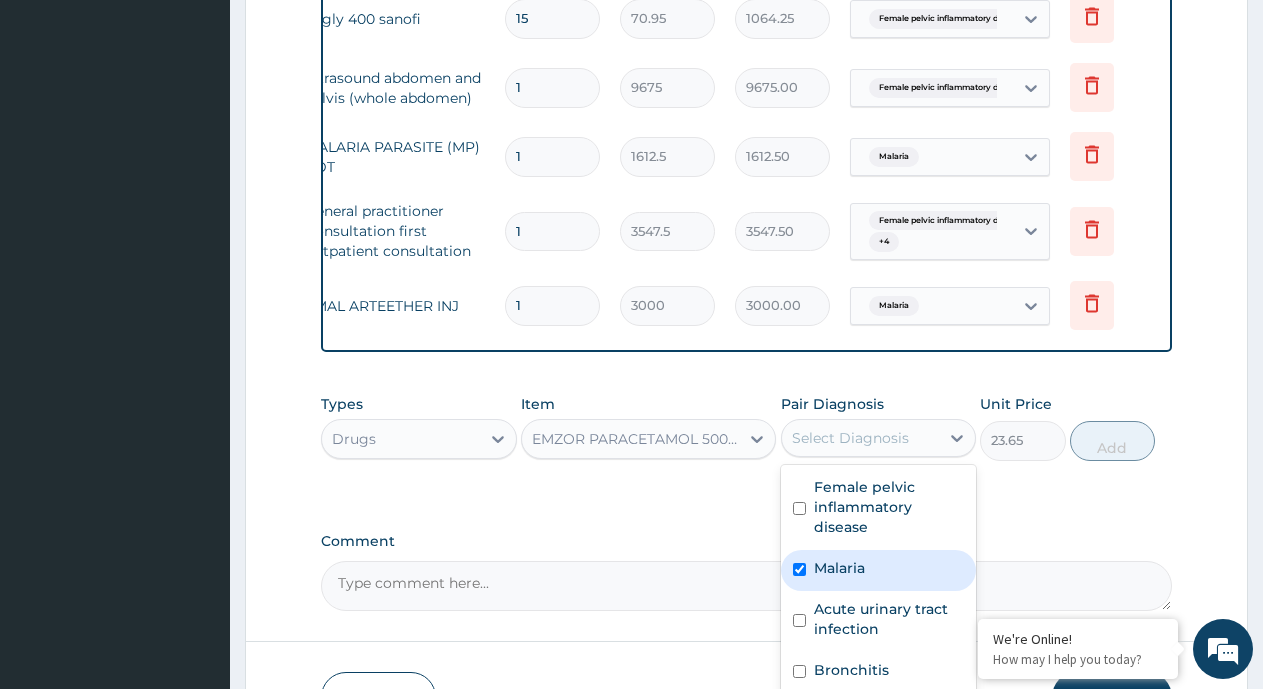 checkbox on "true" 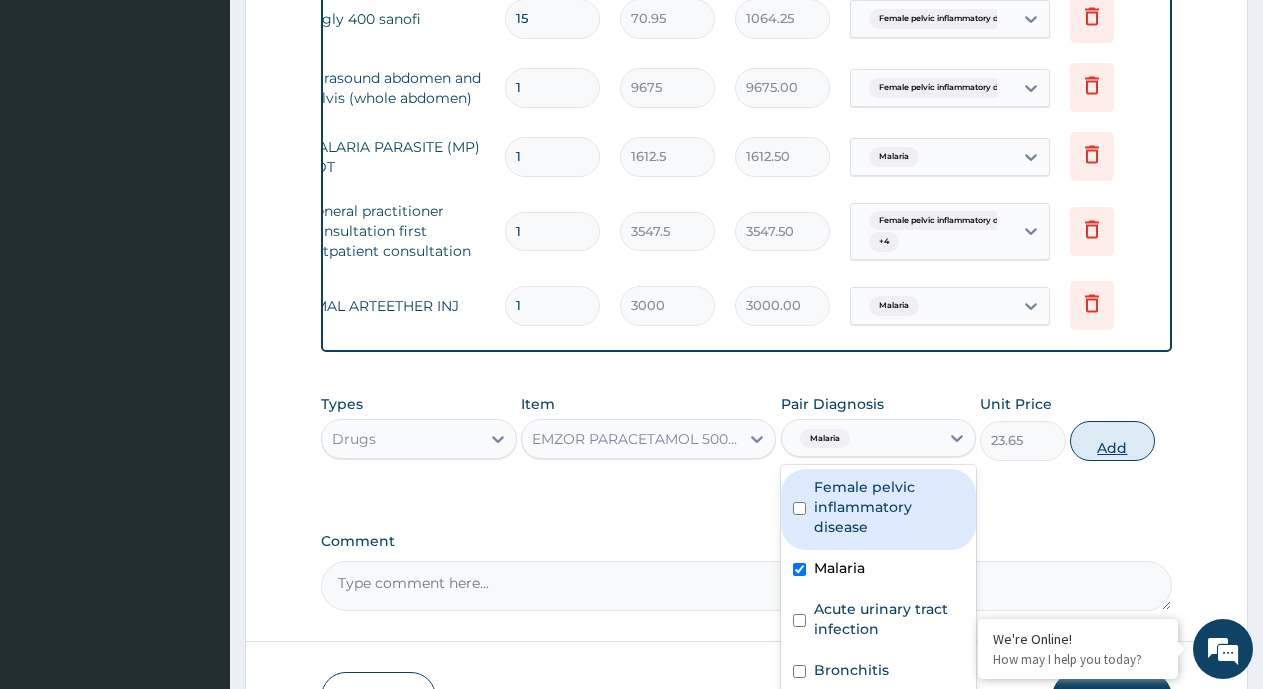 click on "Add" at bounding box center [1112, 441] 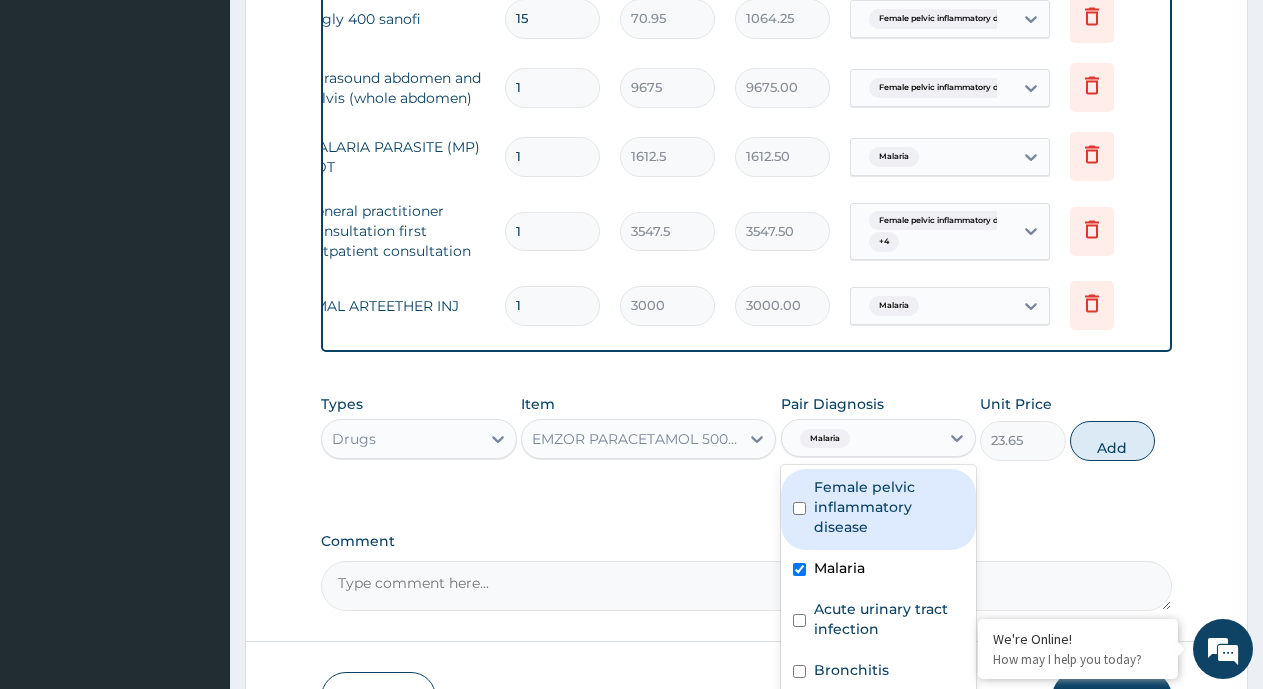 type on "0" 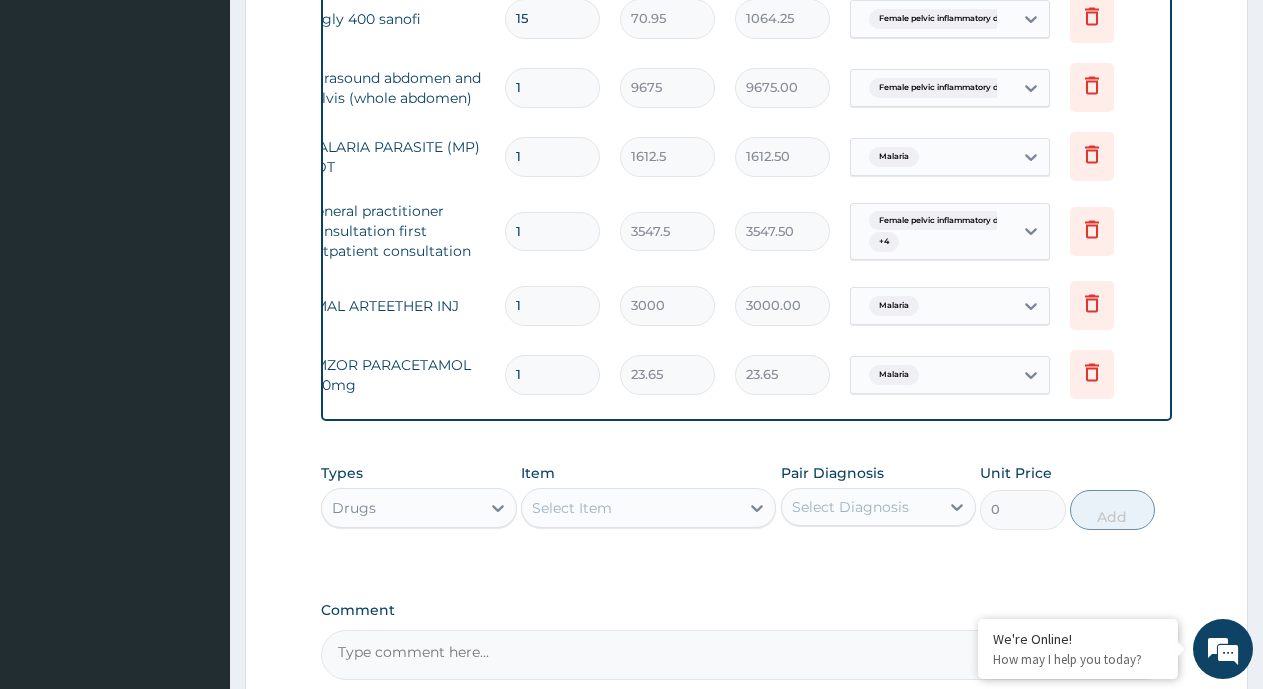scroll, scrollTop: 1207, scrollLeft: 0, axis: vertical 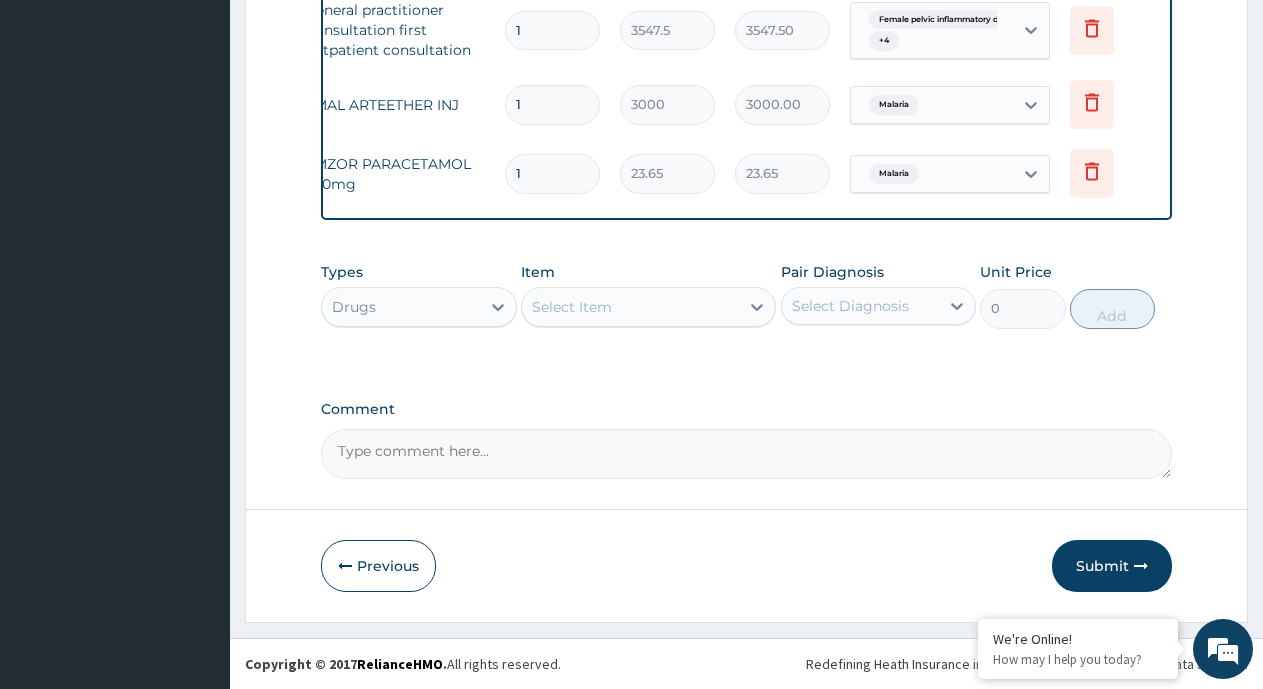 click on "1" at bounding box center [552, 173] 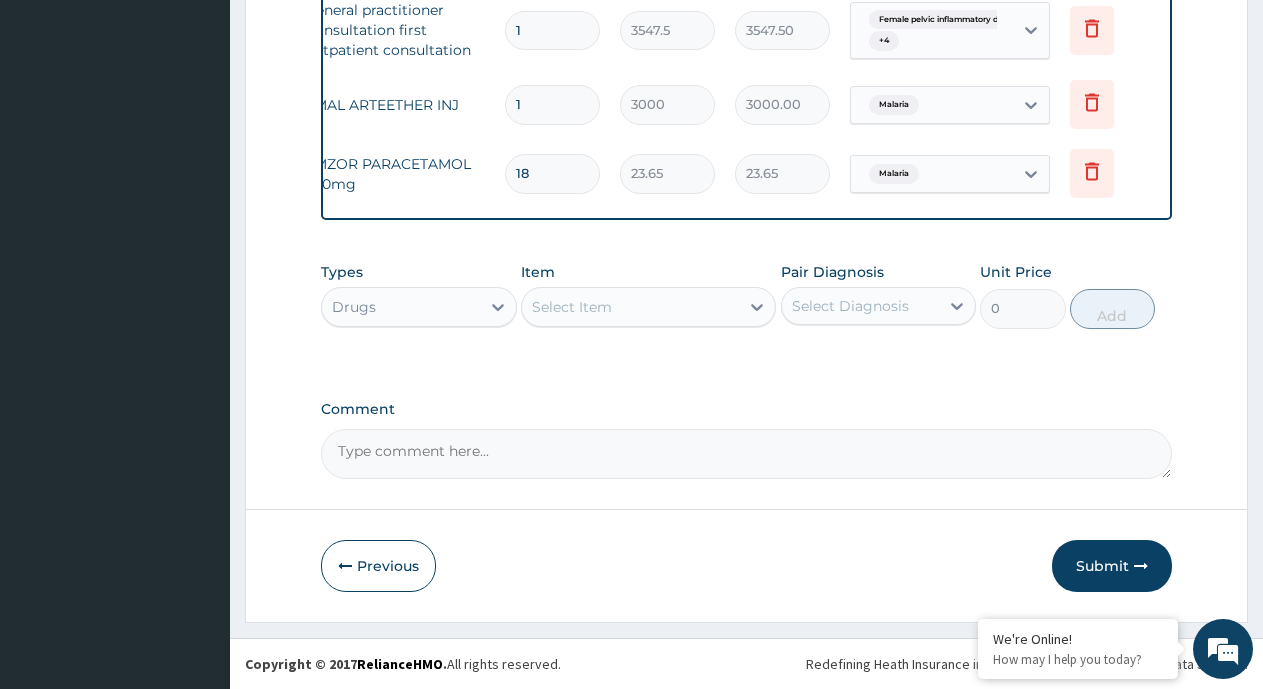 type on "425.70" 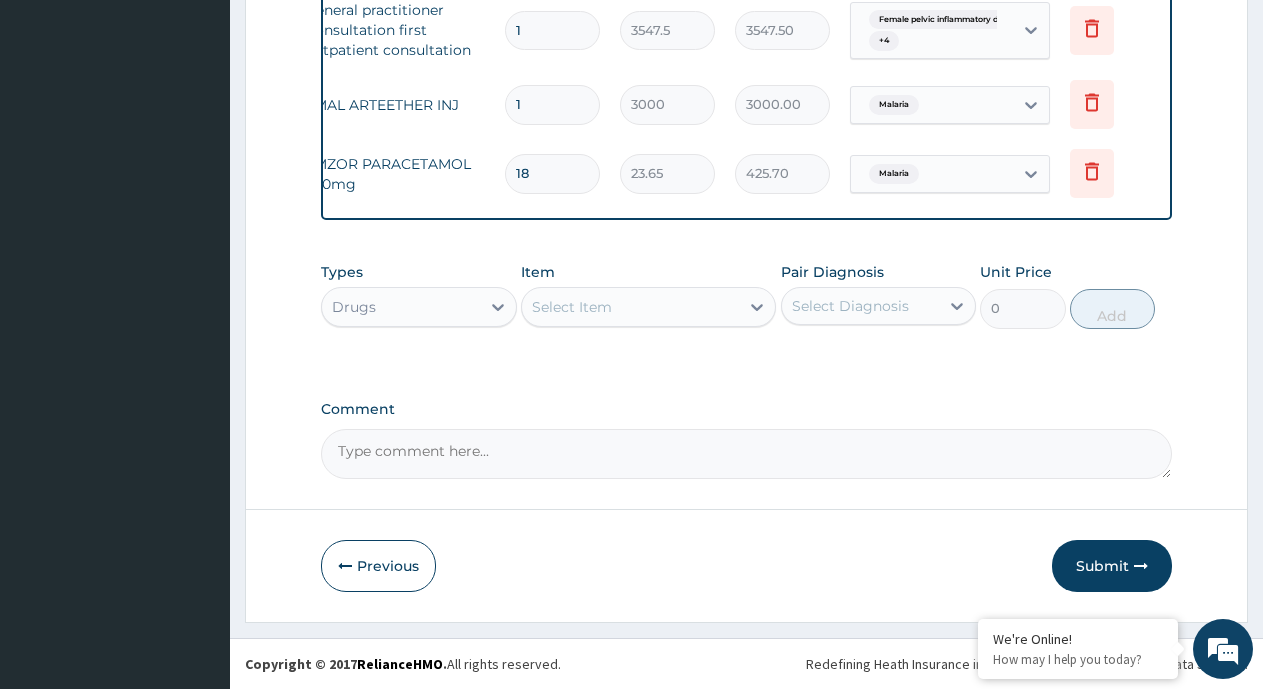 type on "18" 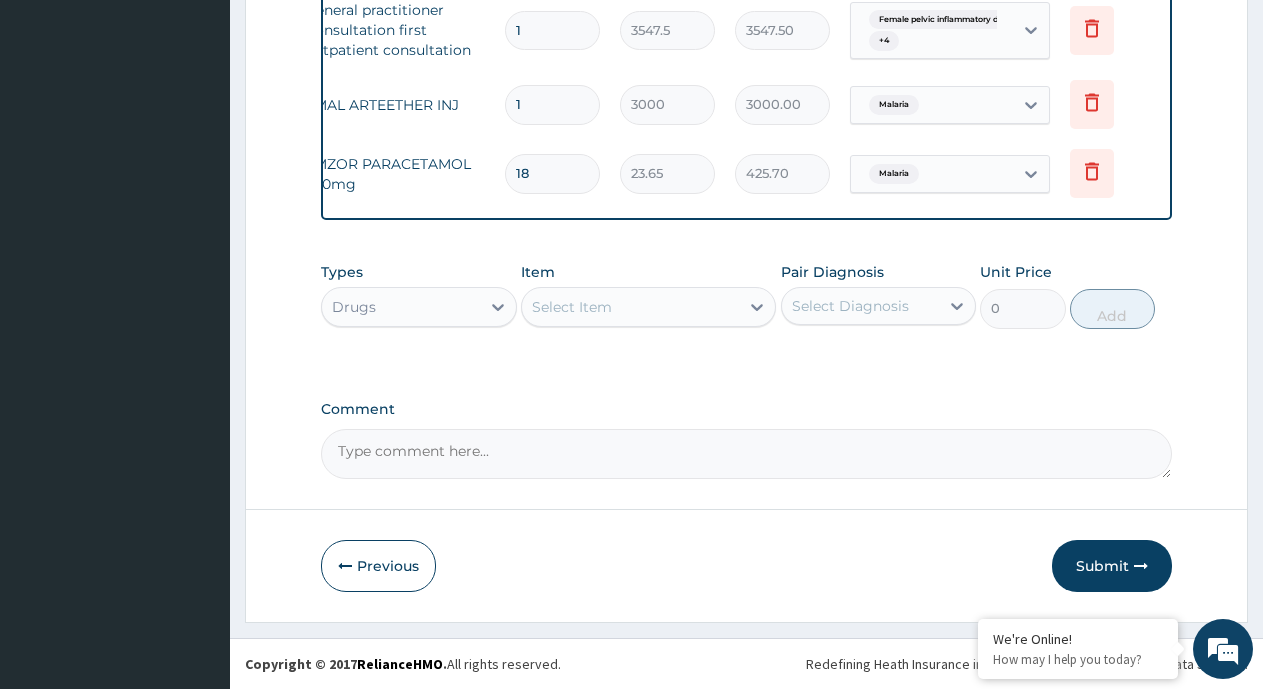 click on "Select Item" at bounding box center [572, 307] 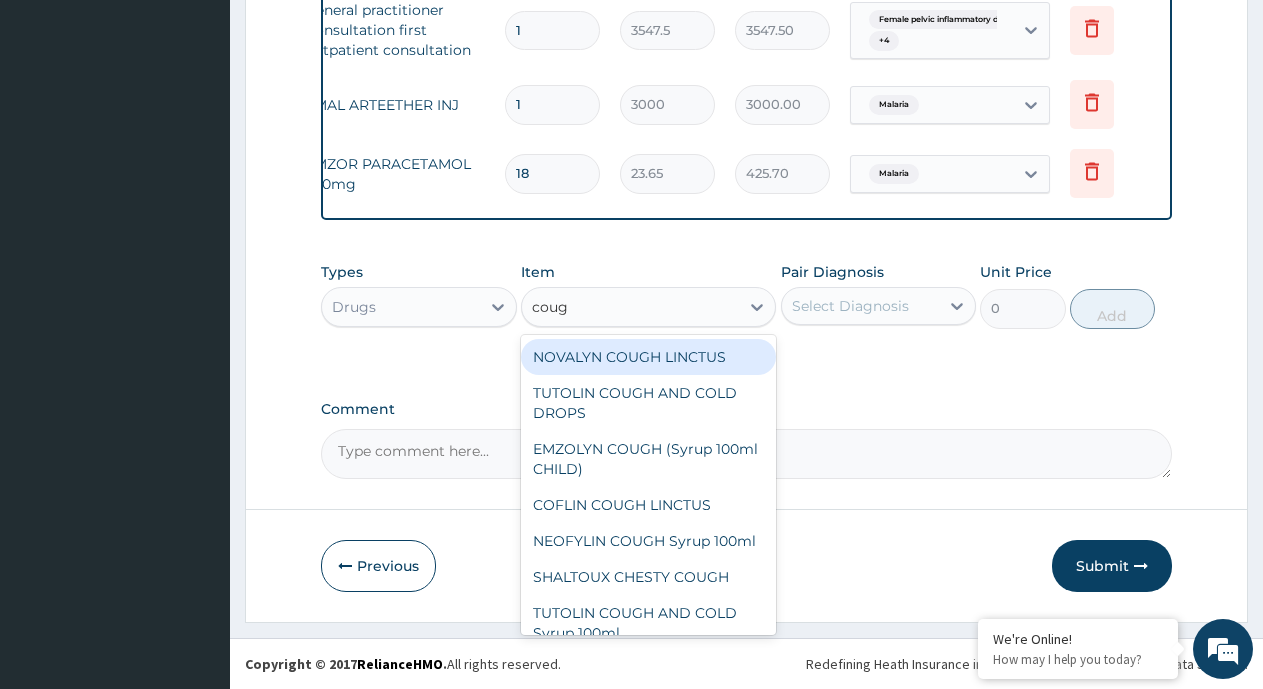 type on "cough" 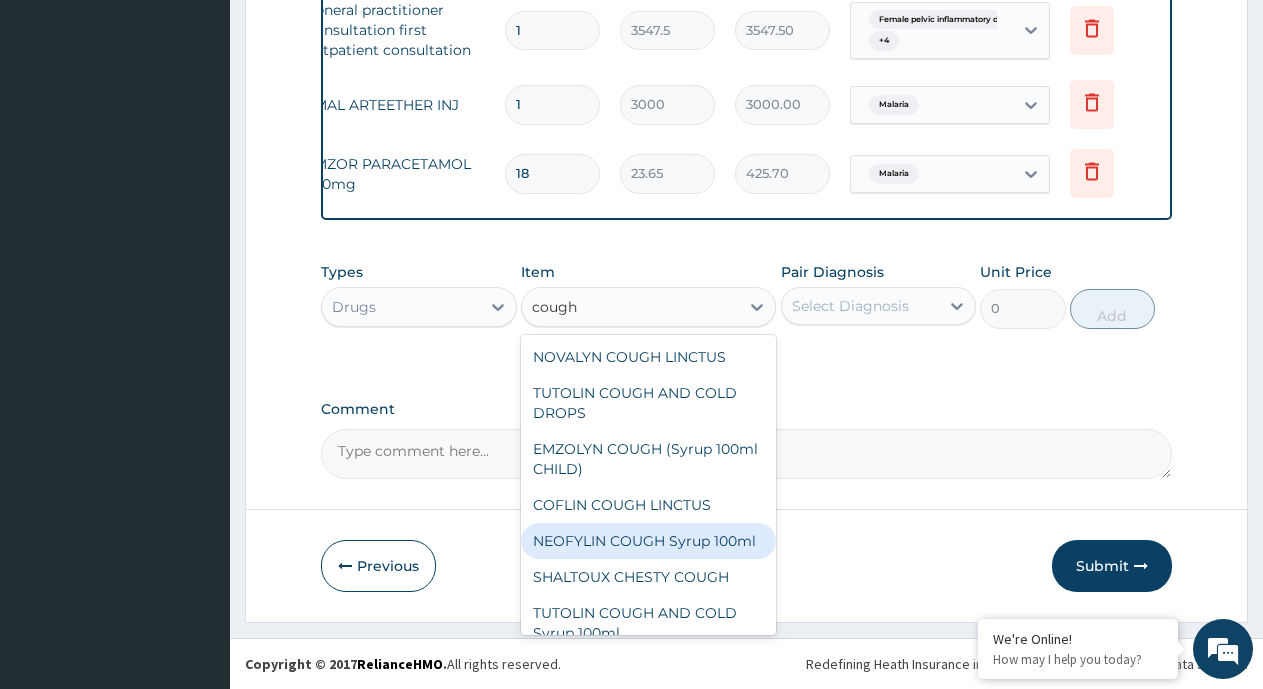 click on "NEOFYLIN COUGH Syrup 100ml" at bounding box center [648, 541] 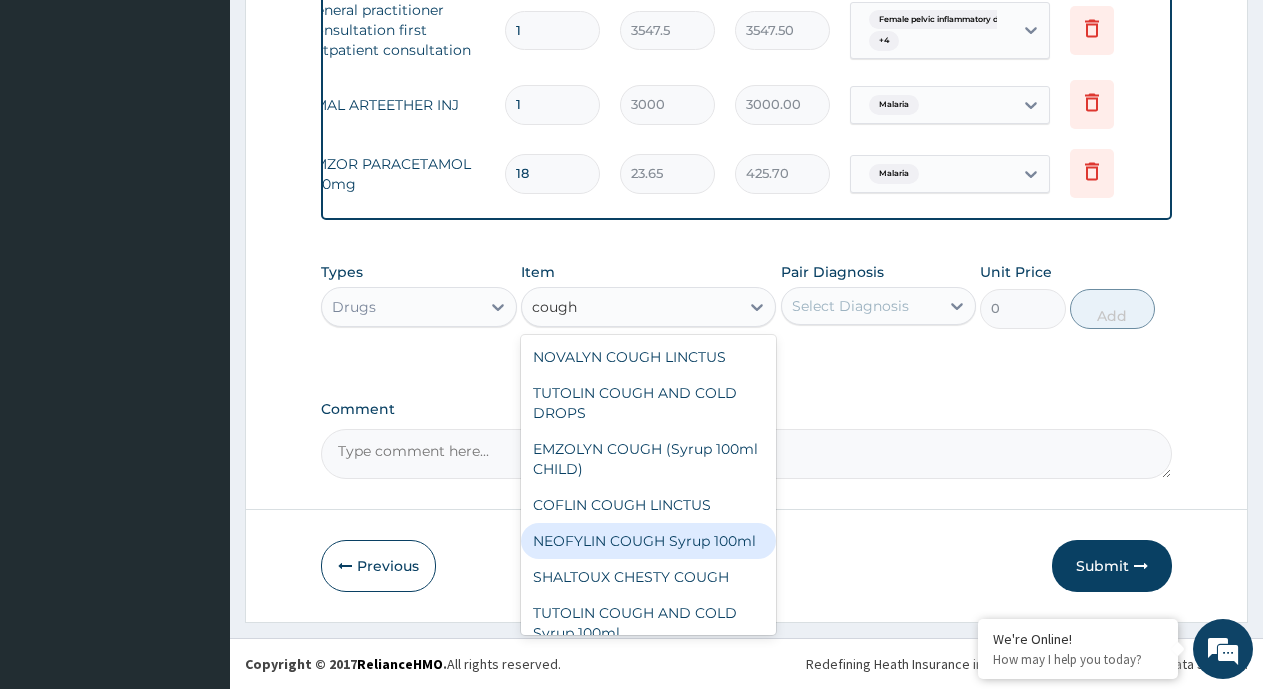 type 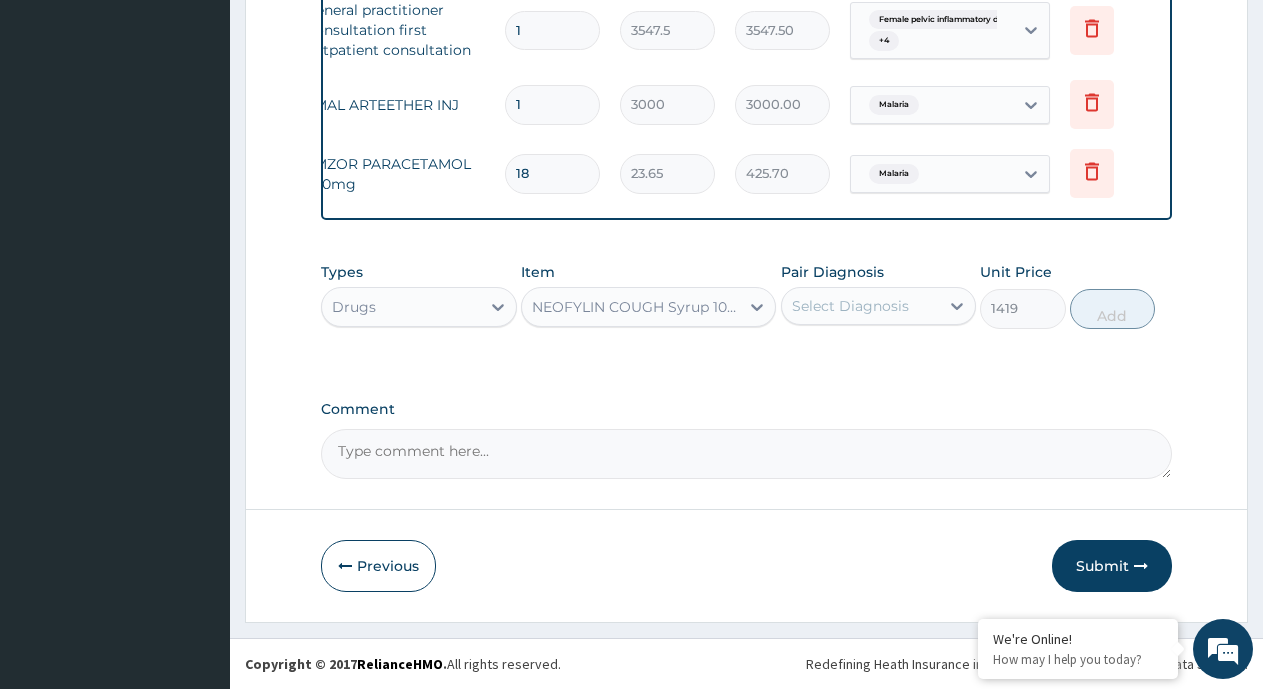 click on "Select Diagnosis" at bounding box center (850, 306) 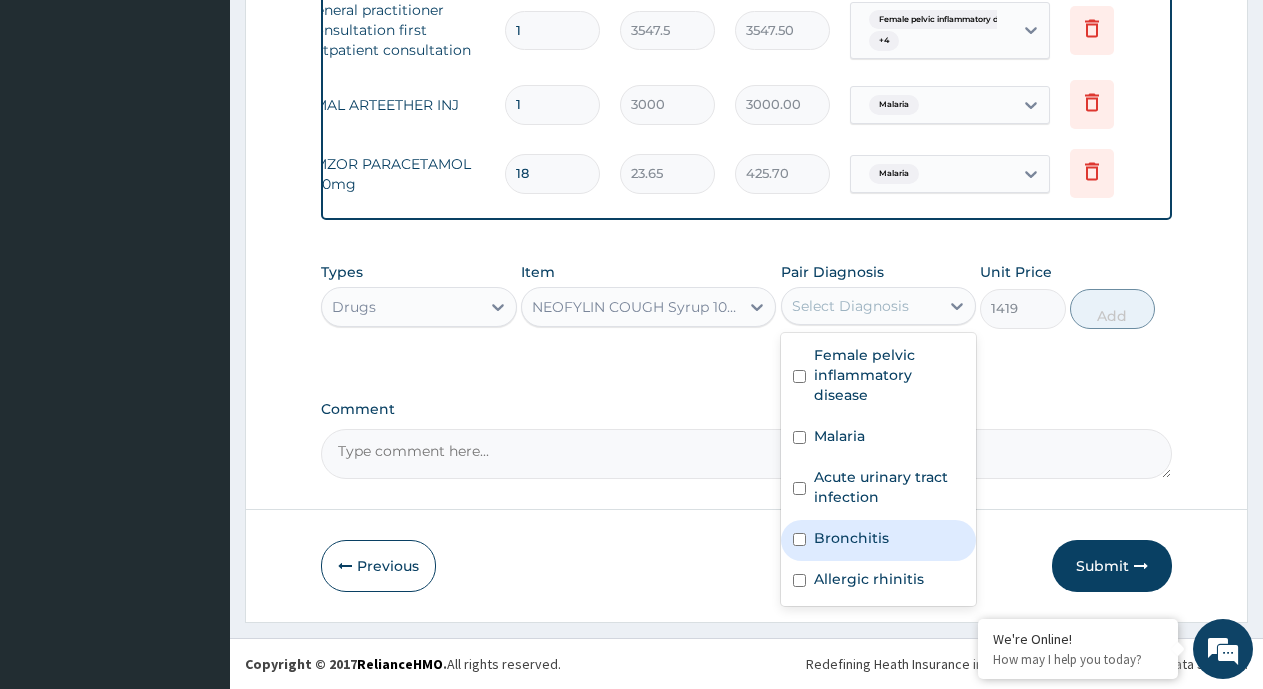 click on "Bronchitis" at bounding box center [851, 538] 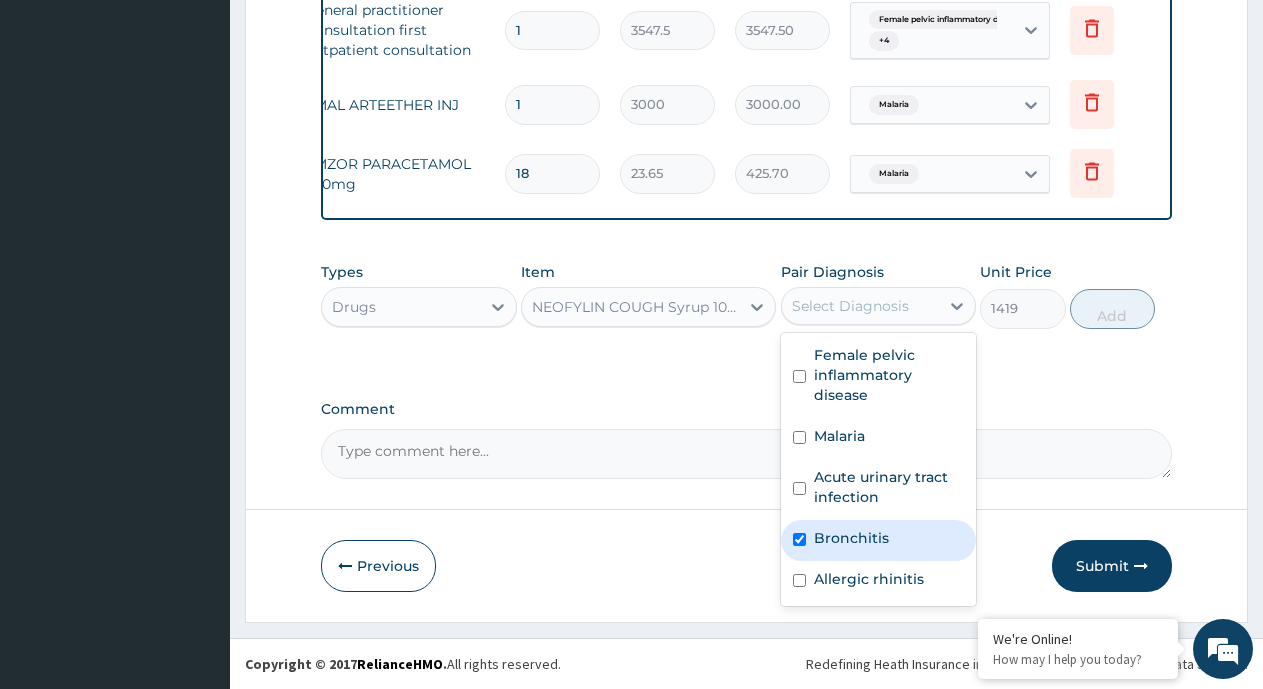 checkbox on "true" 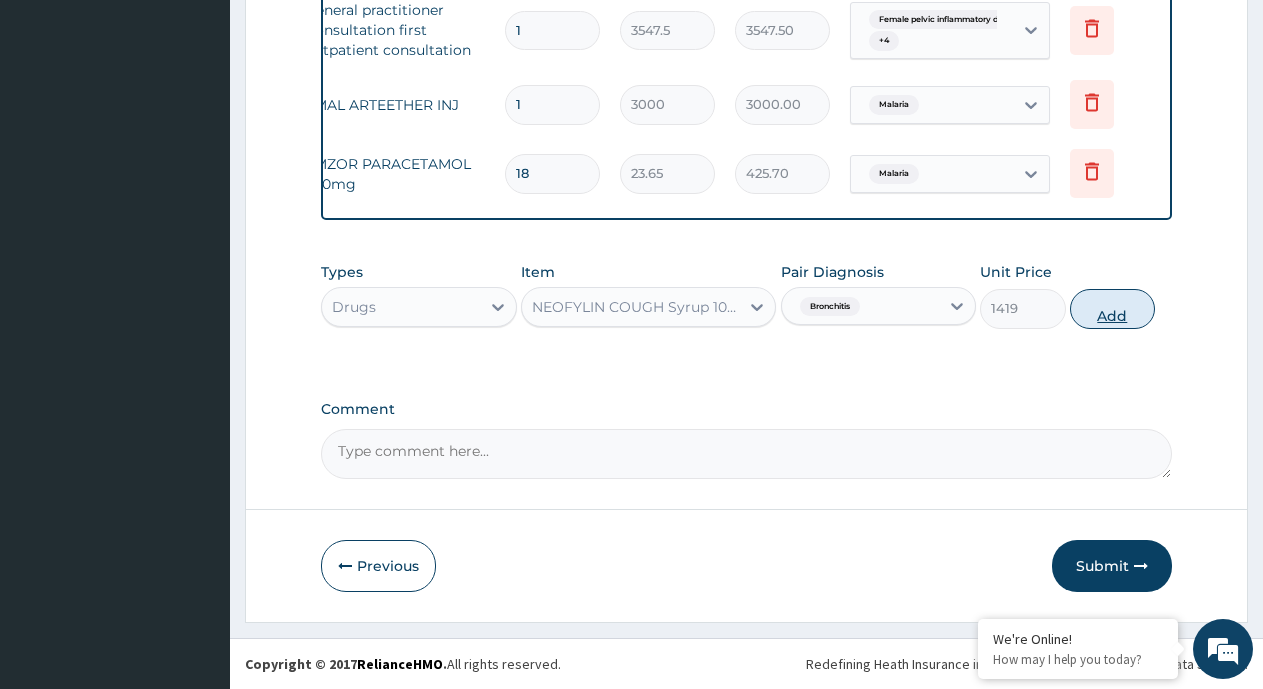click on "Add" at bounding box center (1112, 309) 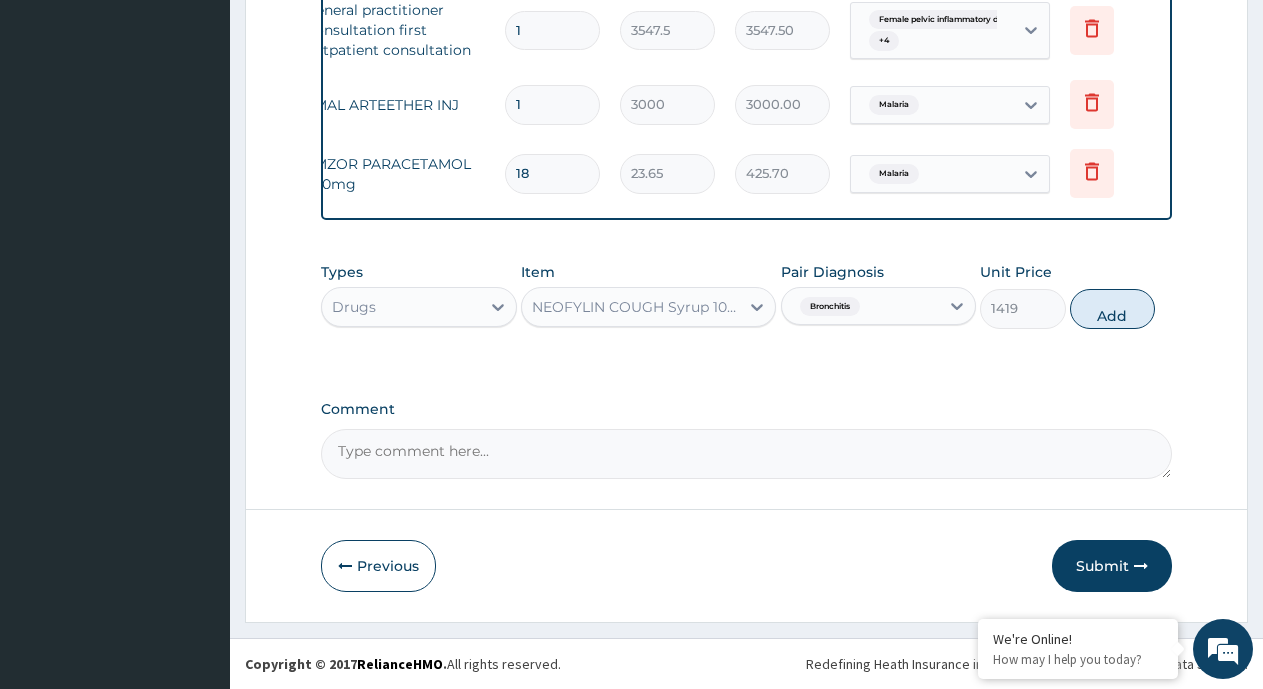 type on "0" 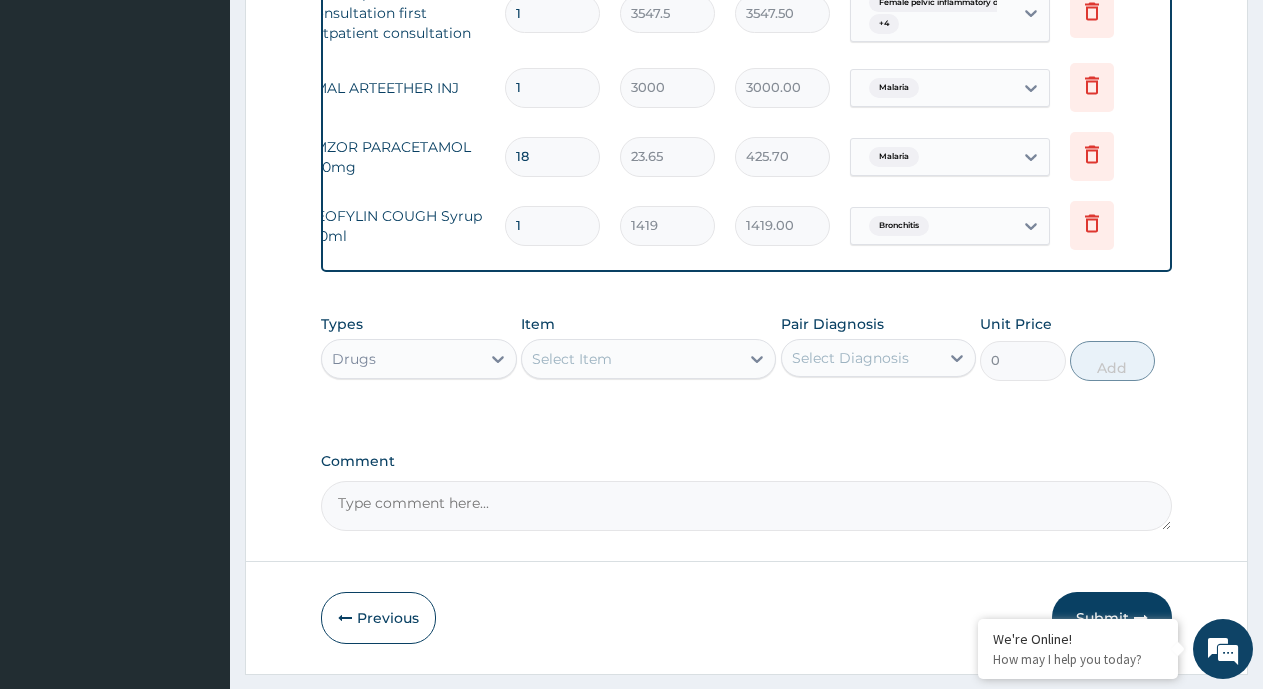 click on "Select Item" at bounding box center [572, 359] 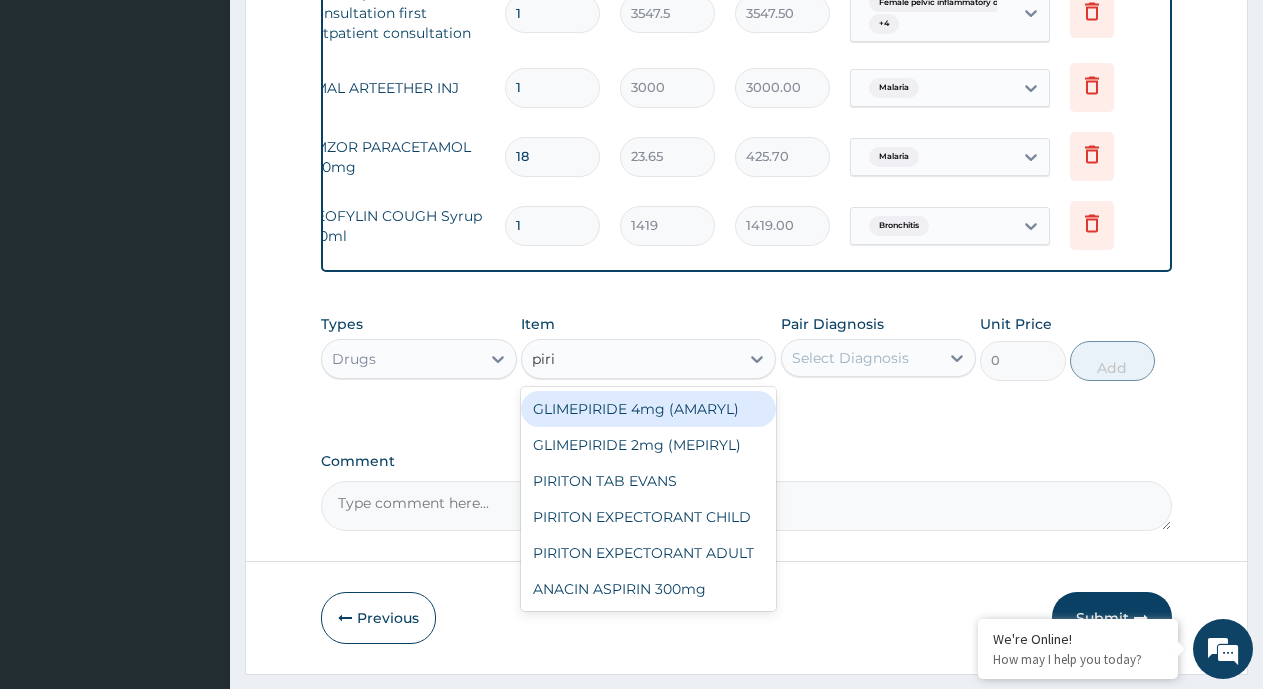 type on "pirit" 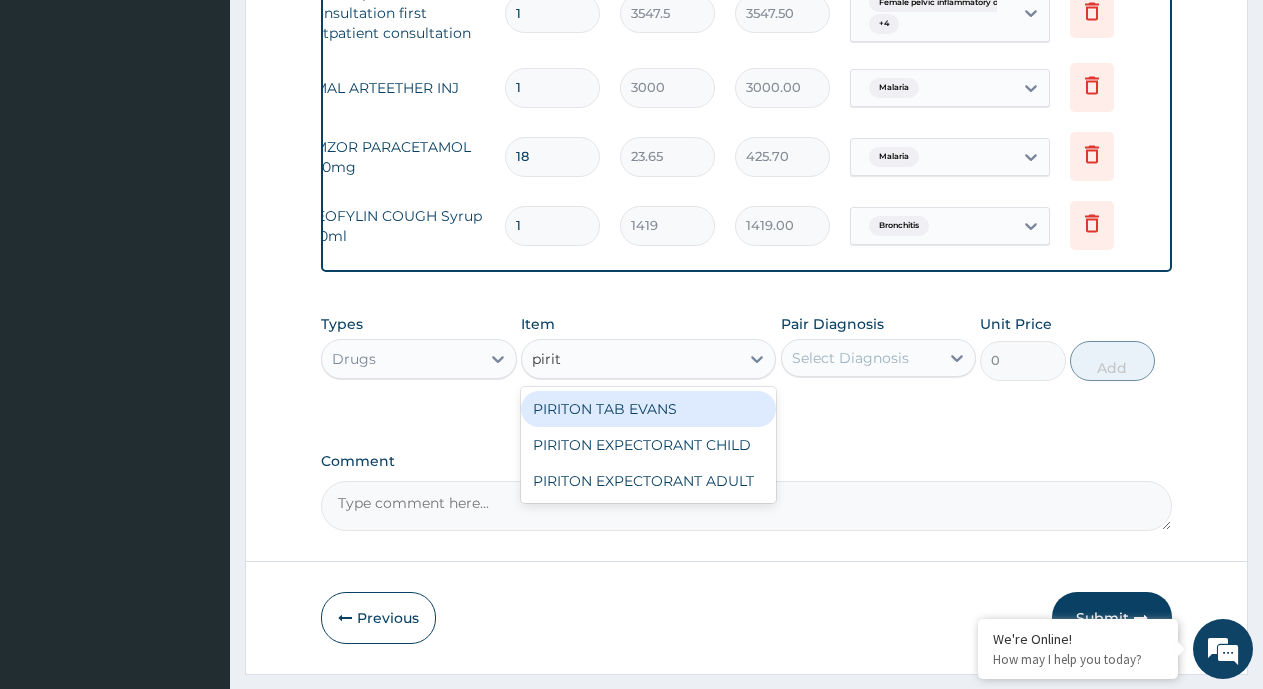 click on "PIRITON TAB EVANS" at bounding box center (648, 409) 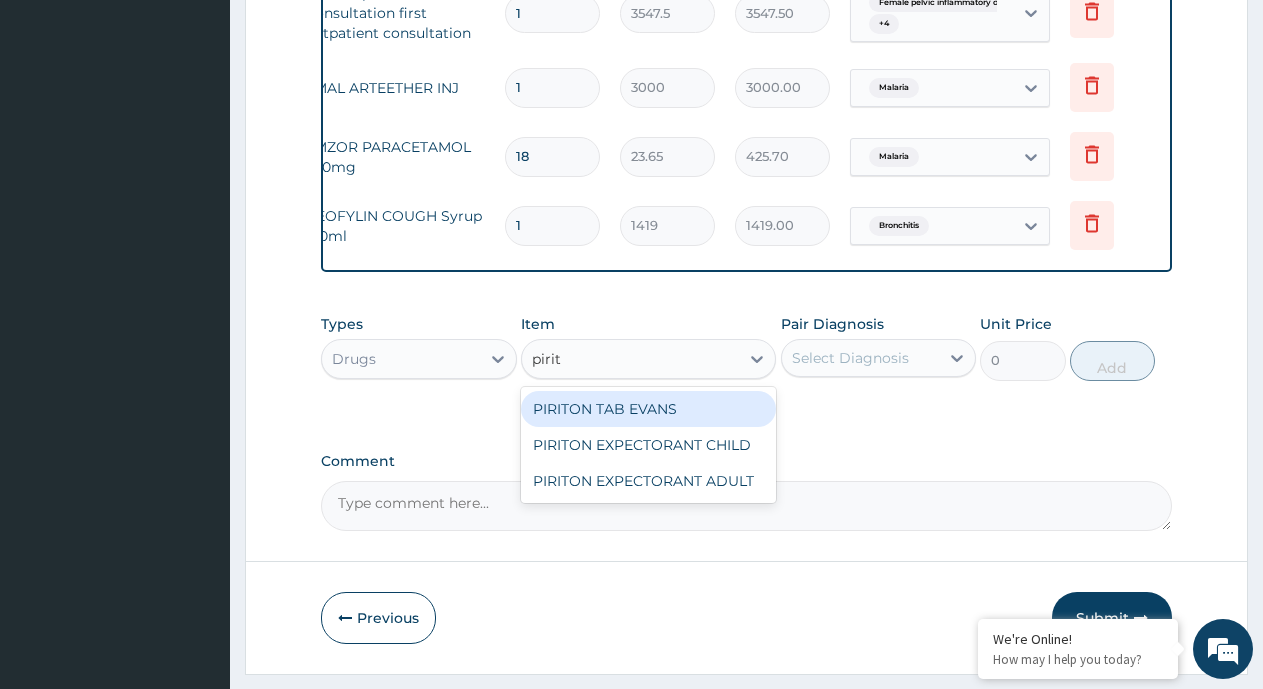 type 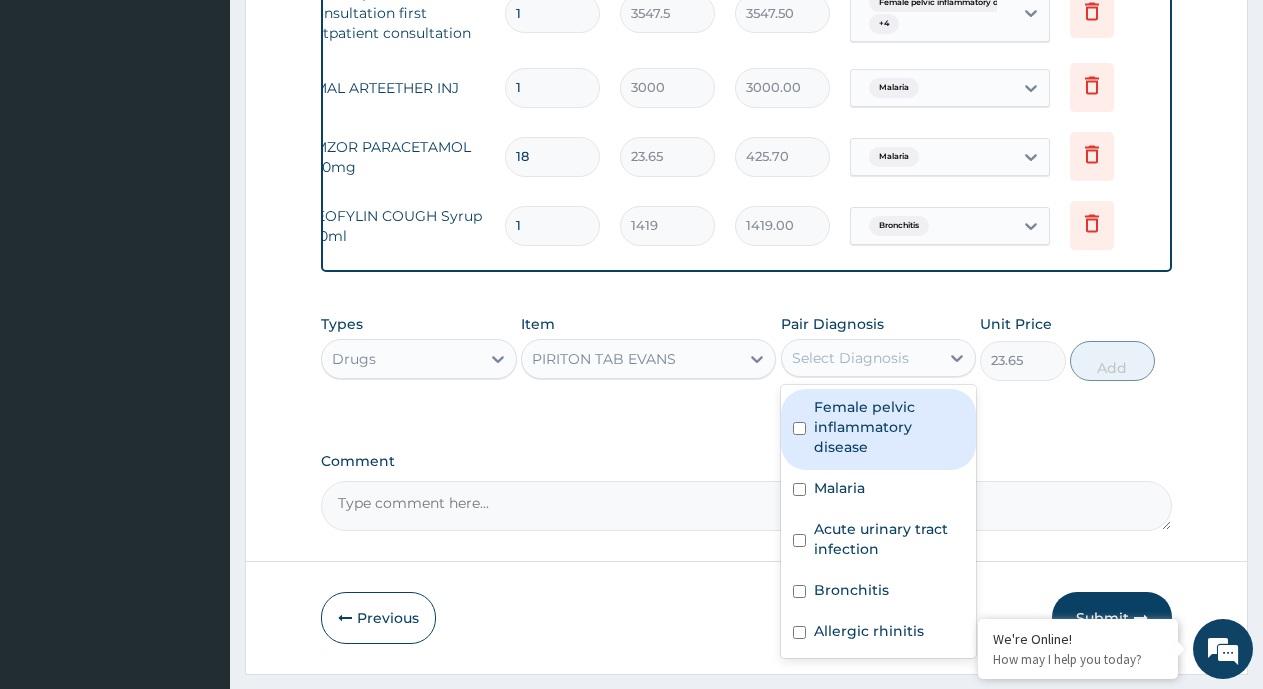 click on "Select Diagnosis" at bounding box center [850, 358] 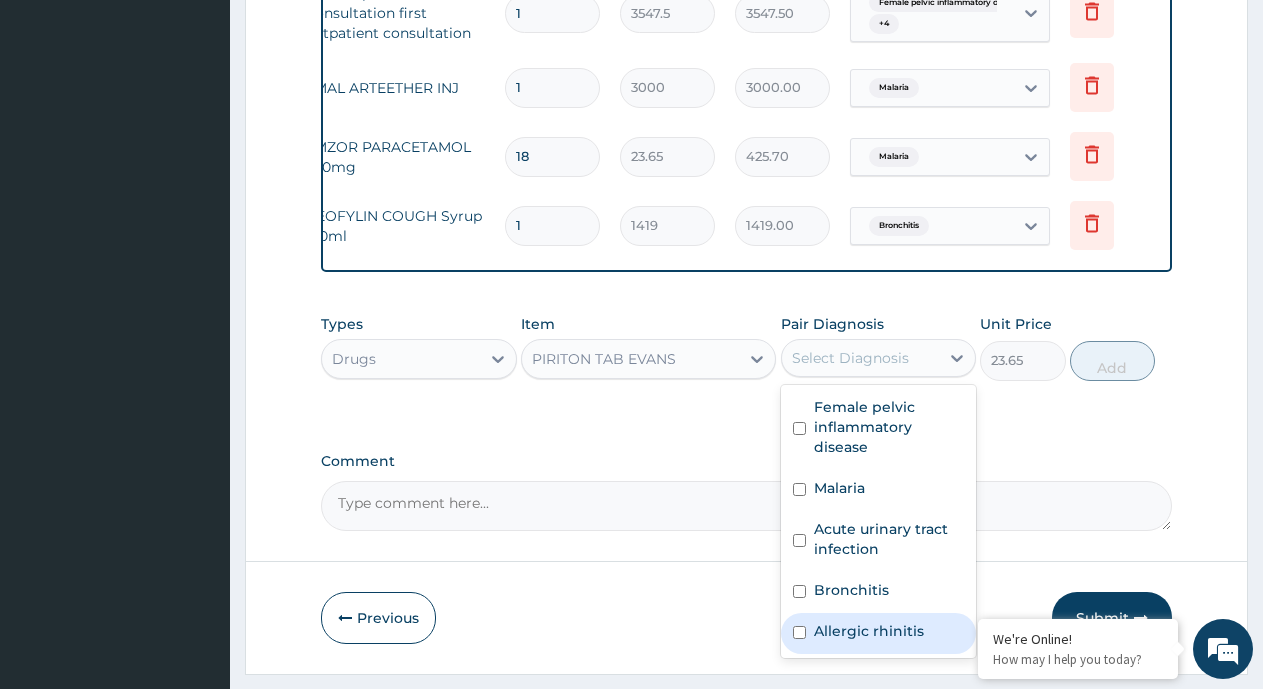 click on "Allergic rhinitis" at bounding box center (879, 633) 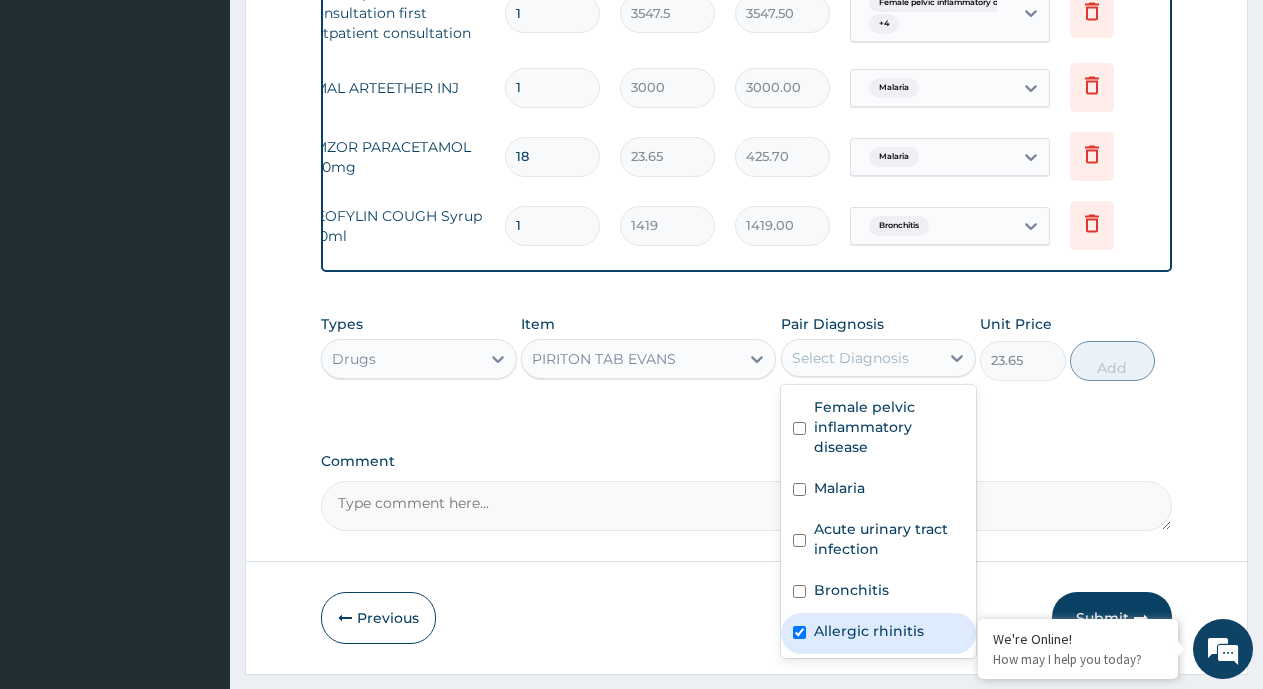 checkbox on "true" 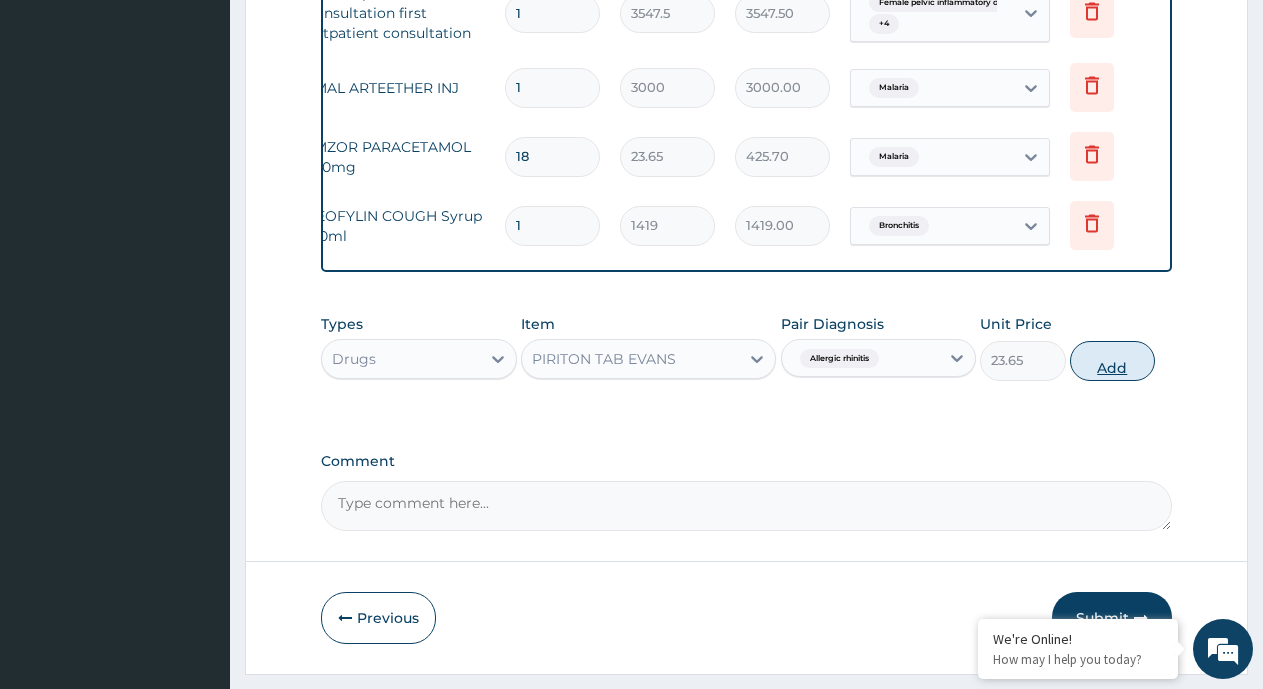 click on "Add" at bounding box center [1112, 361] 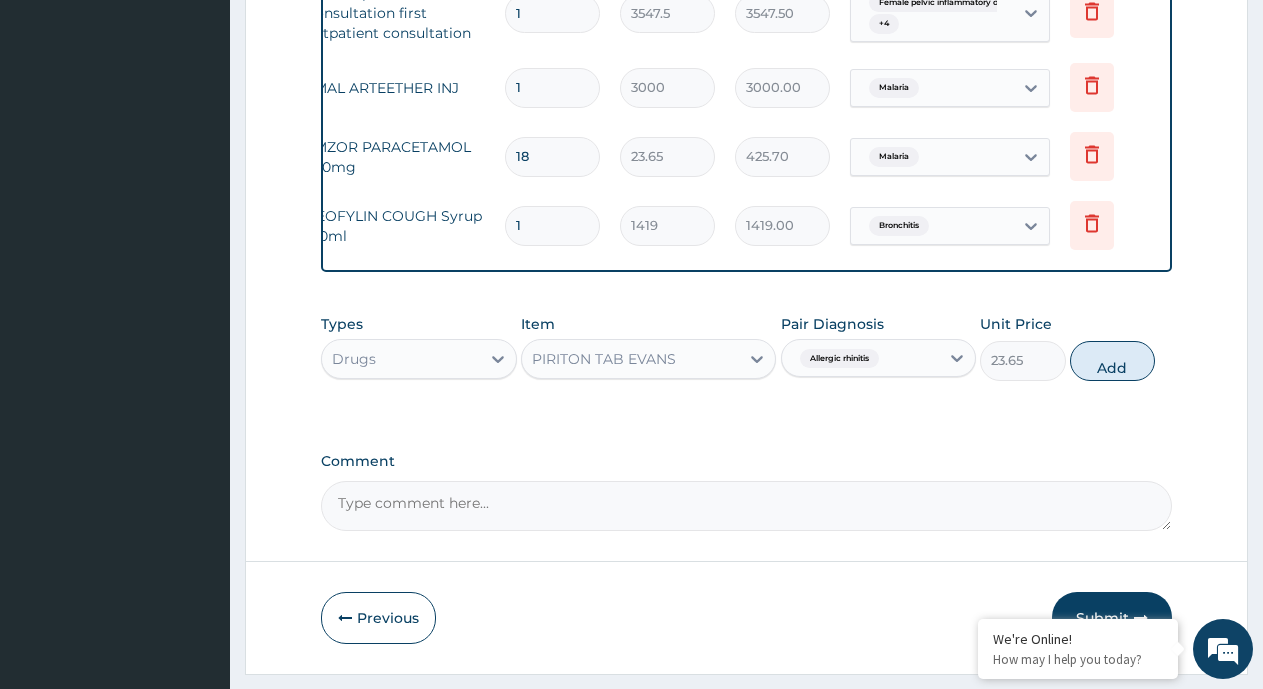 type on "0" 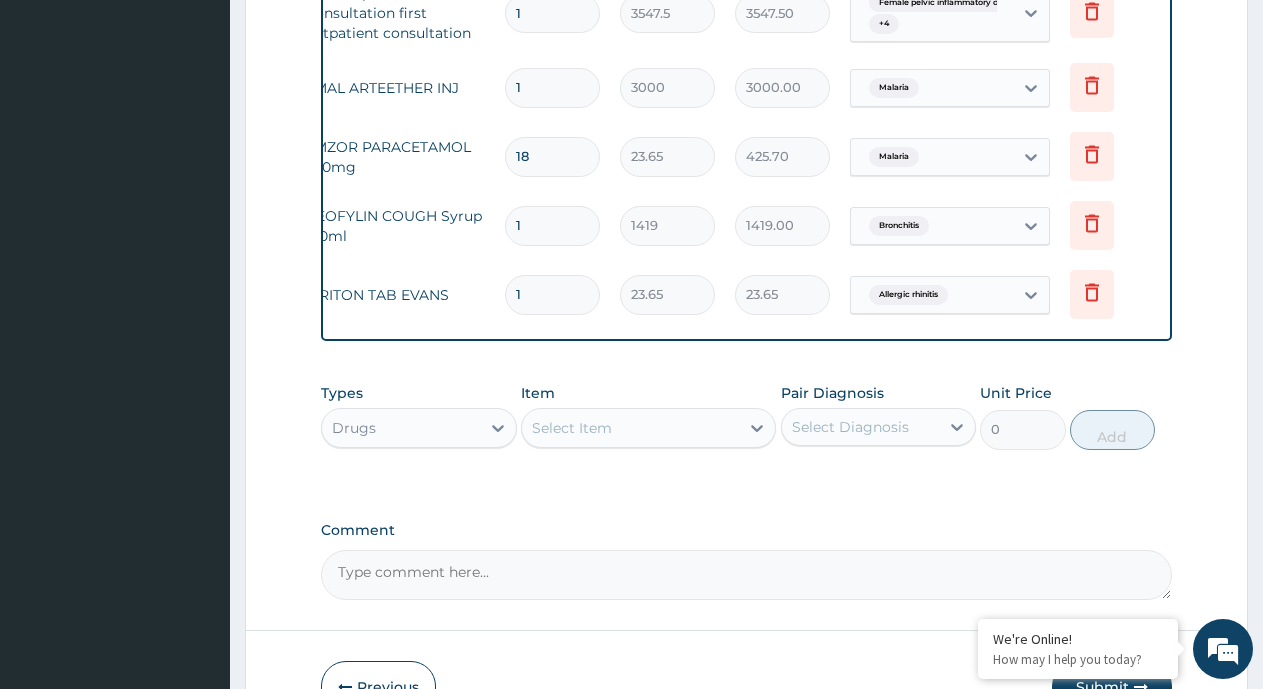 type on "15" 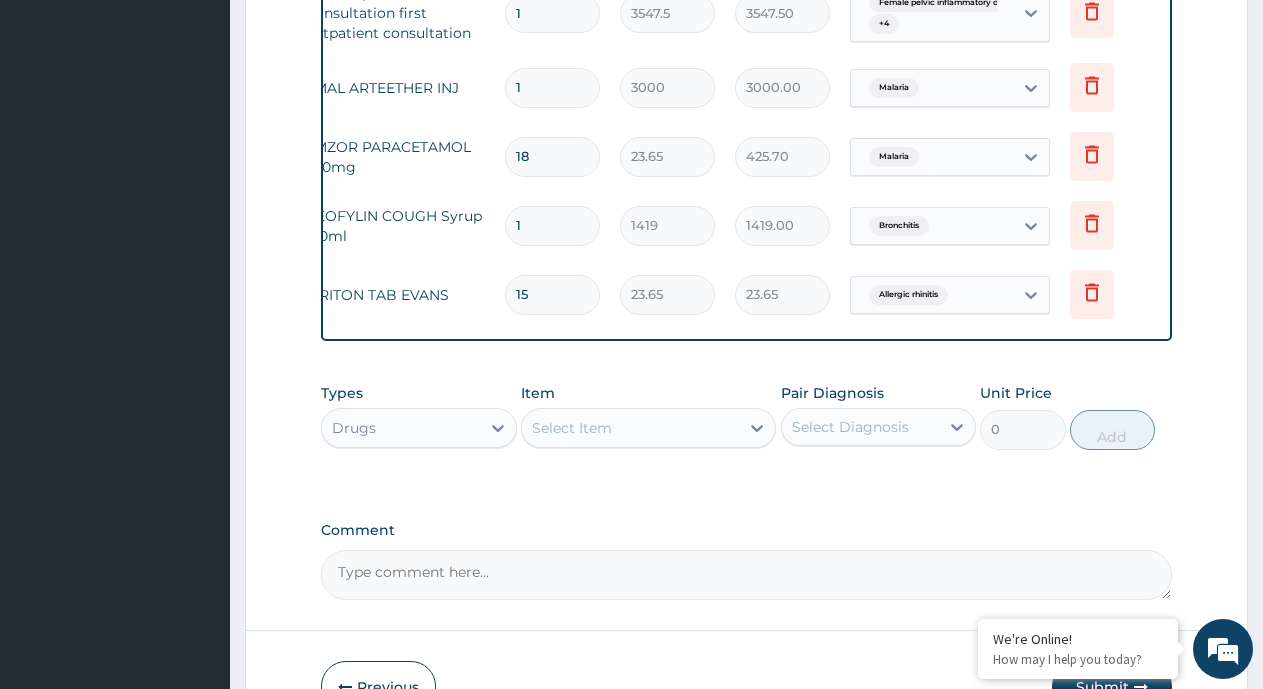type on "354.75" 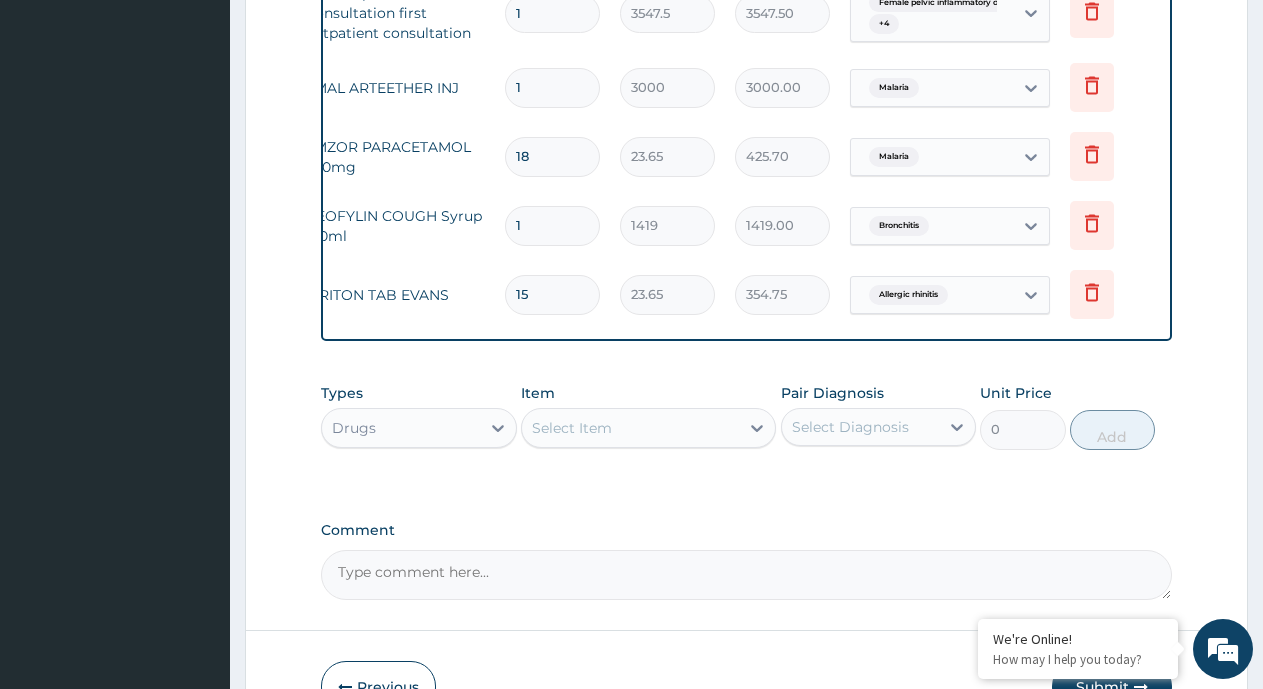 scroll, scrollTop: 1080, scrollLeft: 0, axis: vertical 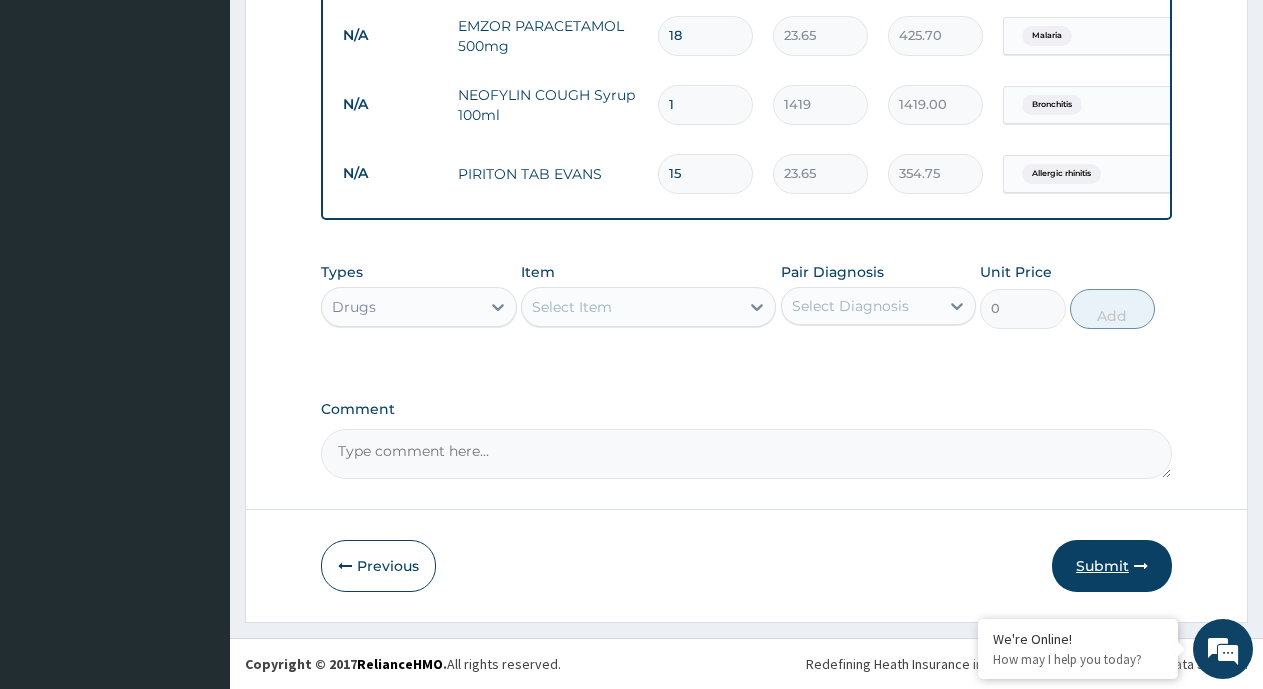 type on "15" 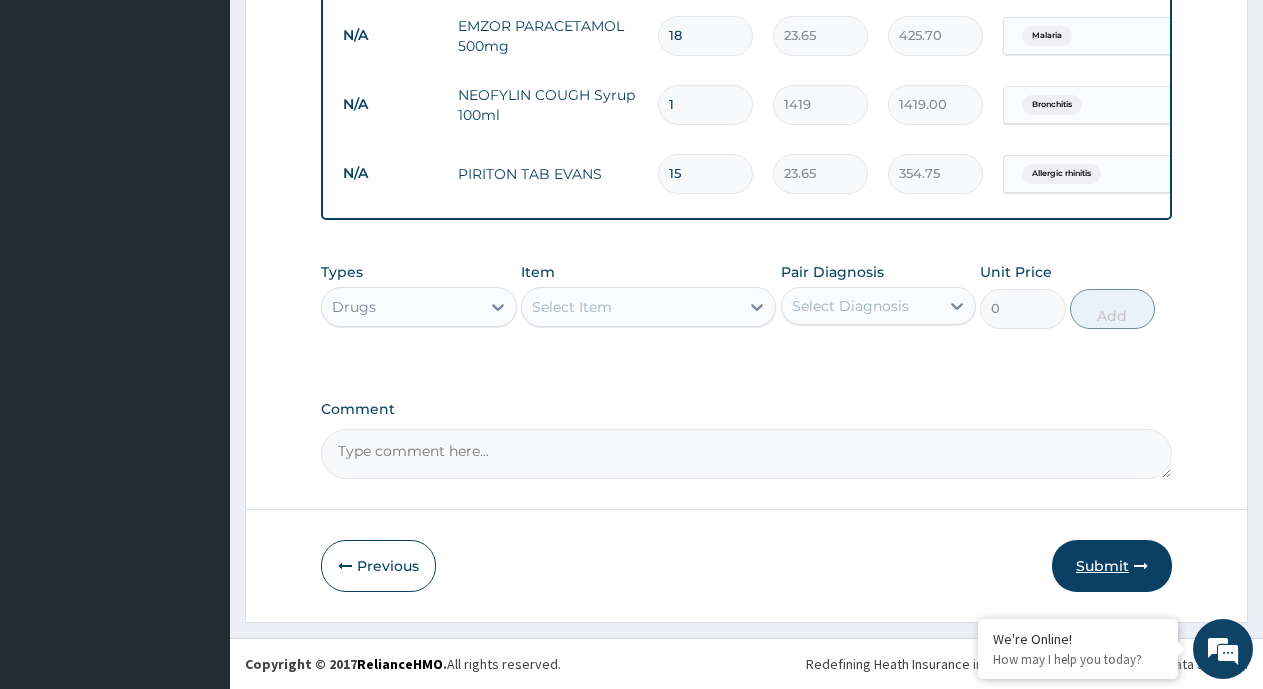 click on "Submit" at bounding box center [1112, 566] 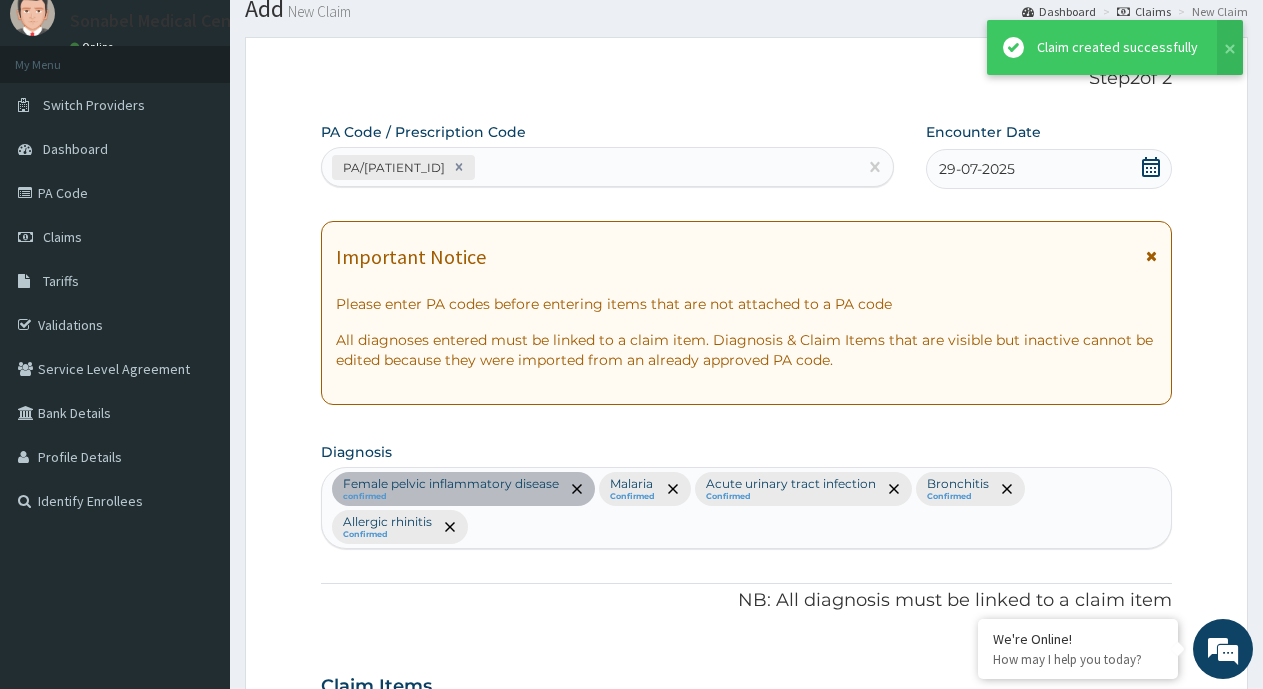 scroll, scrollTop: 1345, scrollLeft: 0, axis: vertical 